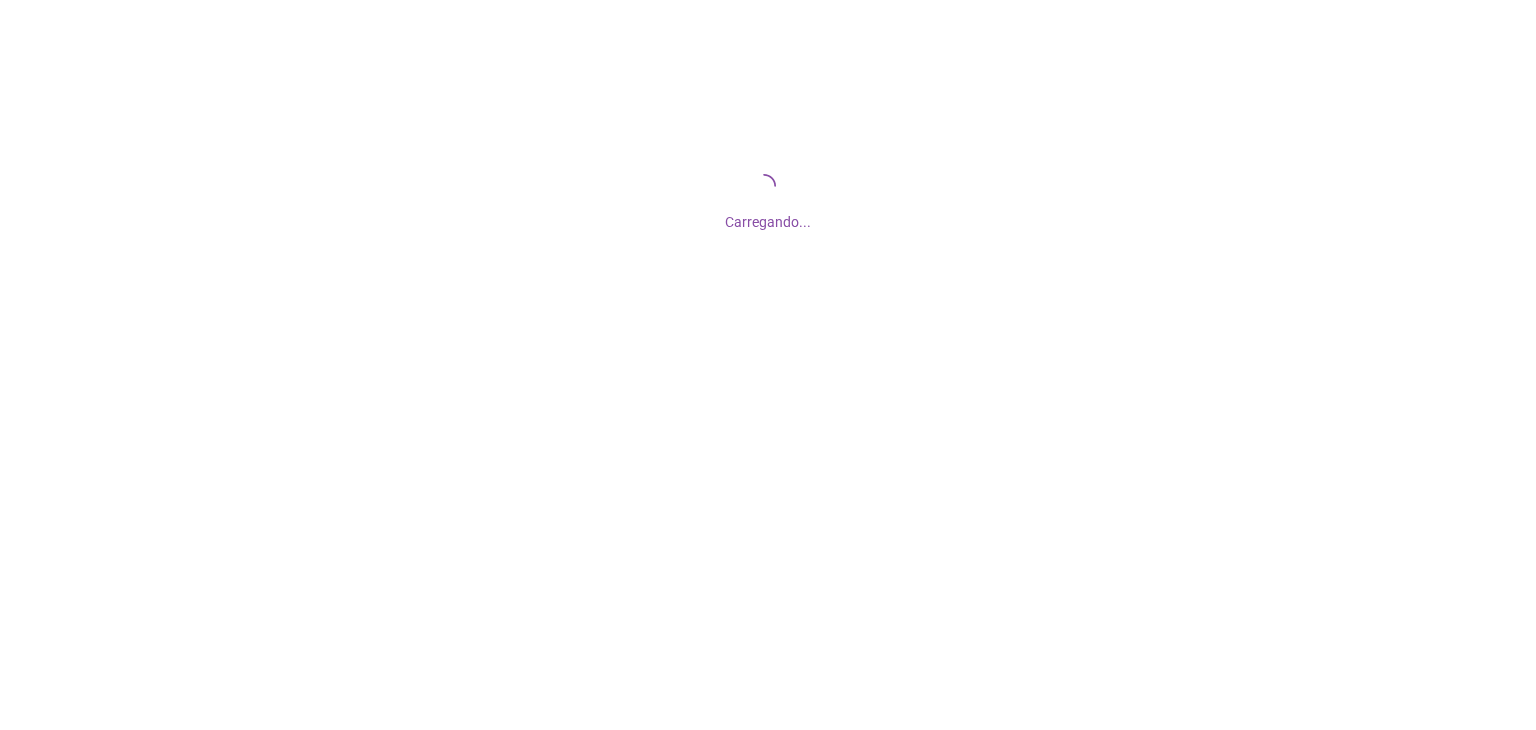 scroll, scrollTop: 0, scrollLeft: 0, axis: both 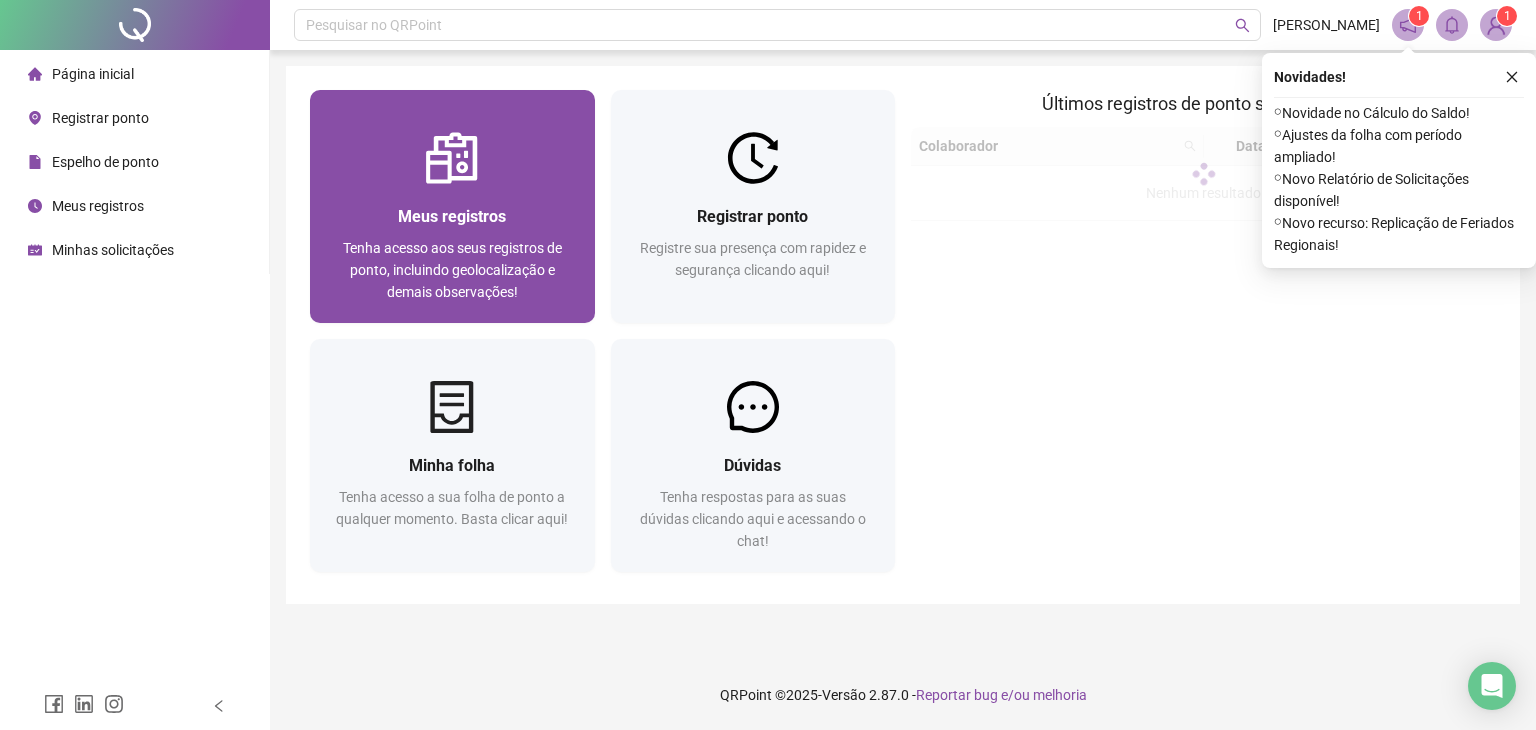 click at bounding box center [452, 158] 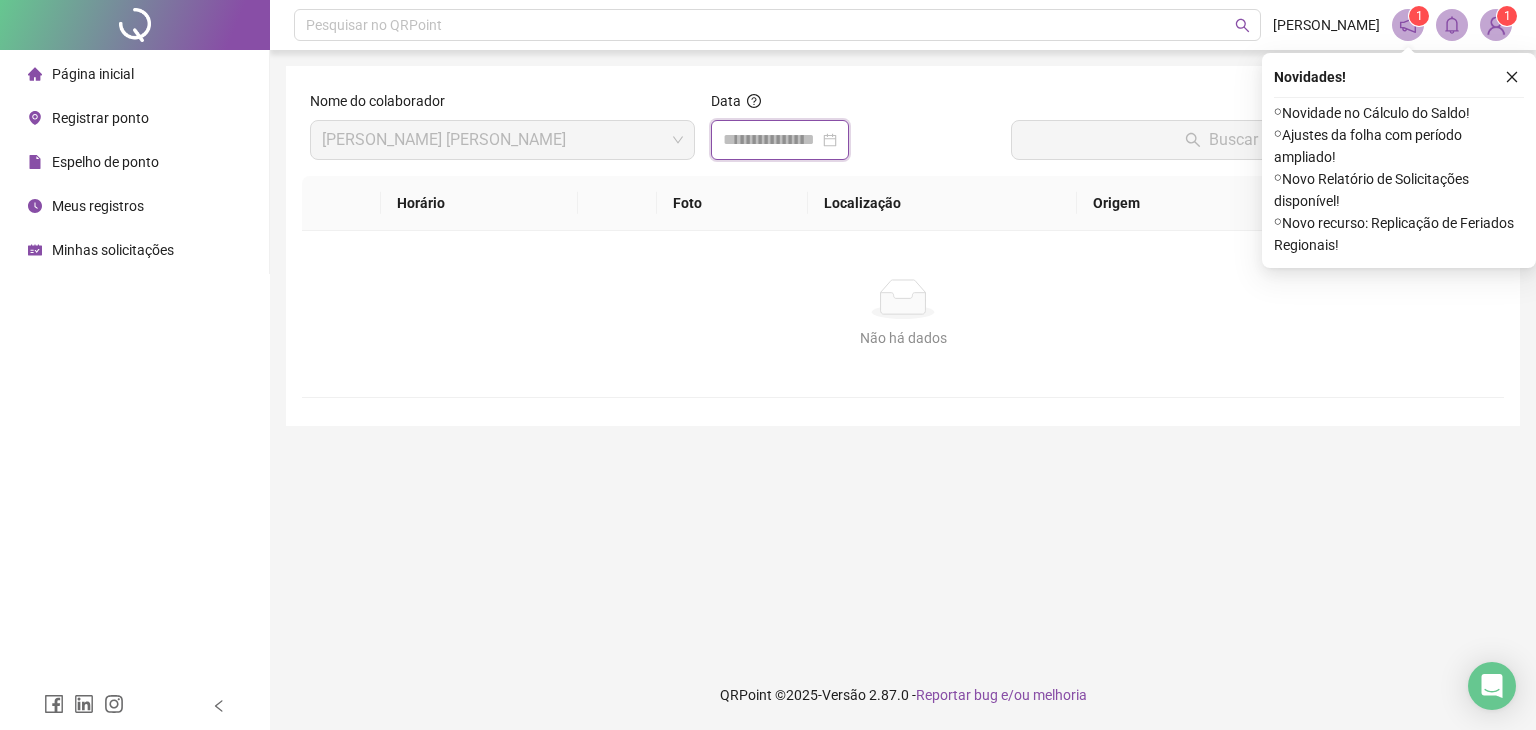 click at bounding box center (771, 140) 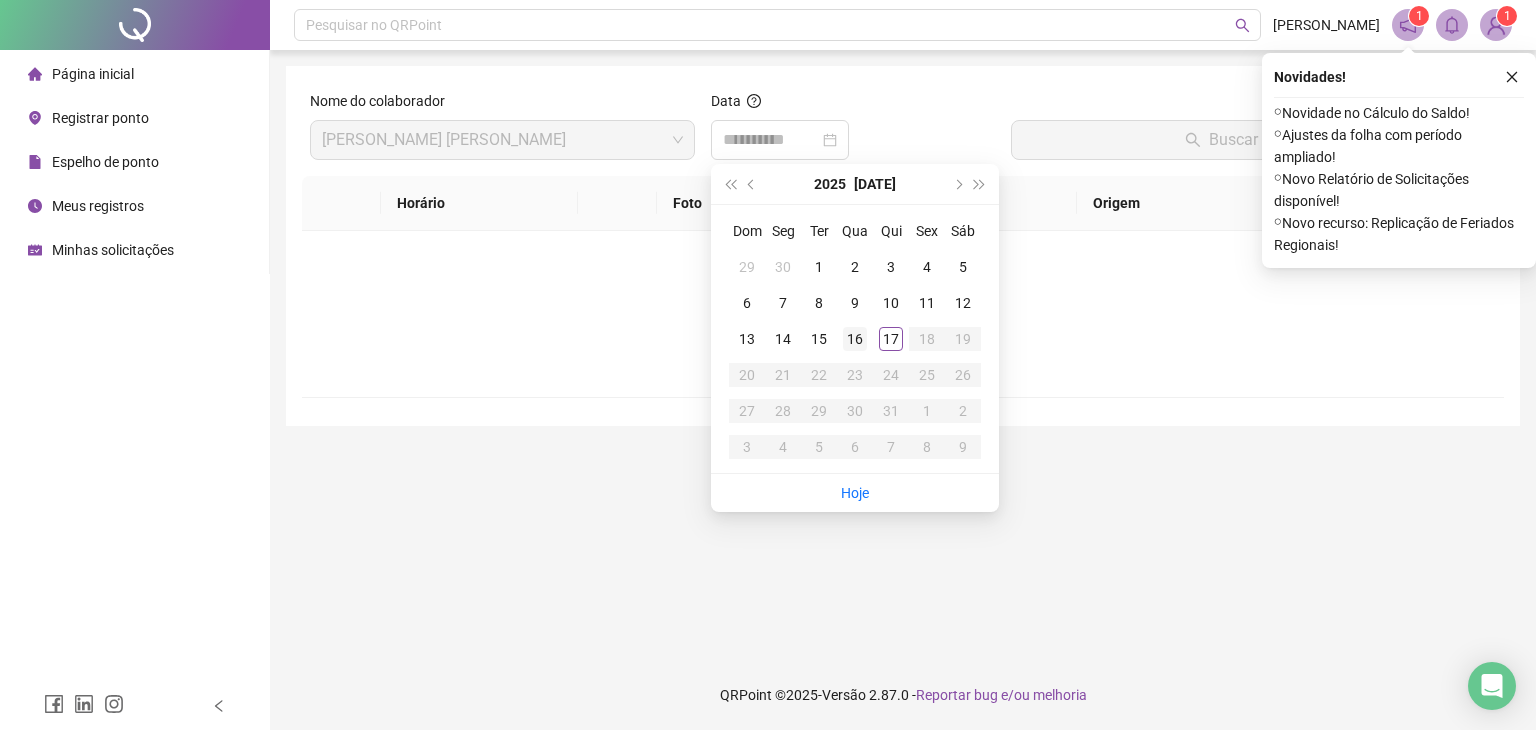 click on "16" at bounding box center [855, 339] 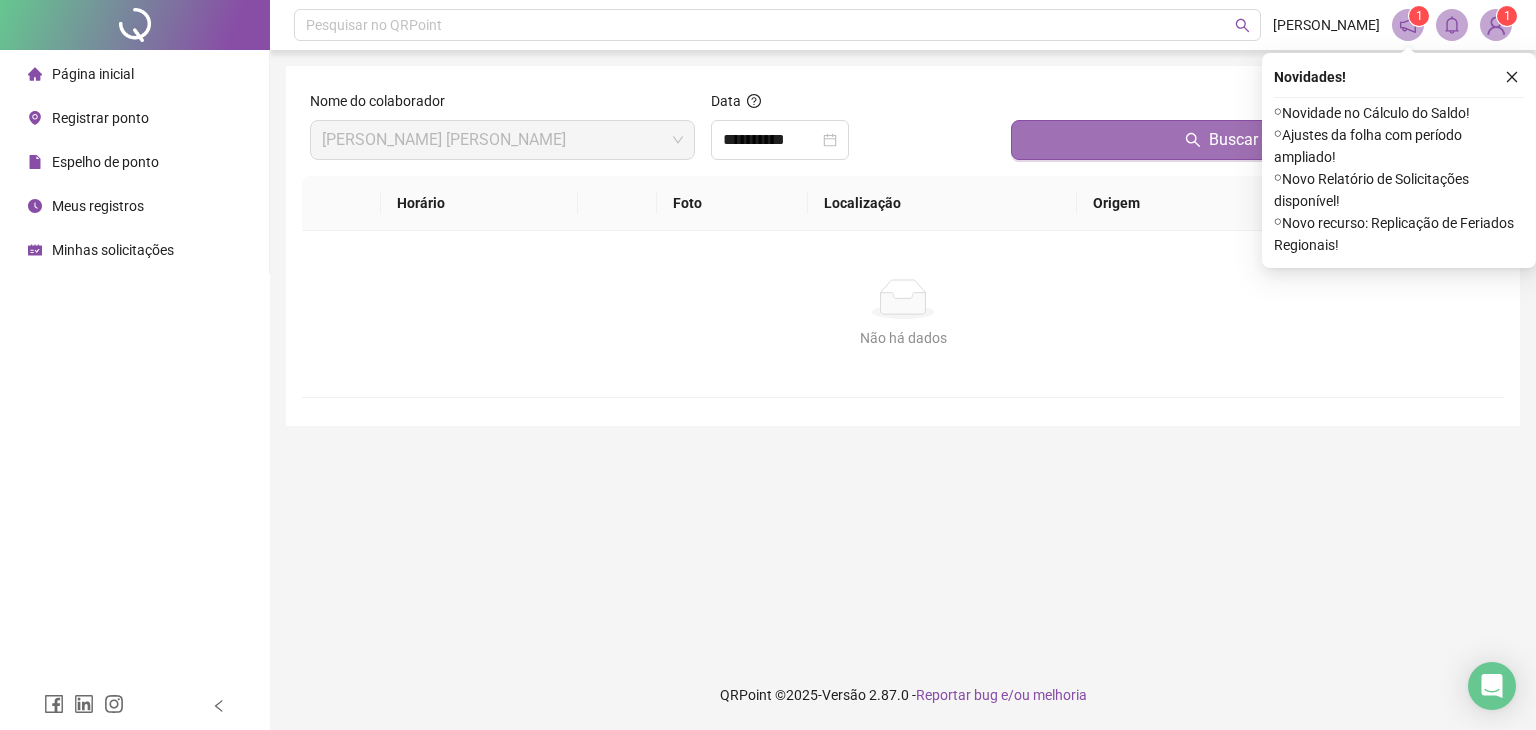 click 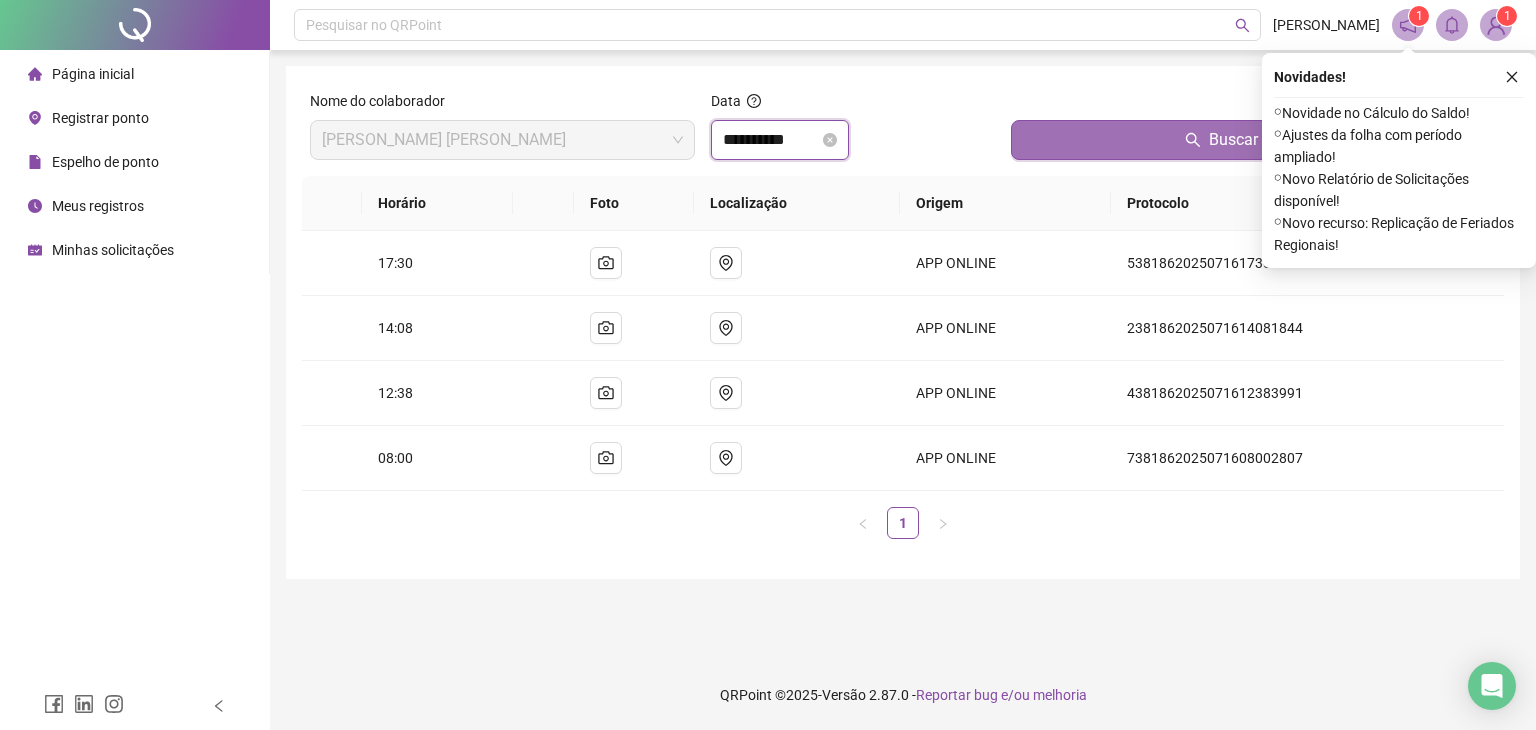 click on "**********" at bounding box center (771, 140) 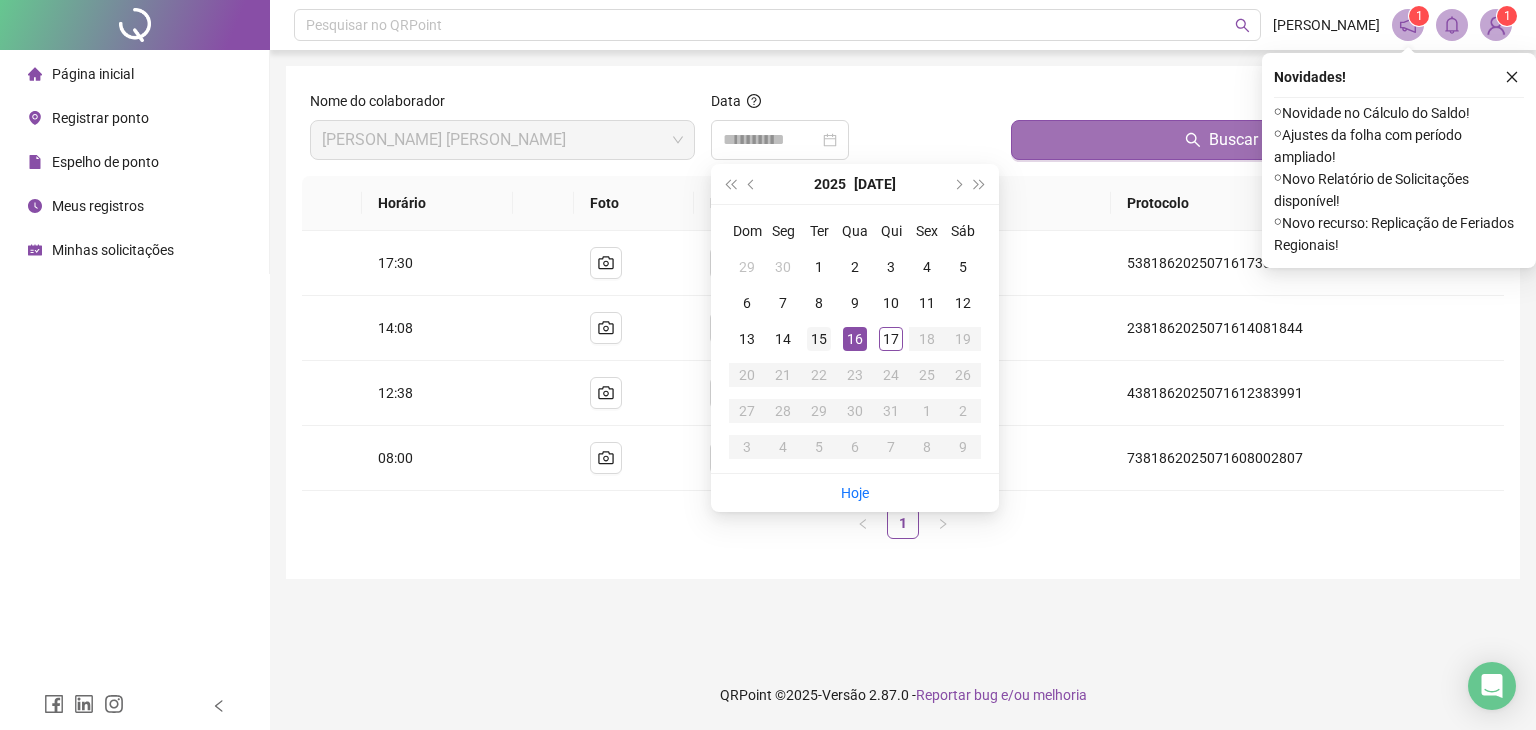 click on "15" at bounding box center [819, 339] 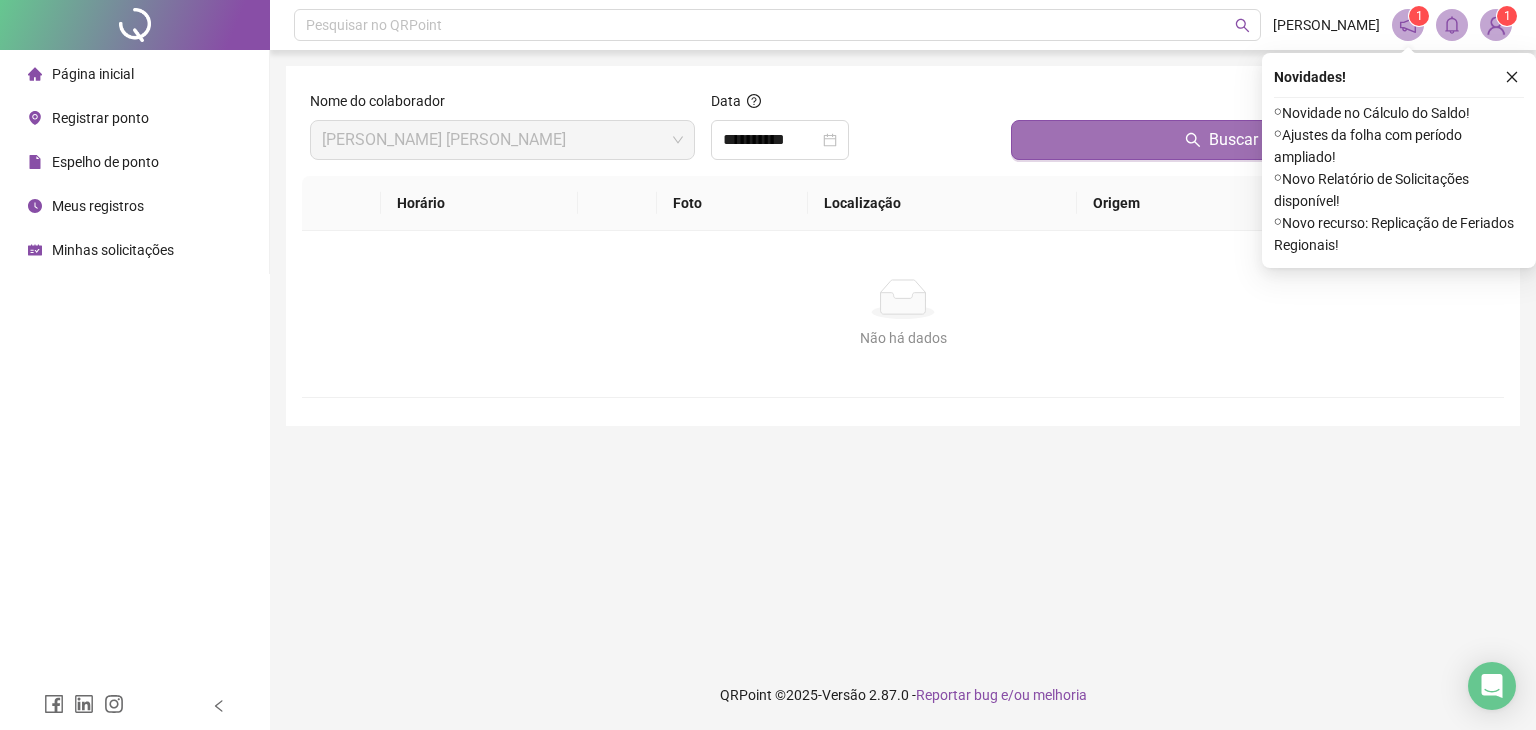 click on "Buscar registros" at bounding box center [1253, 140] 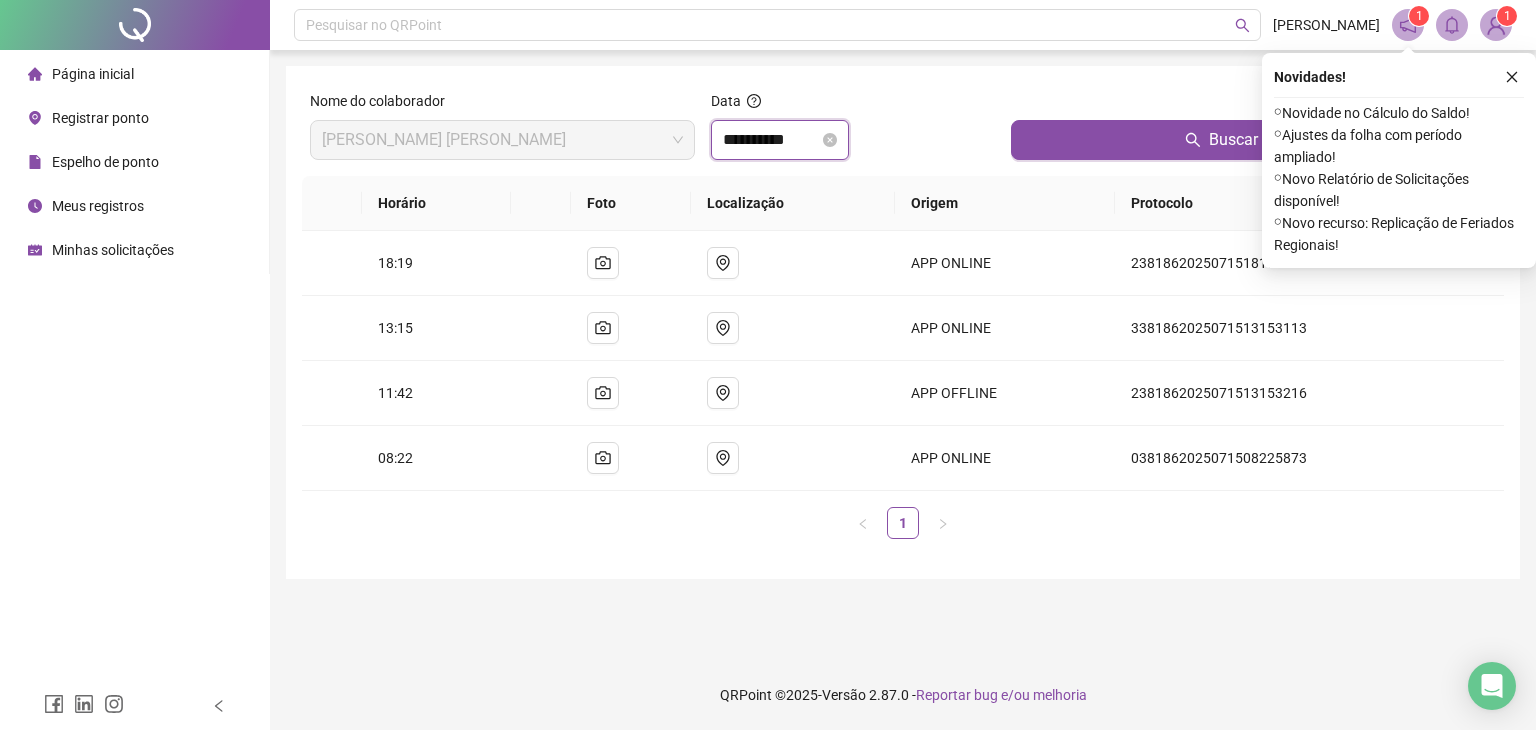 click on "**********" at bounding box center [771, 140] 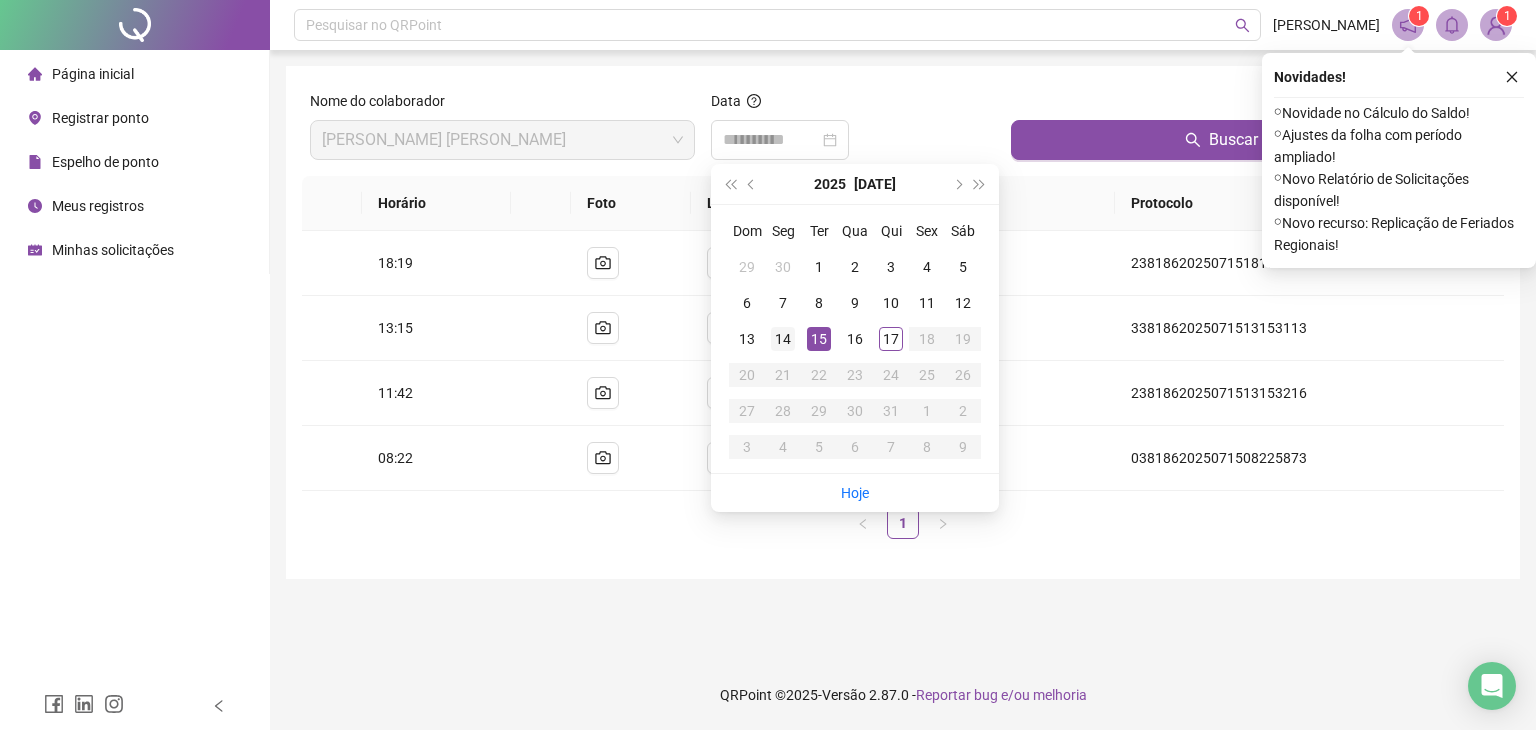 click on "14" at bounding box center [783, 339] 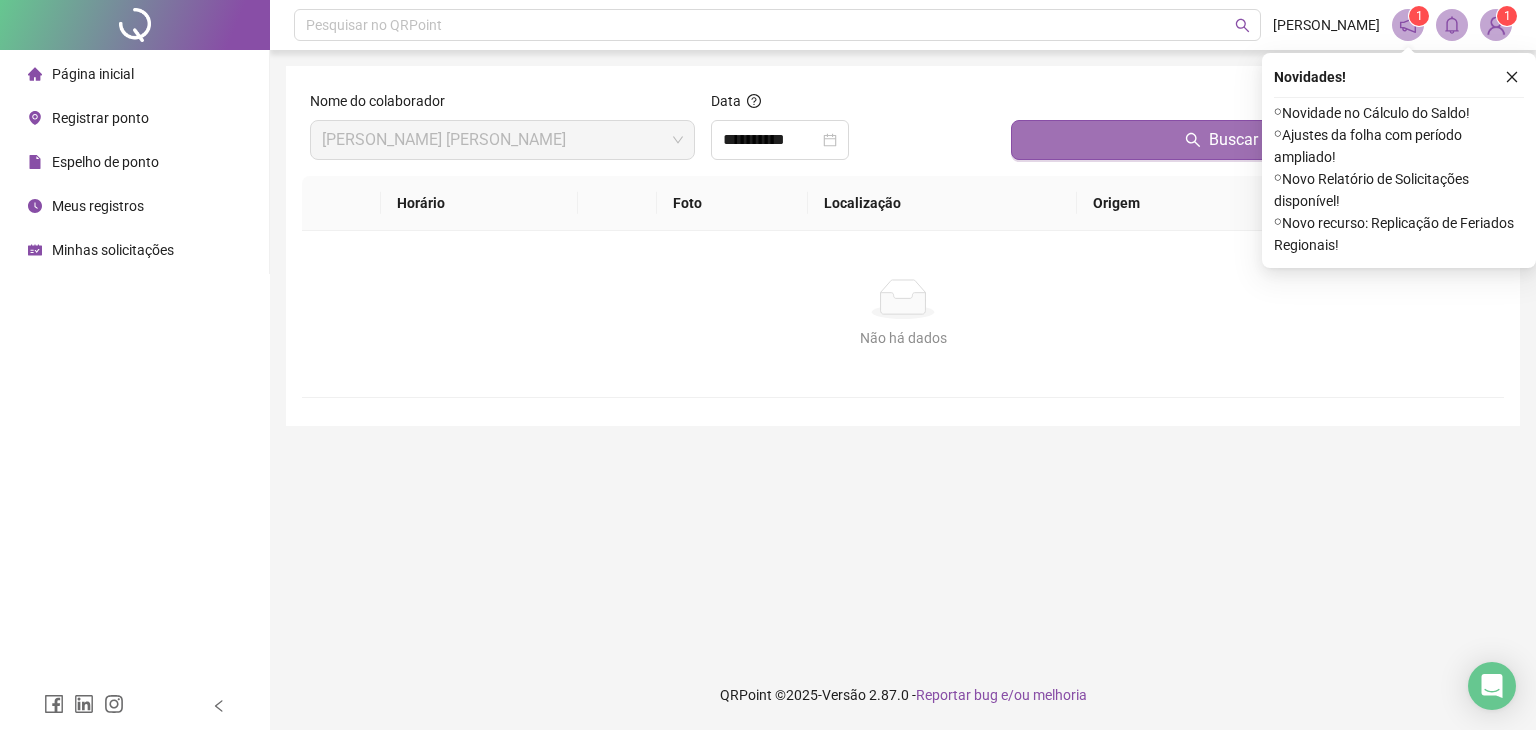 click on "Buscar registros" at bounding box center (1253, 140) 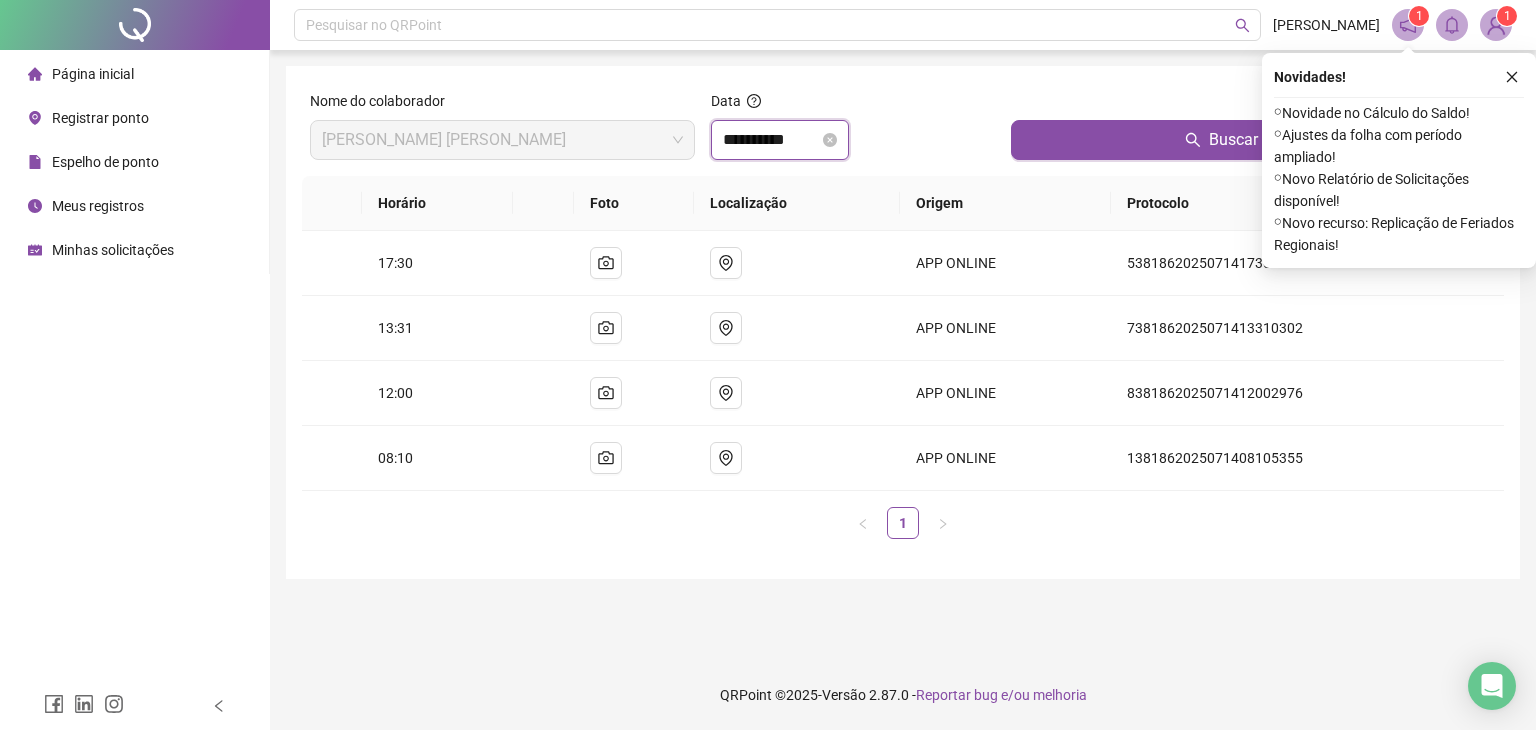 click on "**********" at bounding box center [771, 140] 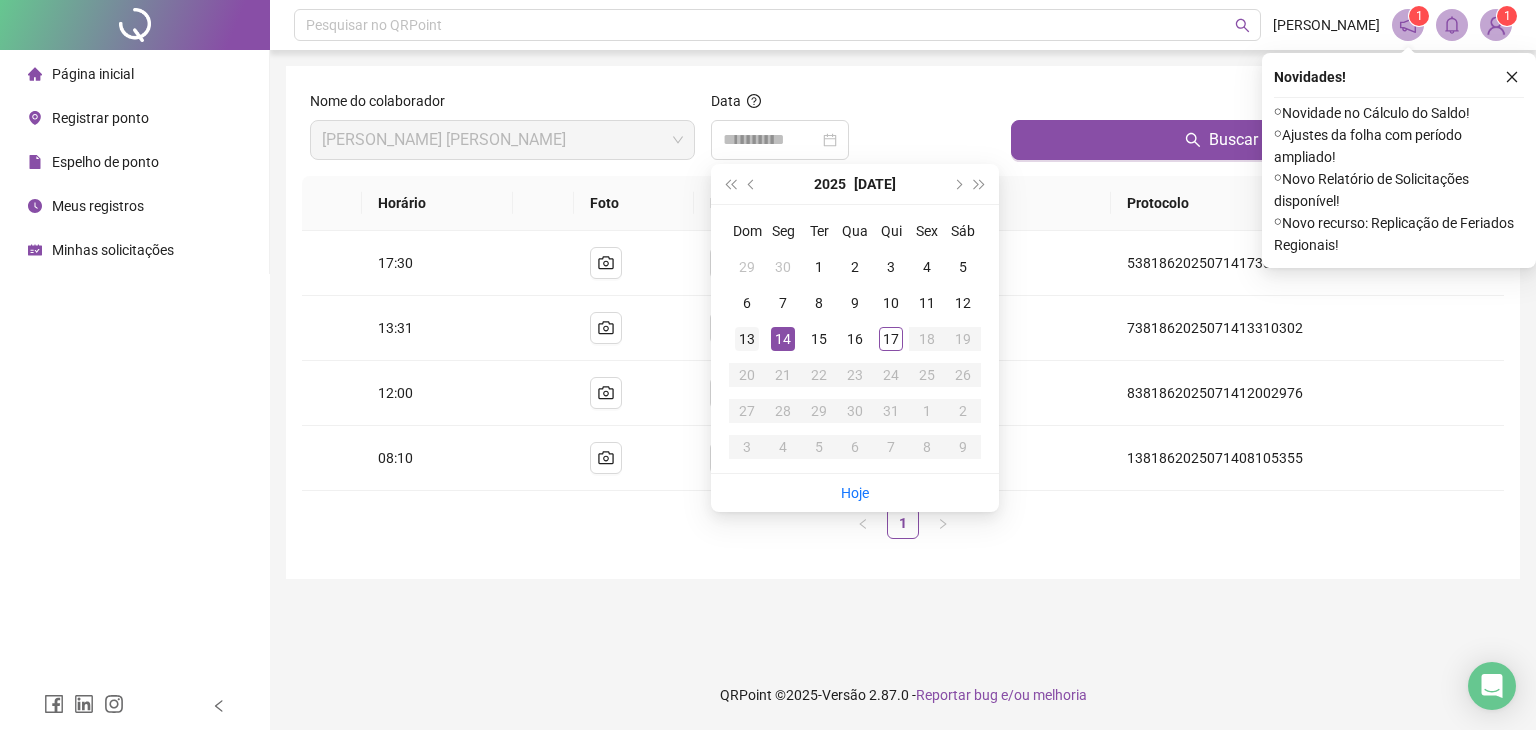 click on "13" at bounding box center (747, 339) 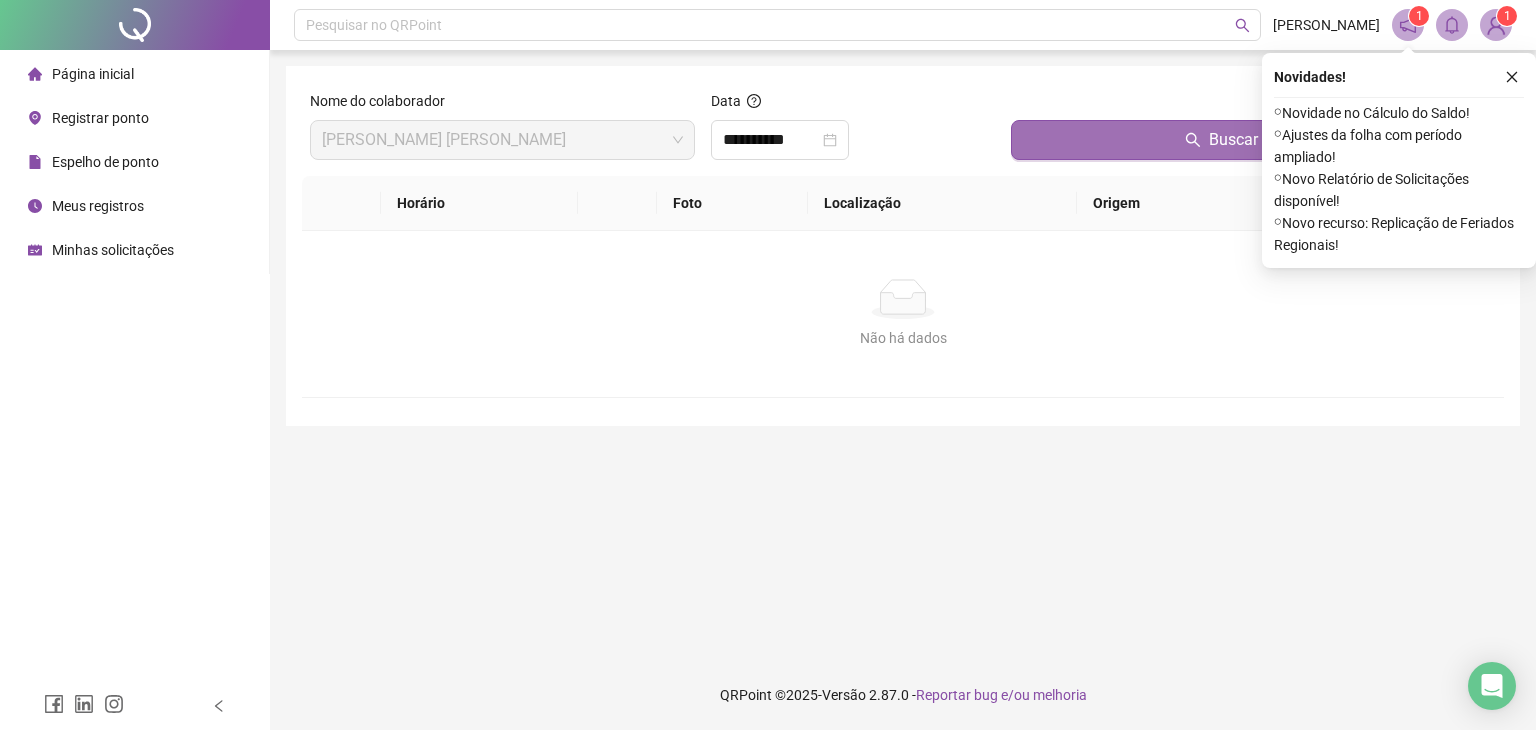 click on "Buscar registros" at bounding box center [1253, 140] 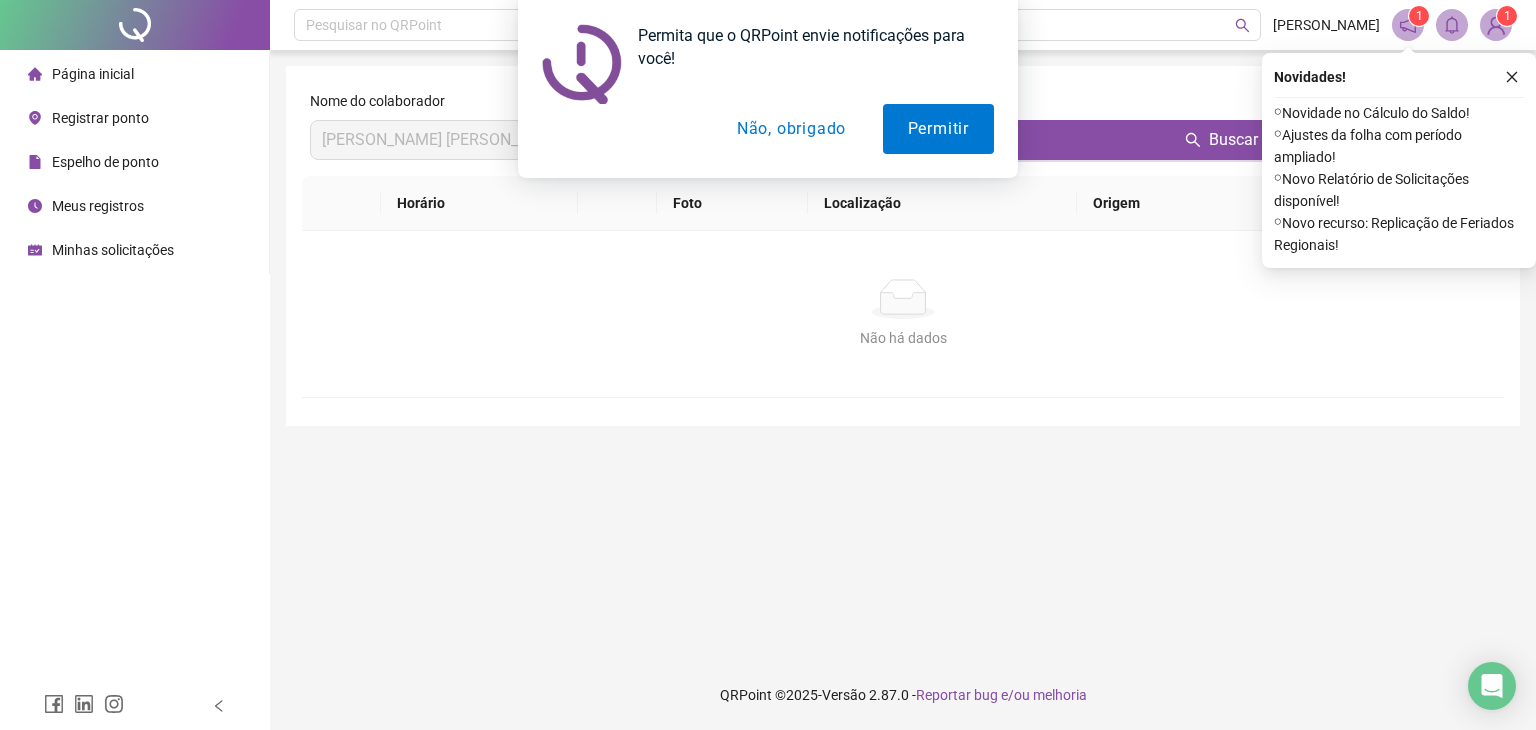 click on "Não, obrigado" at bounding box center [791, 129] 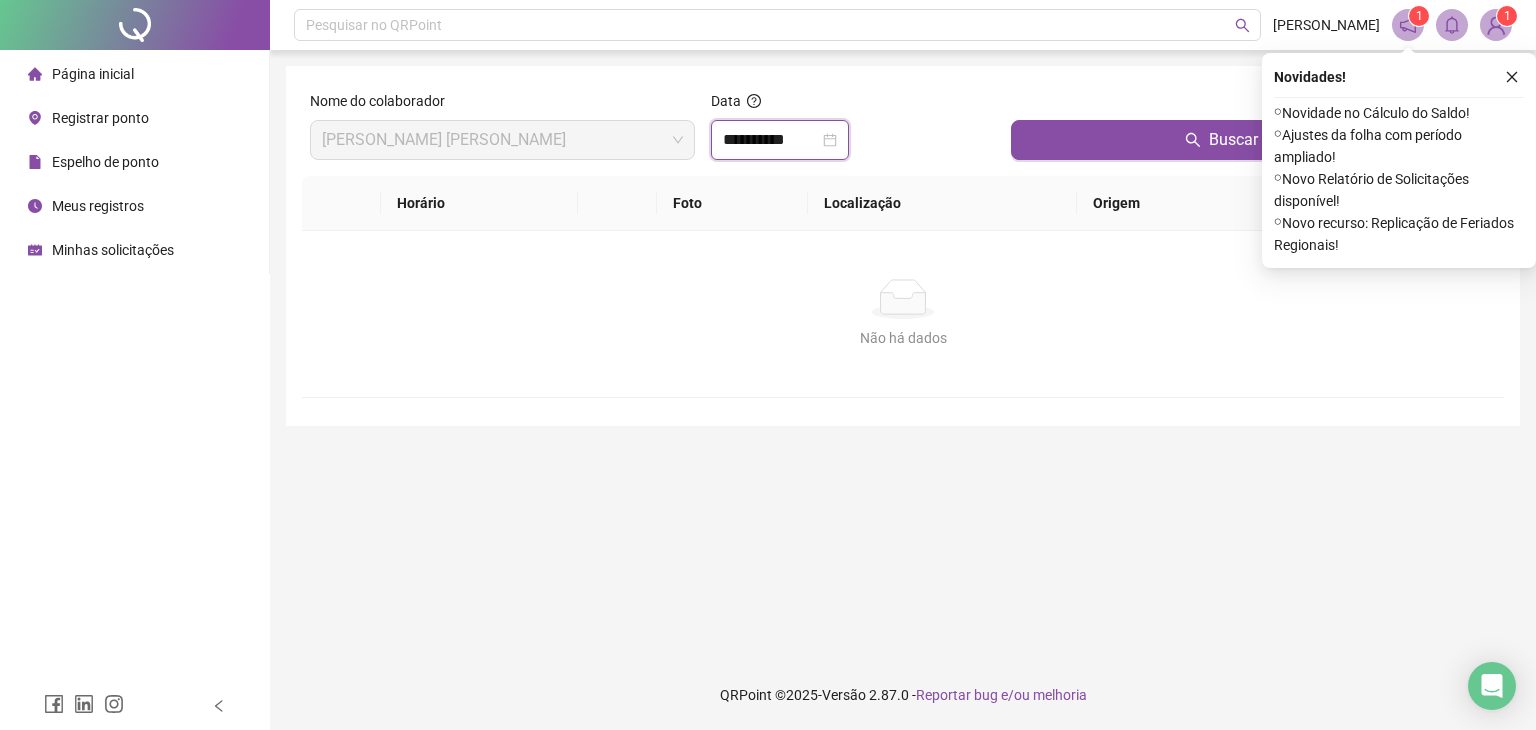 click on "**********" at bounding box center [771, 140] 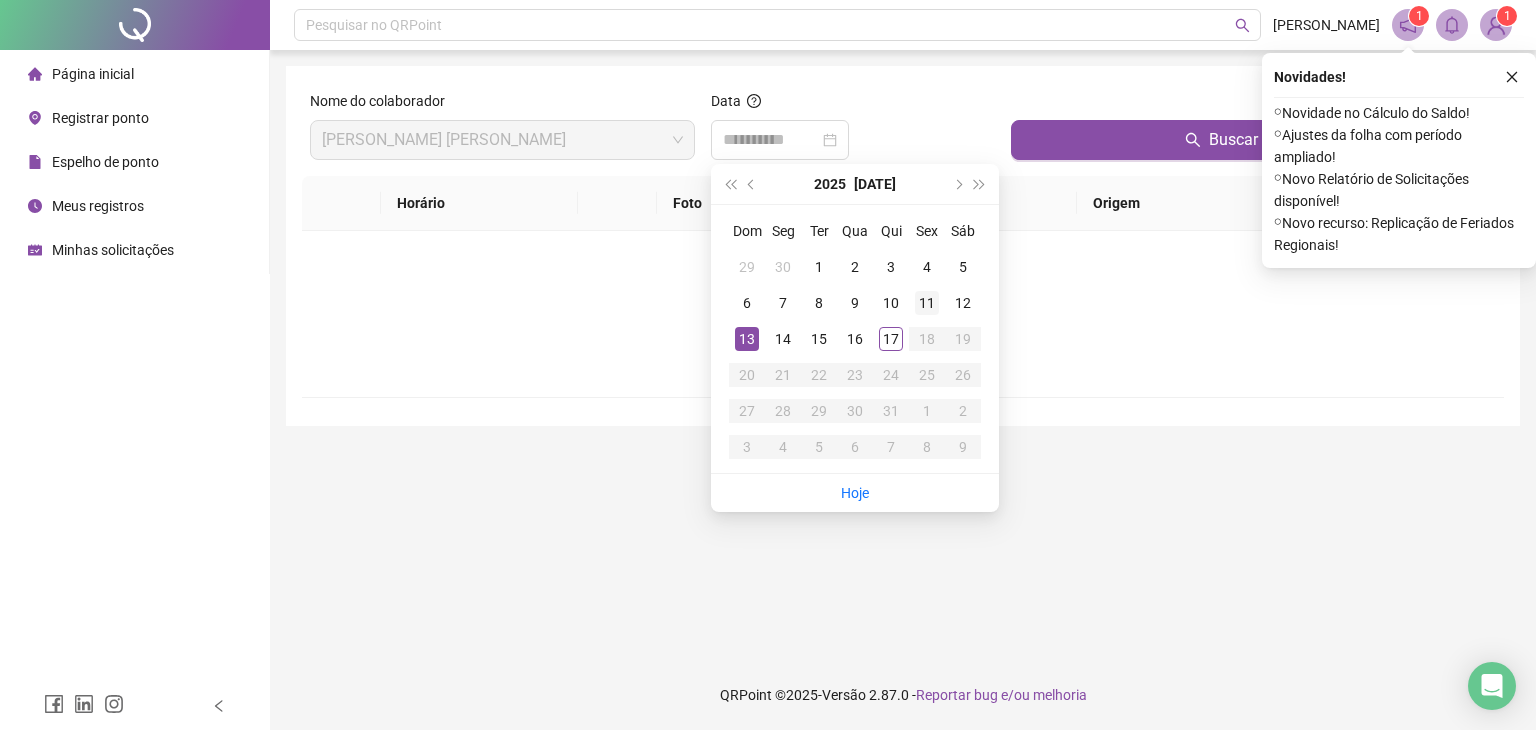 click on "11" at bounding box center (927, 303) 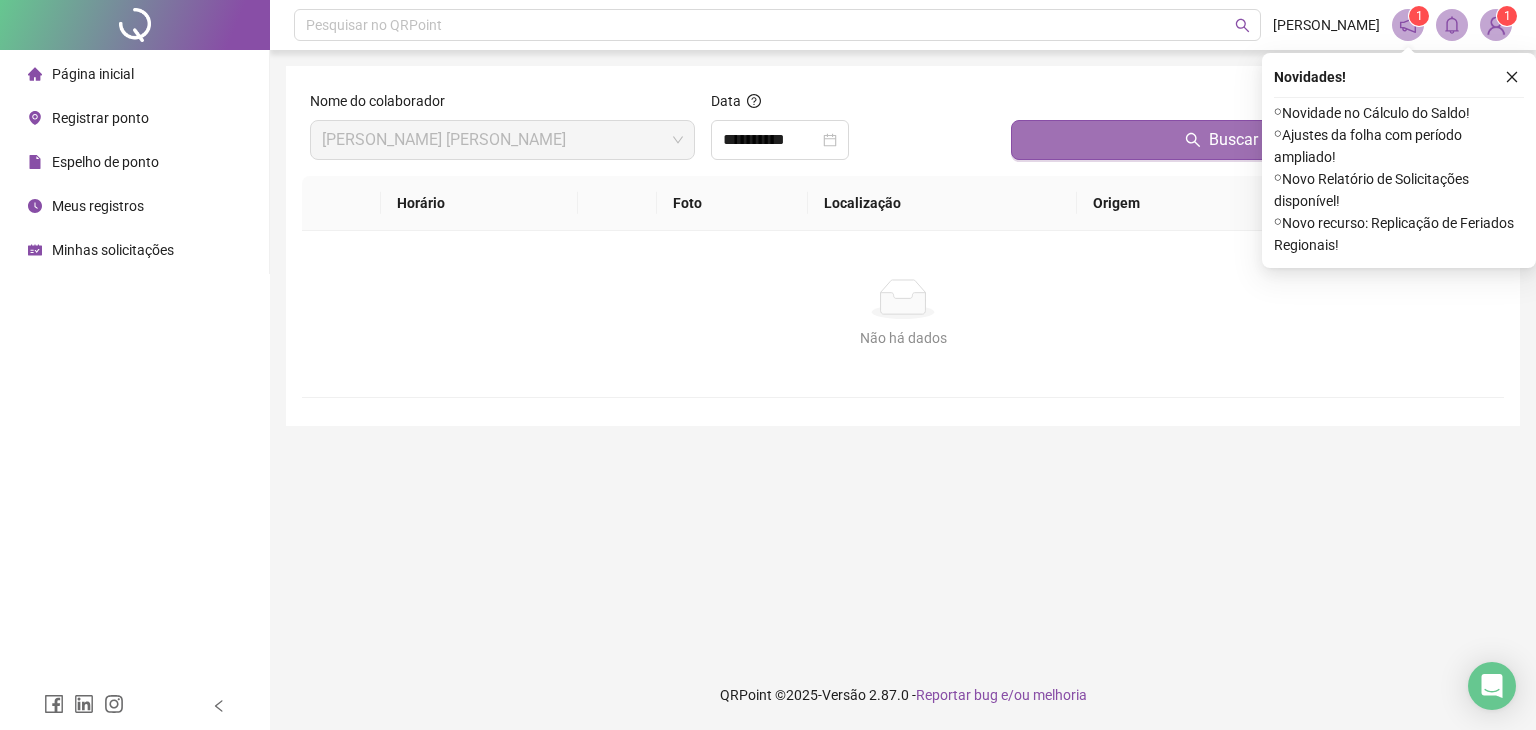 click on "Buscar registros" at bounding box center (1253, 140) 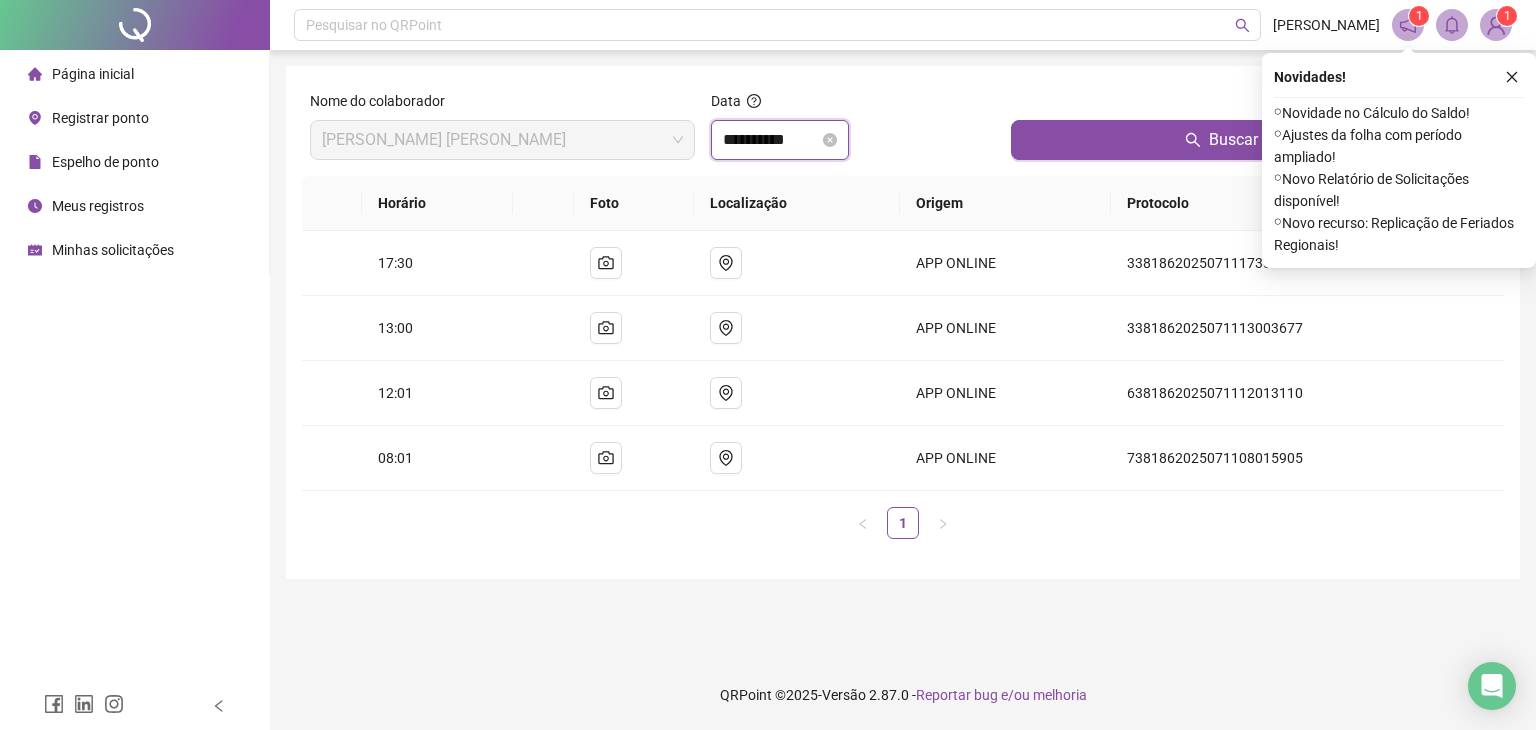 click on "**********" at bounding box center [771, 140] 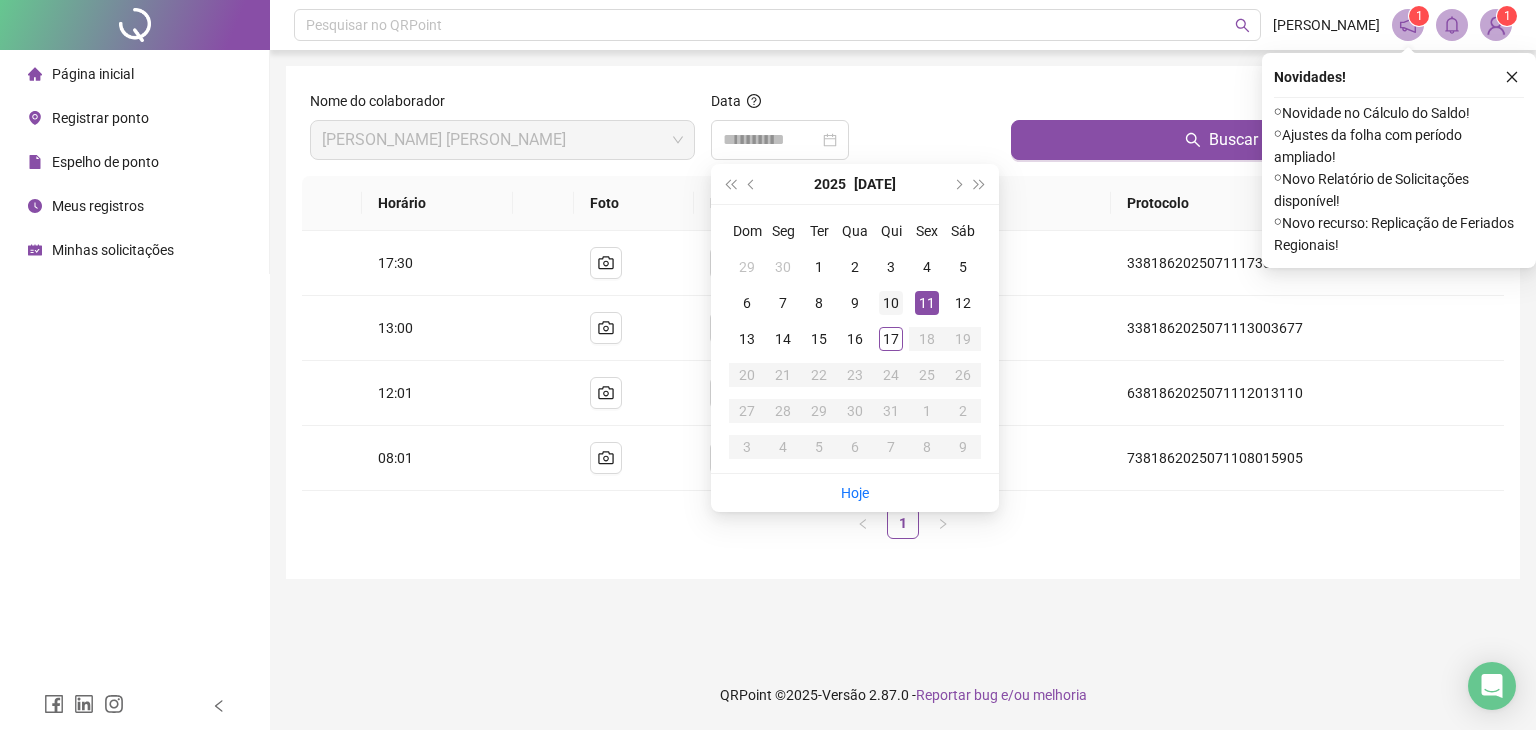 click on "10" at bounding box center (891, 303) 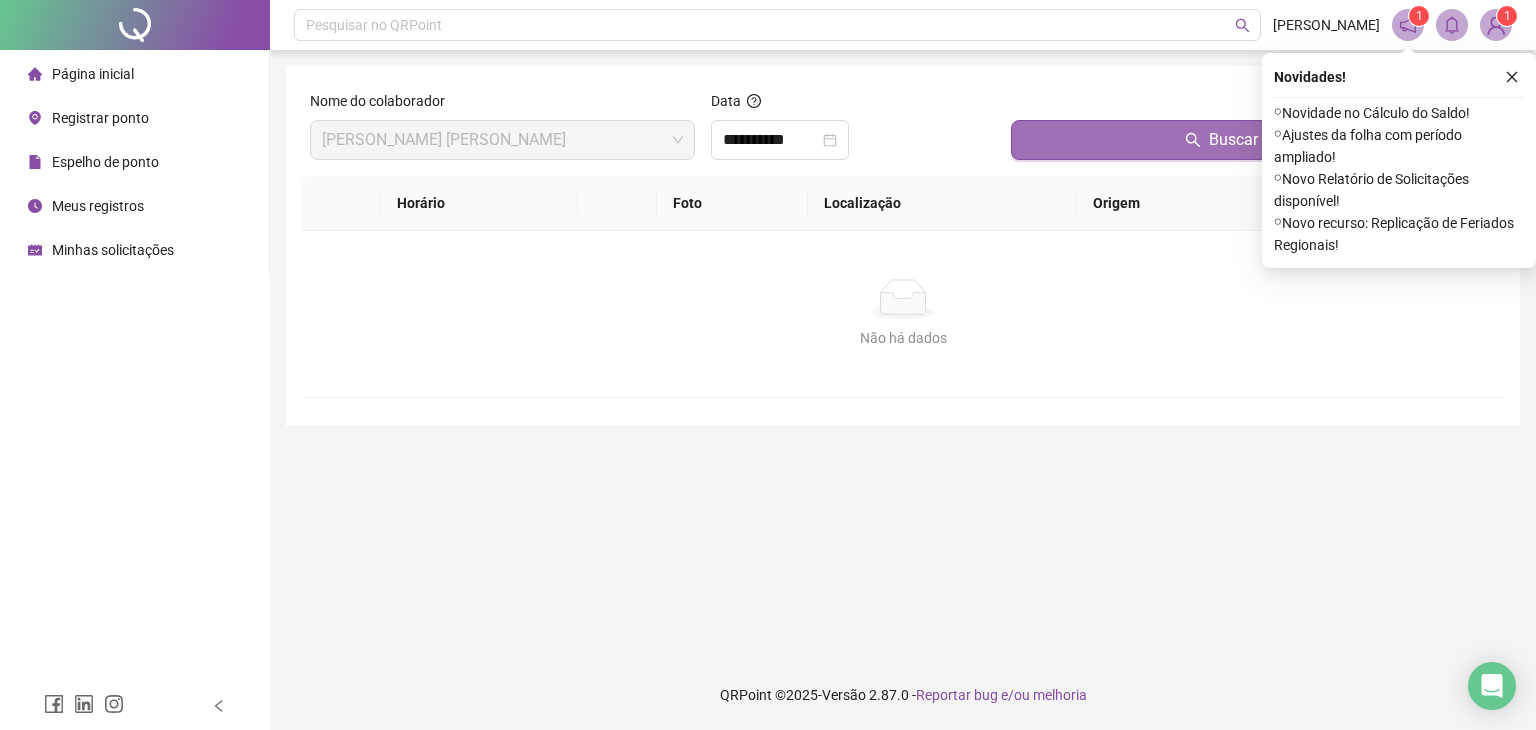 click on "Buscar registros" at bounding box center (1253, 140) 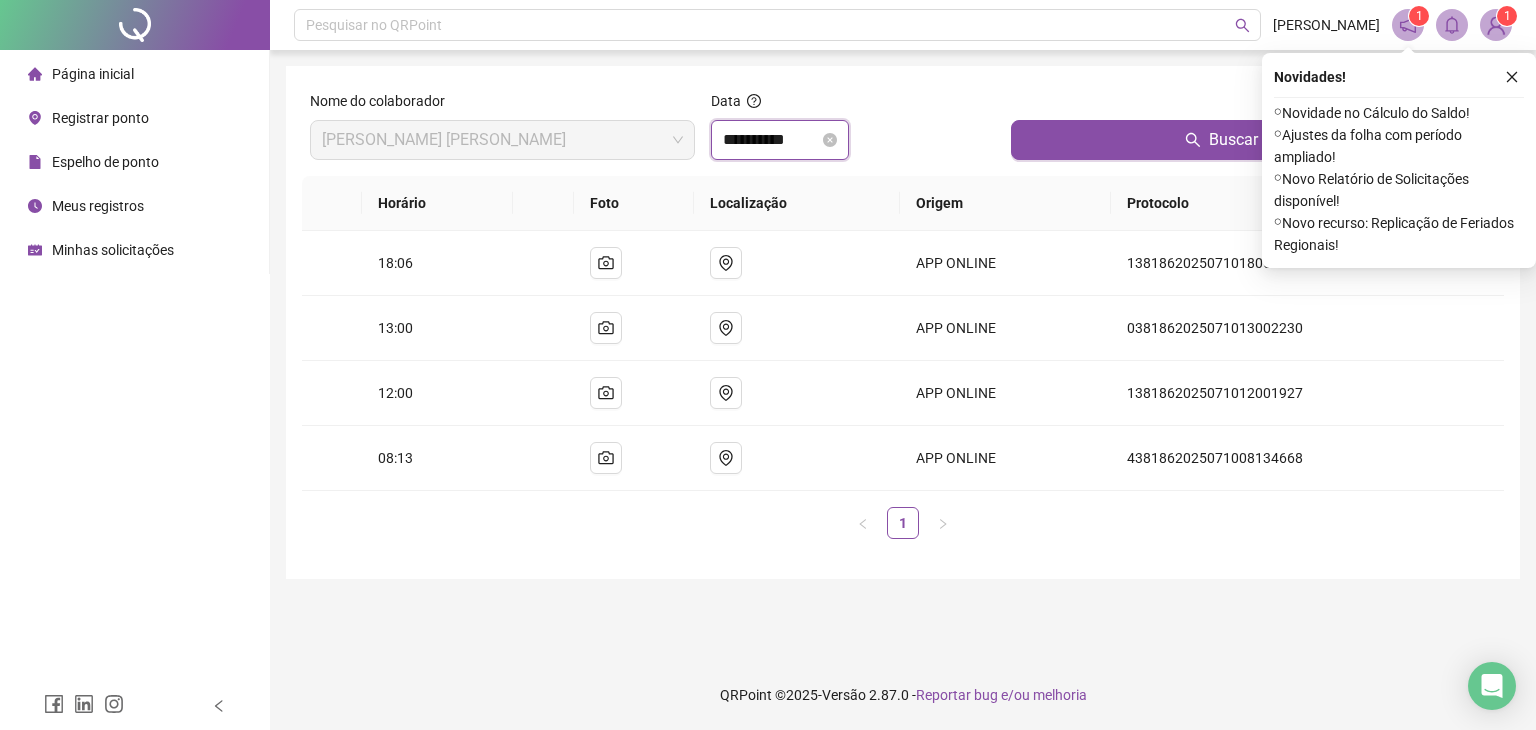 click on "**********" at bounding box center (771, 140) 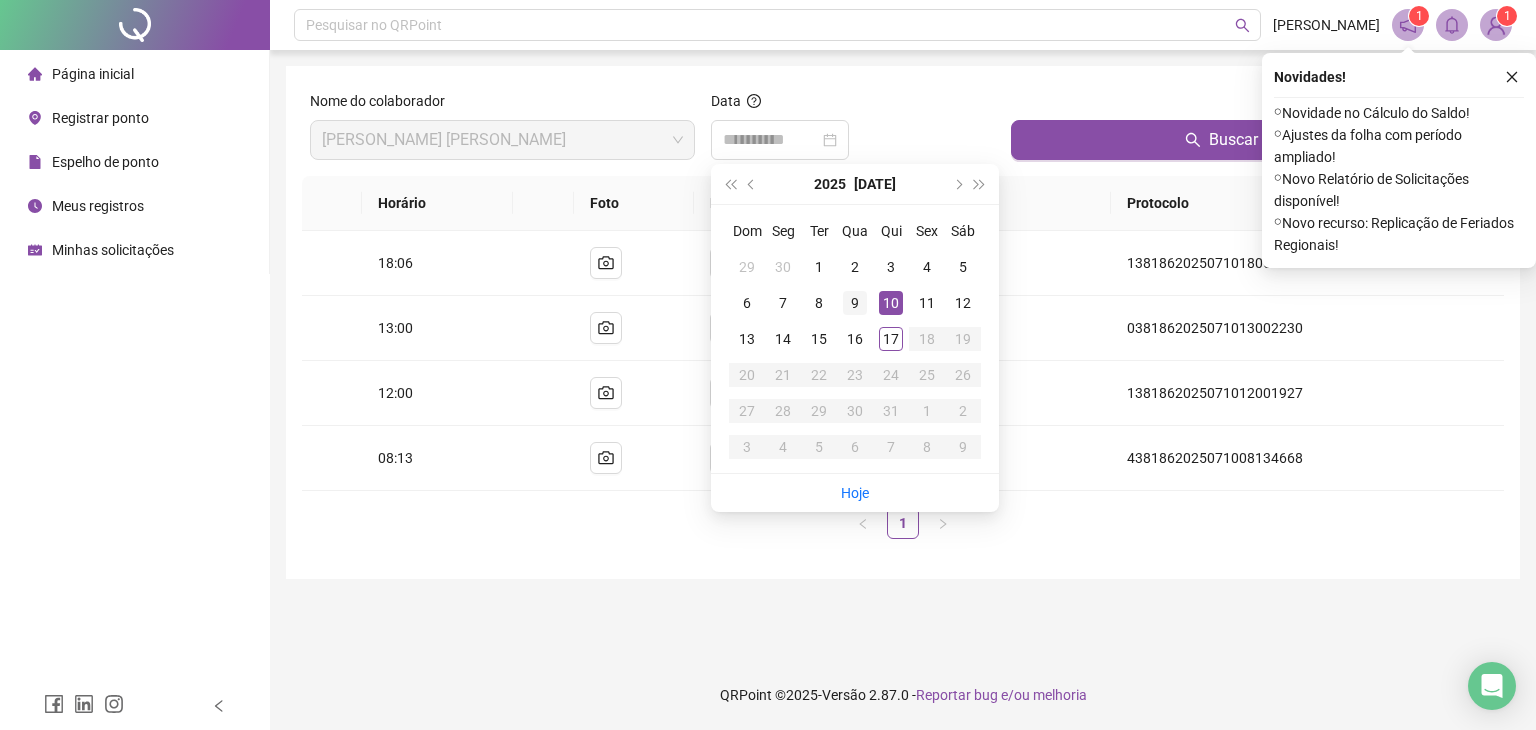 click on "9" at bounding box center (855, 303) 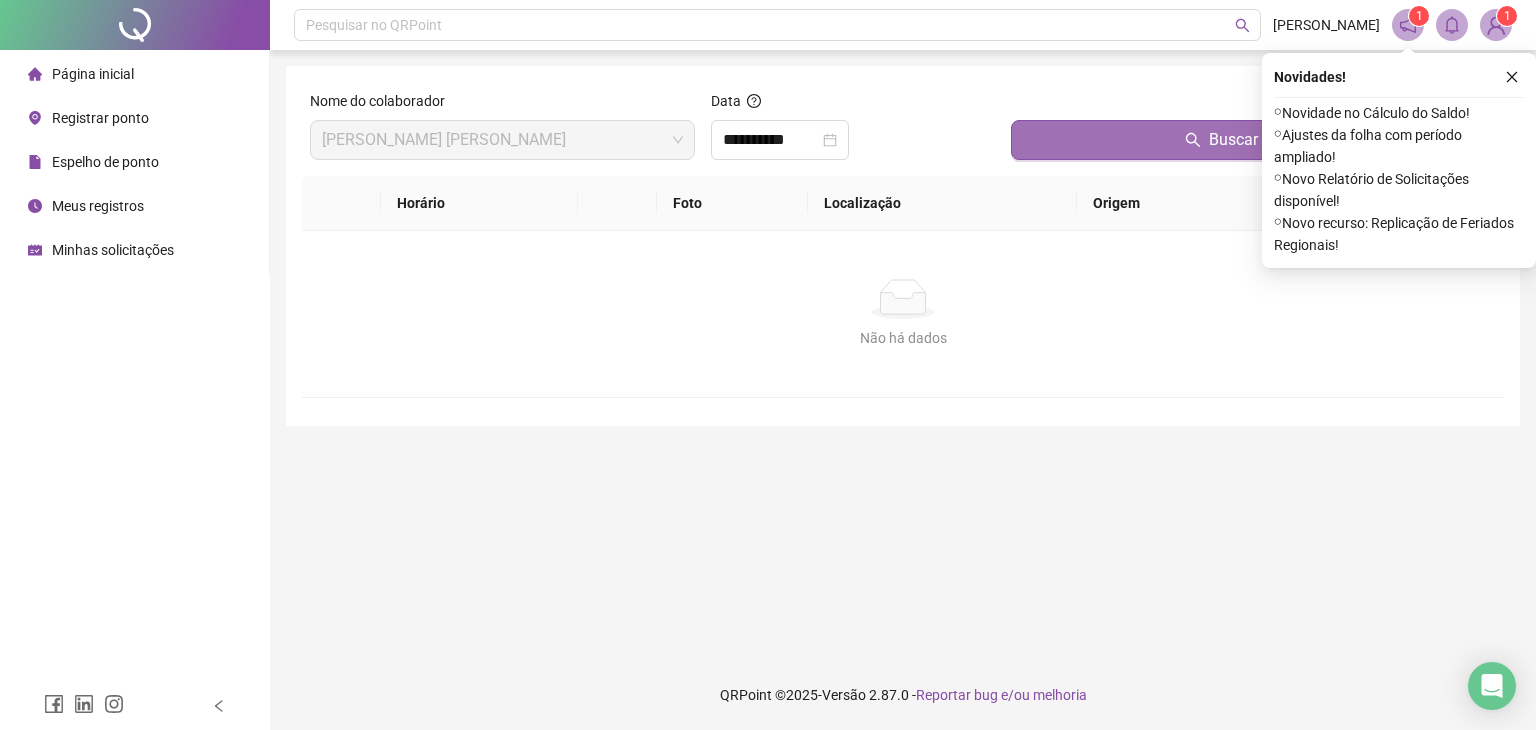 click on "Buscar registros" at bounding box center (1253, 140) 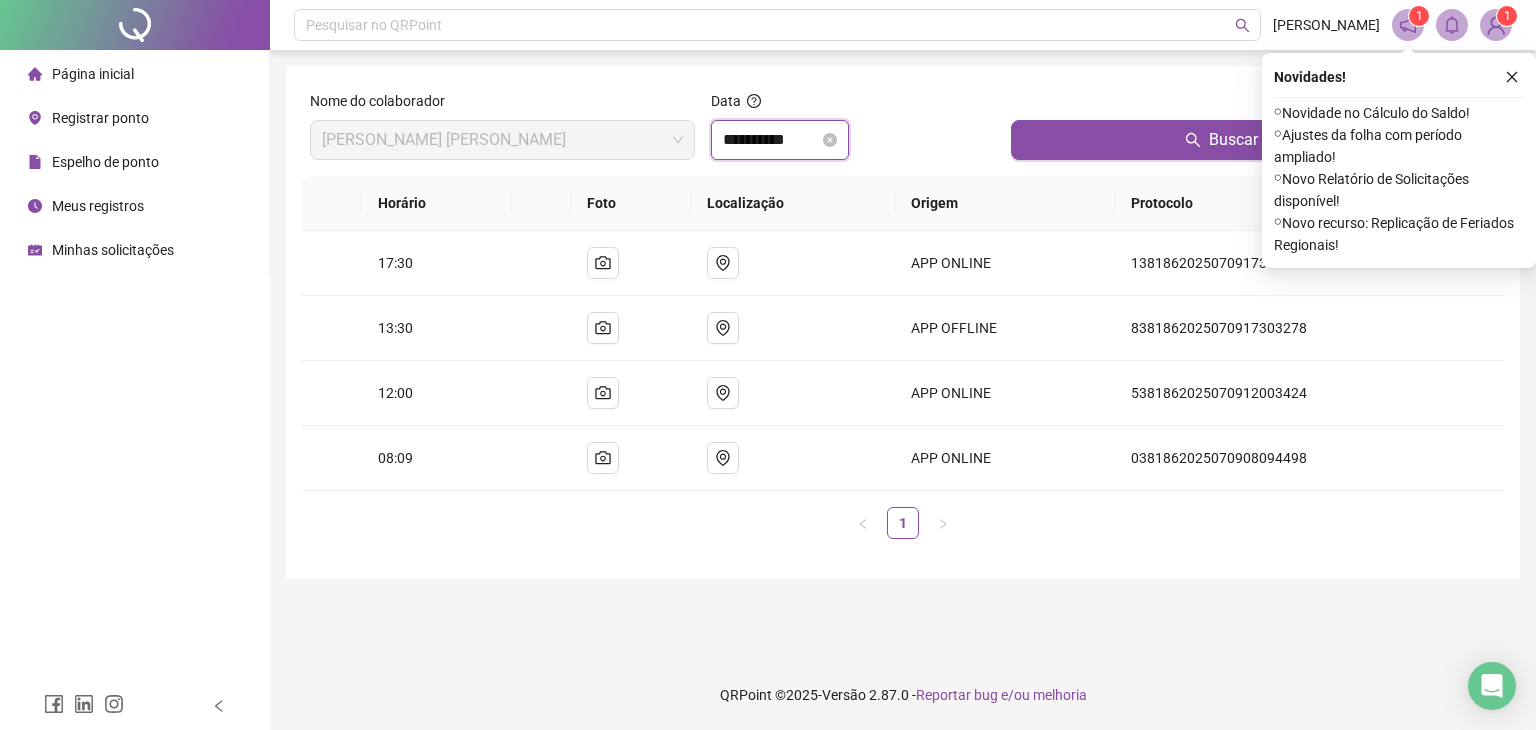 click on "**********" at bounding box center [771, 140] 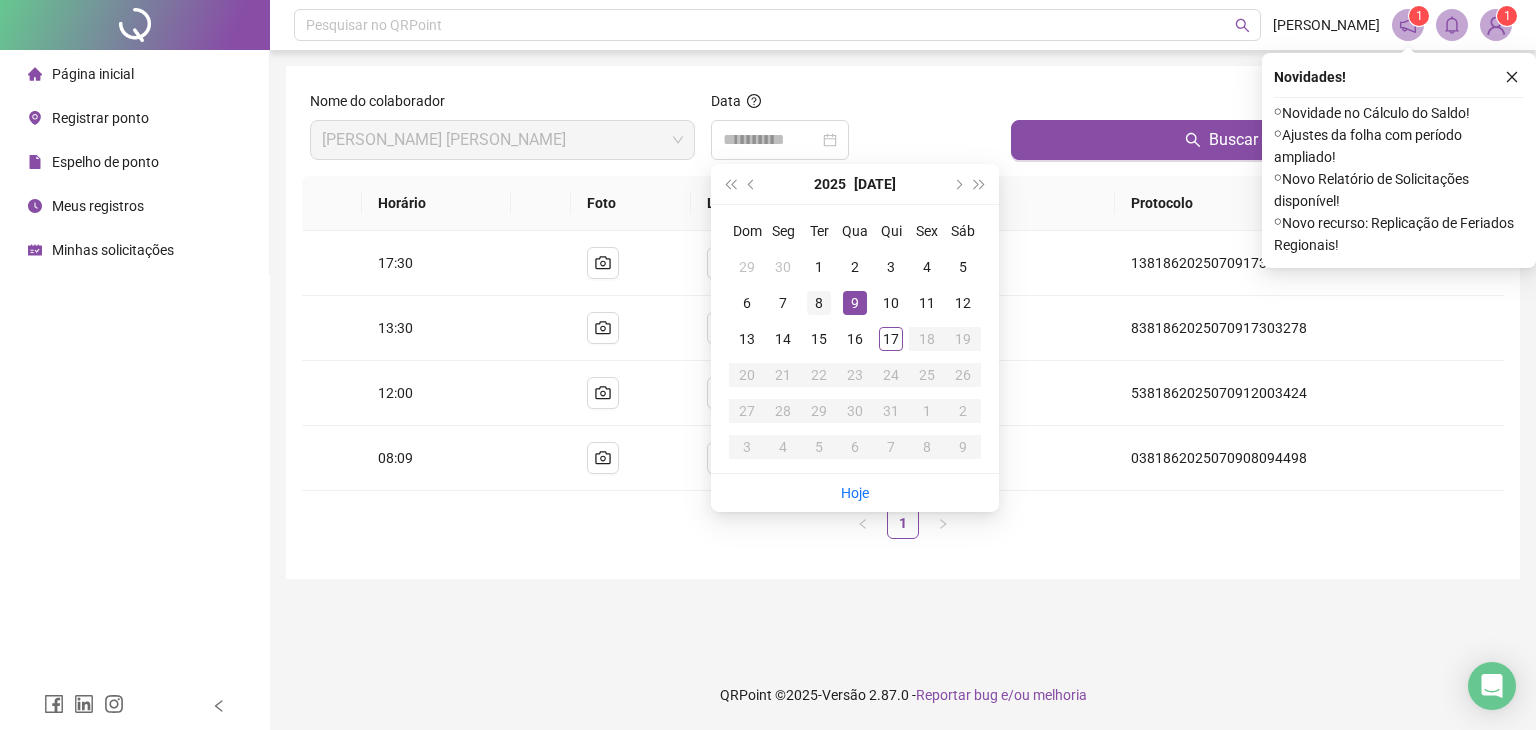 click on "8" at bounding box center (819, 303) 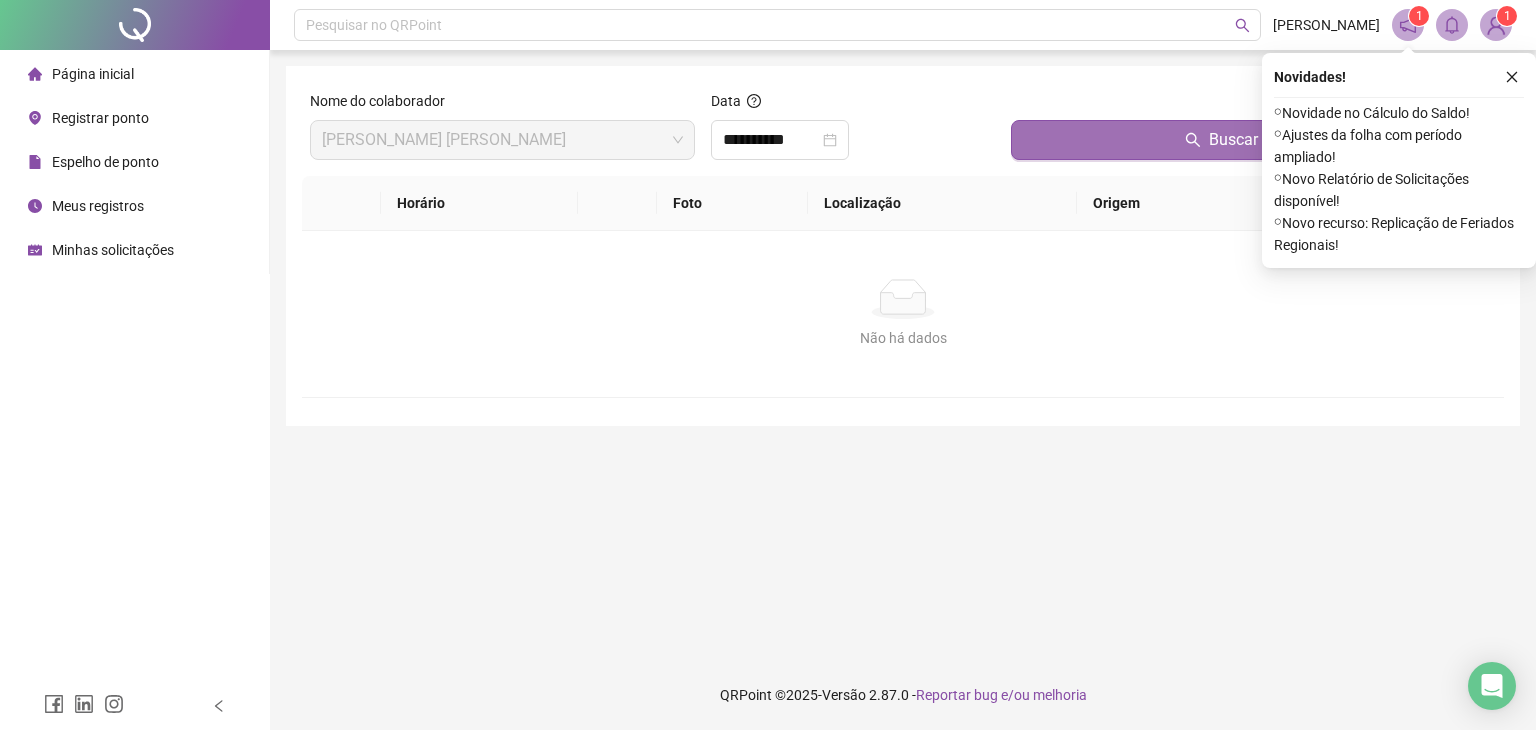 click on "Buscar registros" at bounding box center (1253, 140) 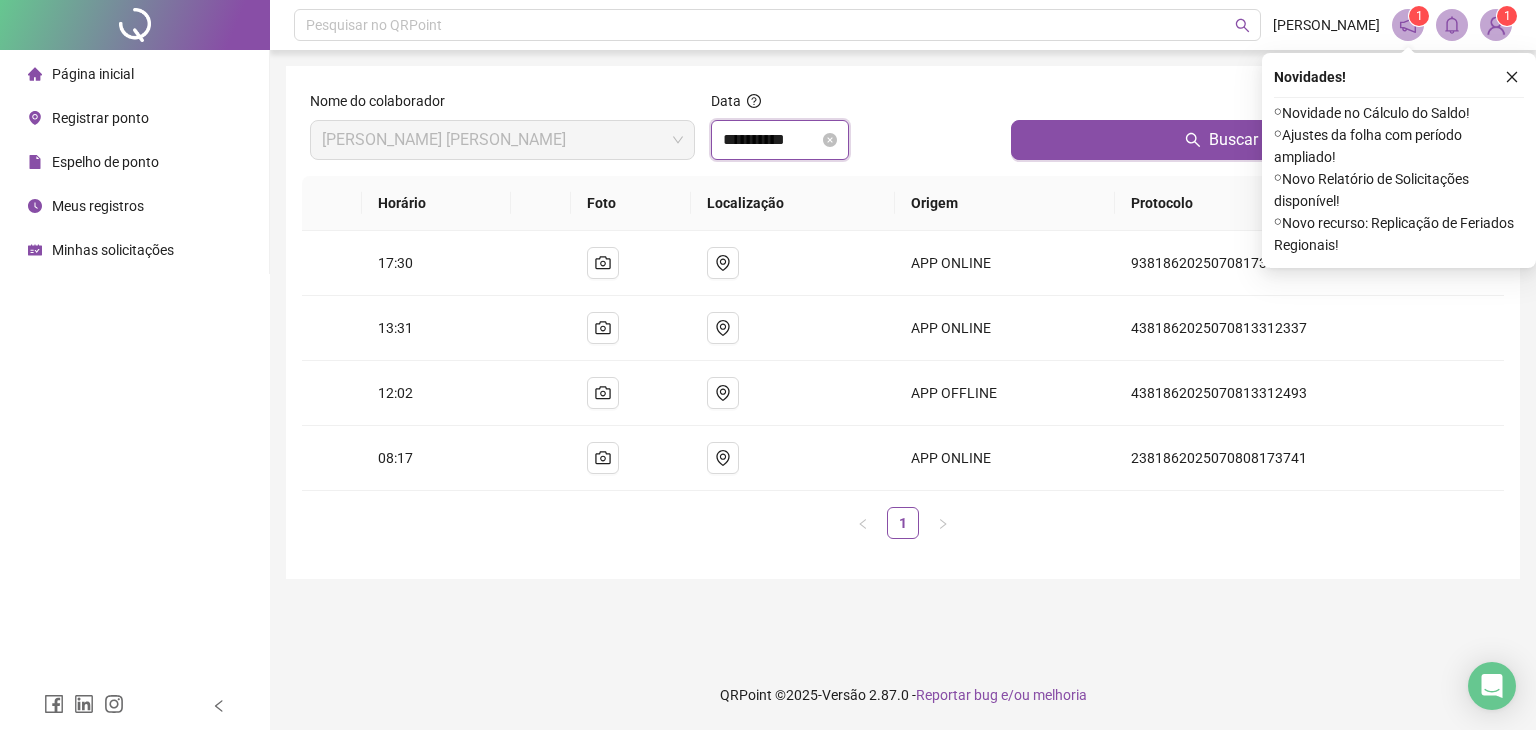 click on "**********" at bounding box center [771, 140] 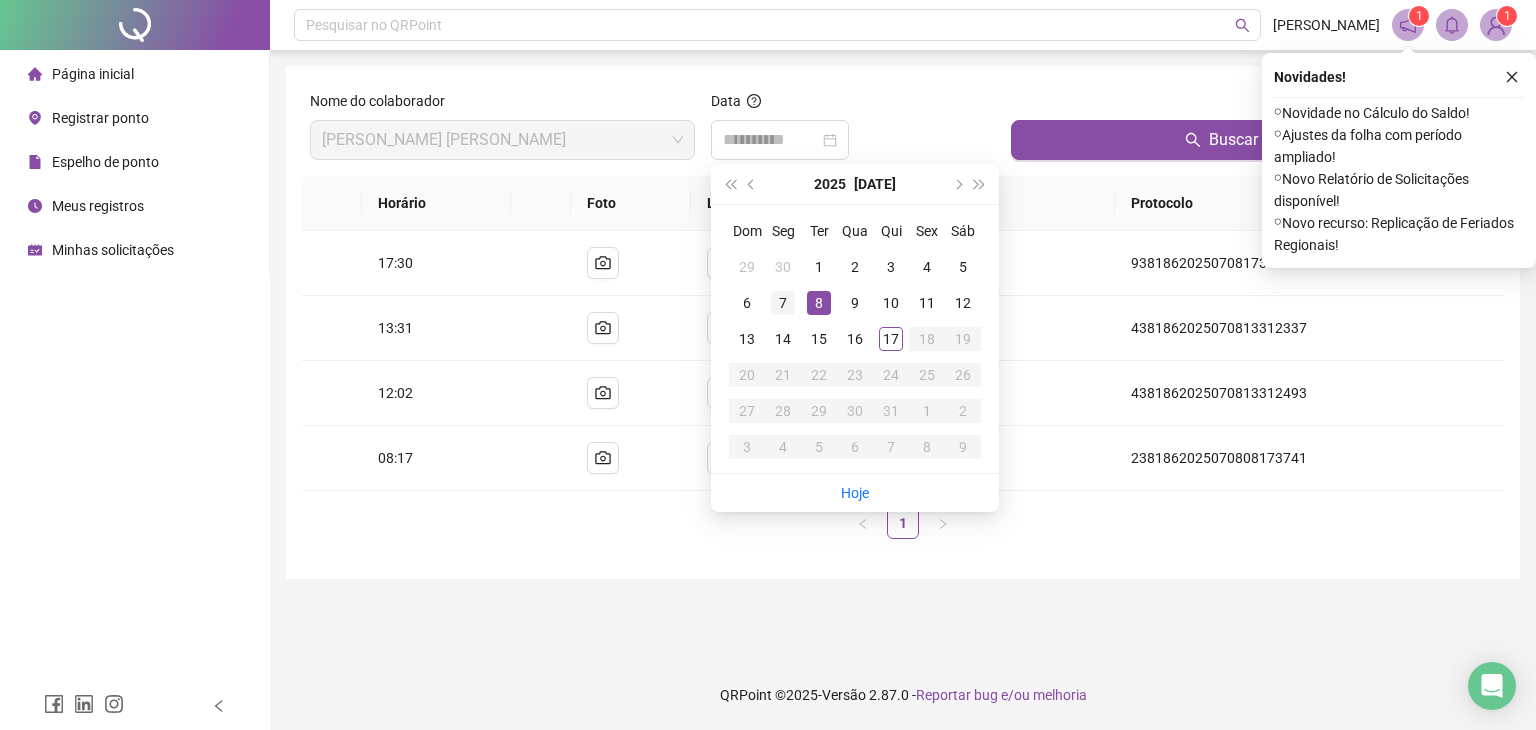 click on "7" at bounding box center (783, 303) 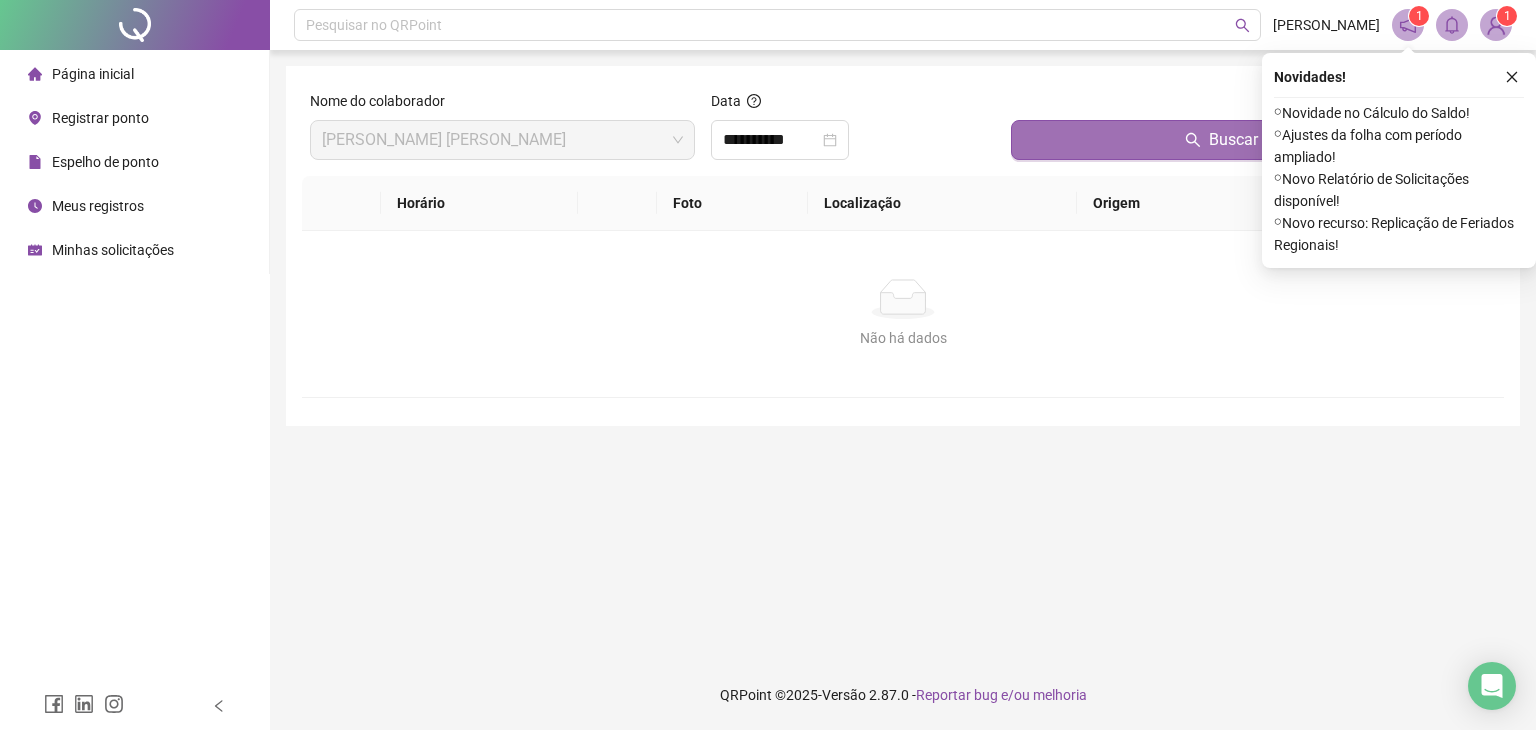 click on "Buscar registros" at bounding box center (1253, 140) 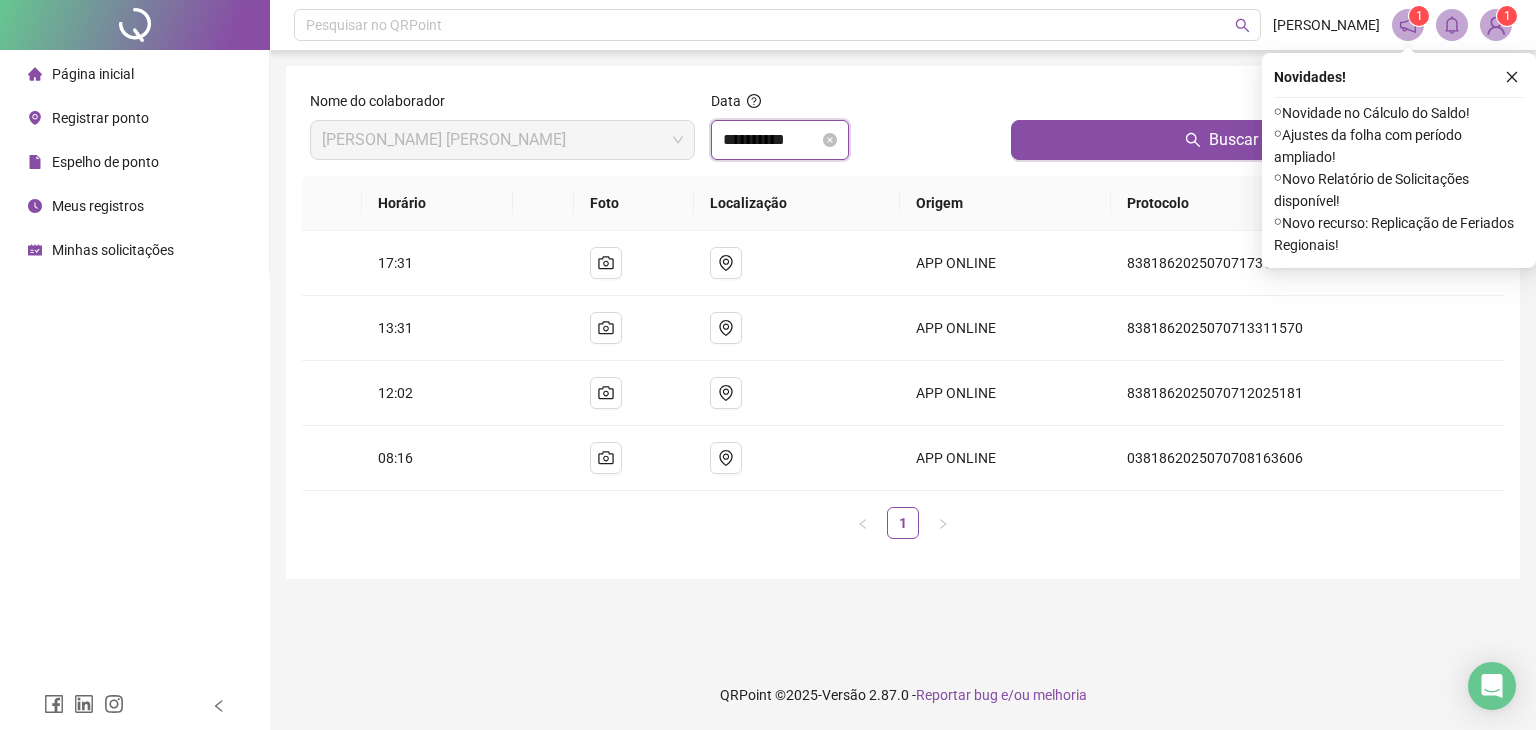 click on "**********" at bounding box center (771, 140) 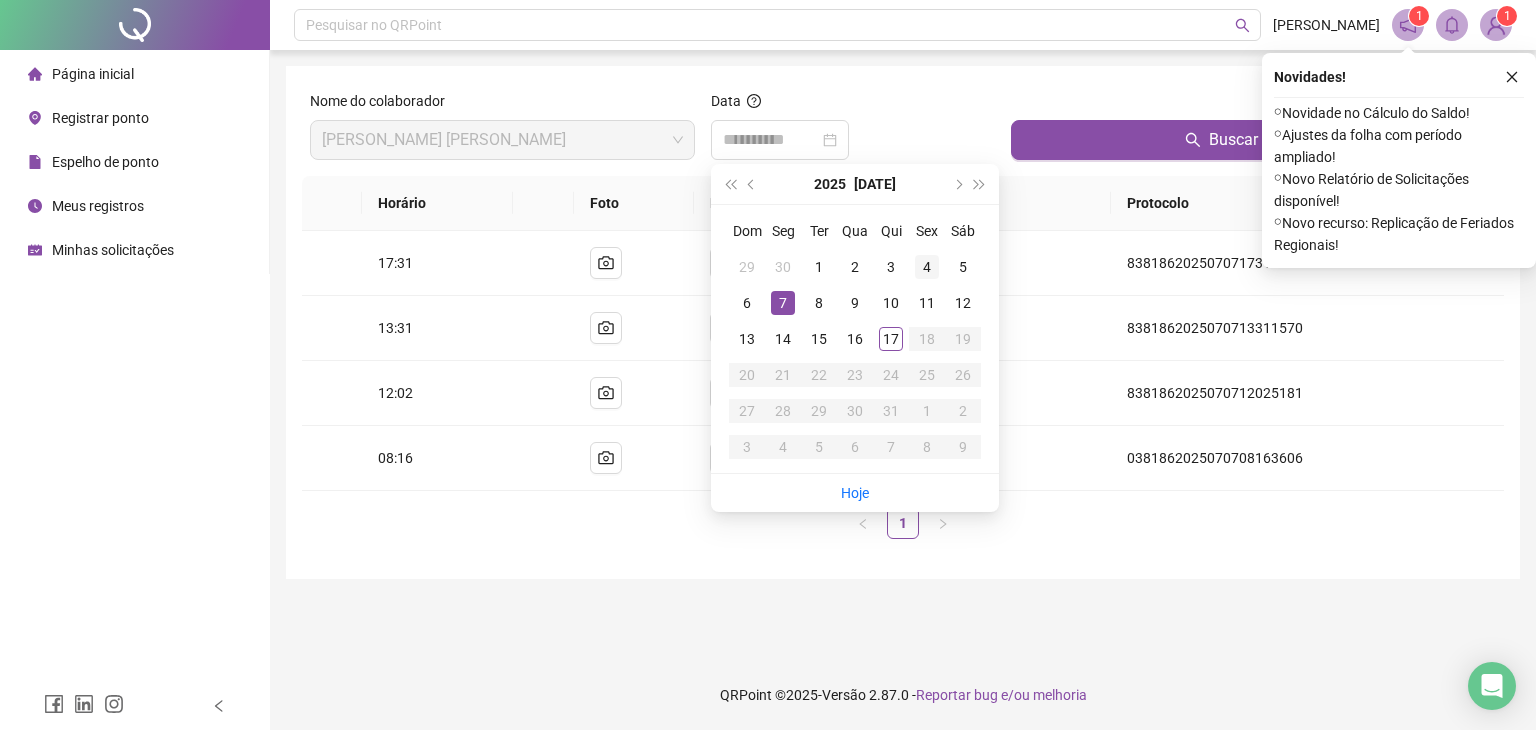 click on "4" at bounding box center [927, 267] 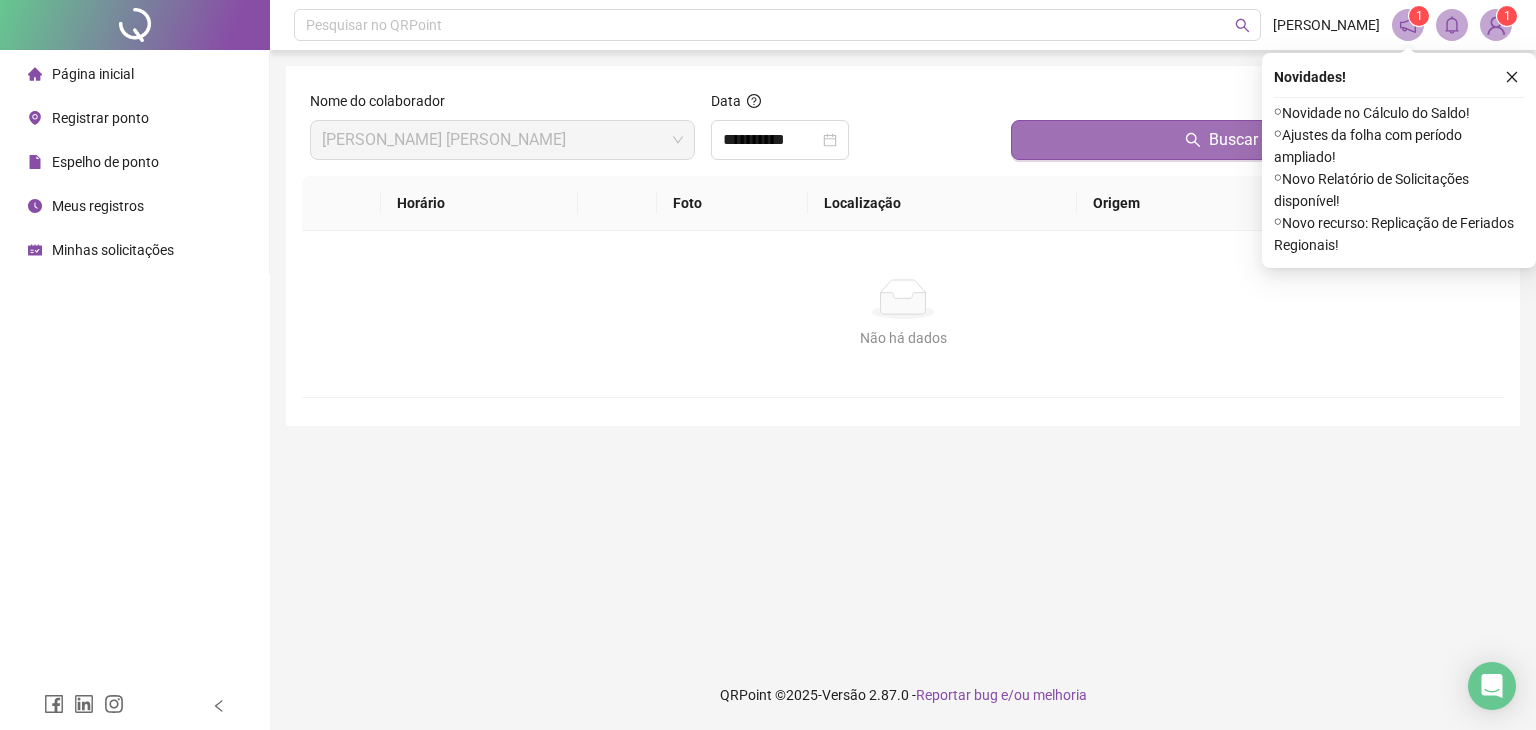 click on "Buscar registros" at bounding box center [1253, 140] 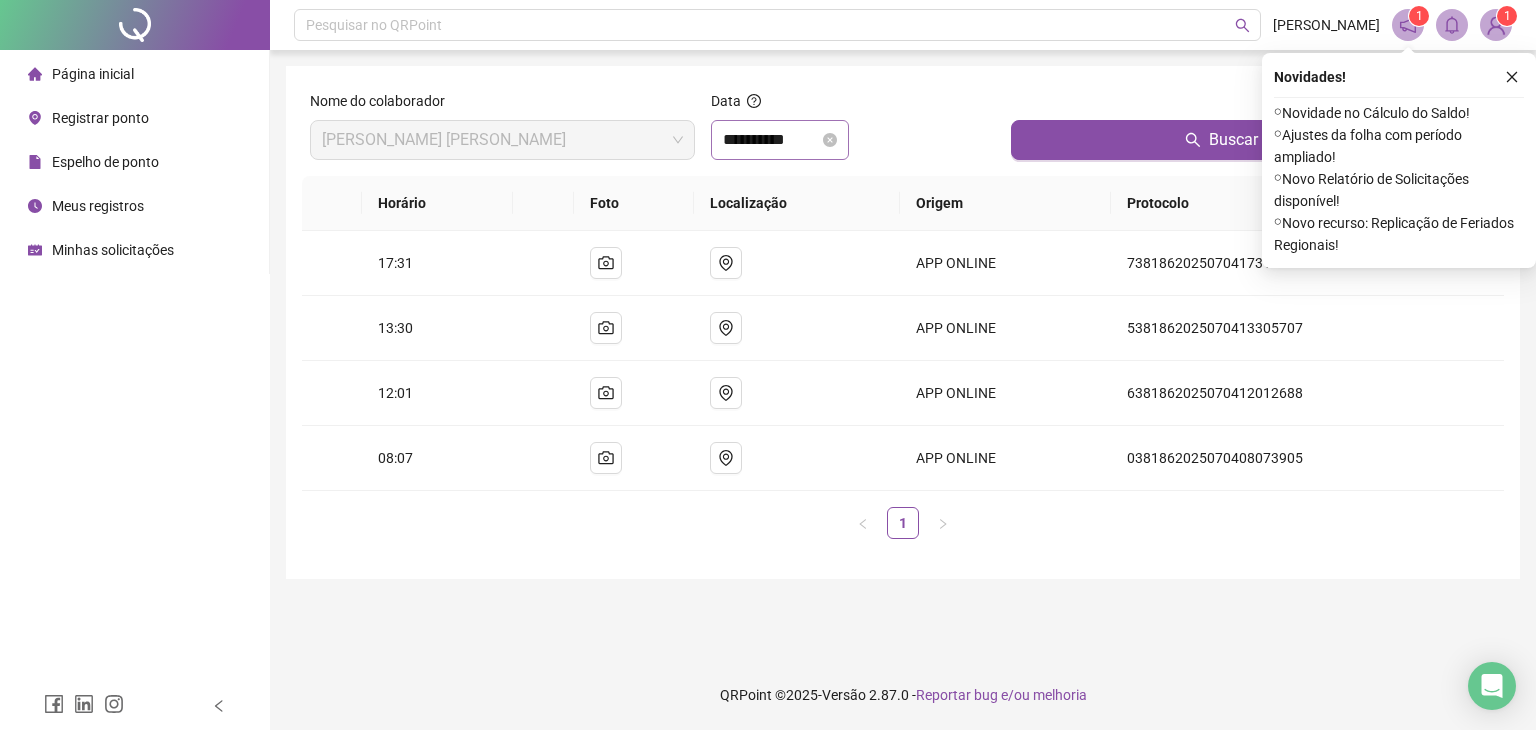 click on "**********" at bounding box center [780, 140] 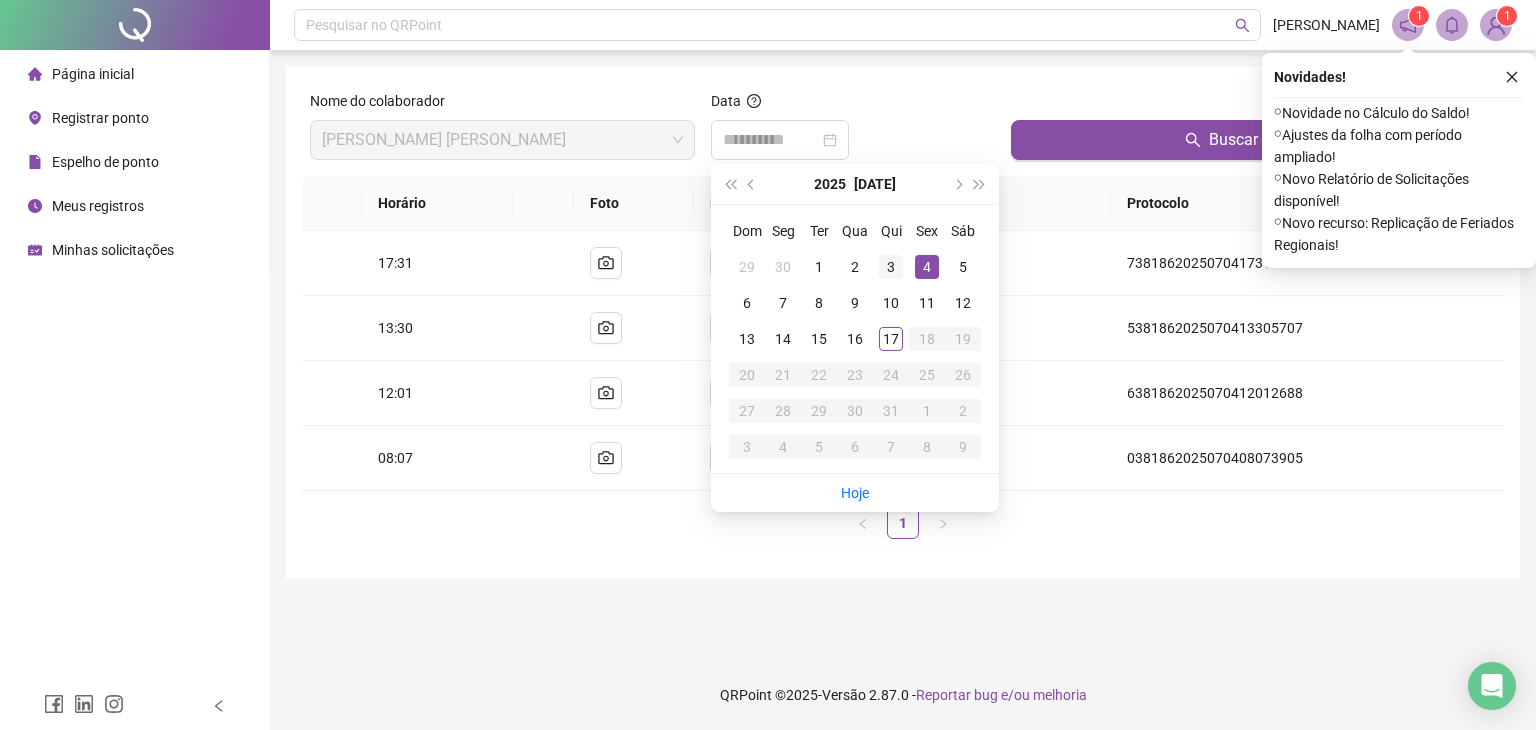 click on "3" at bounding box center [891, 267] 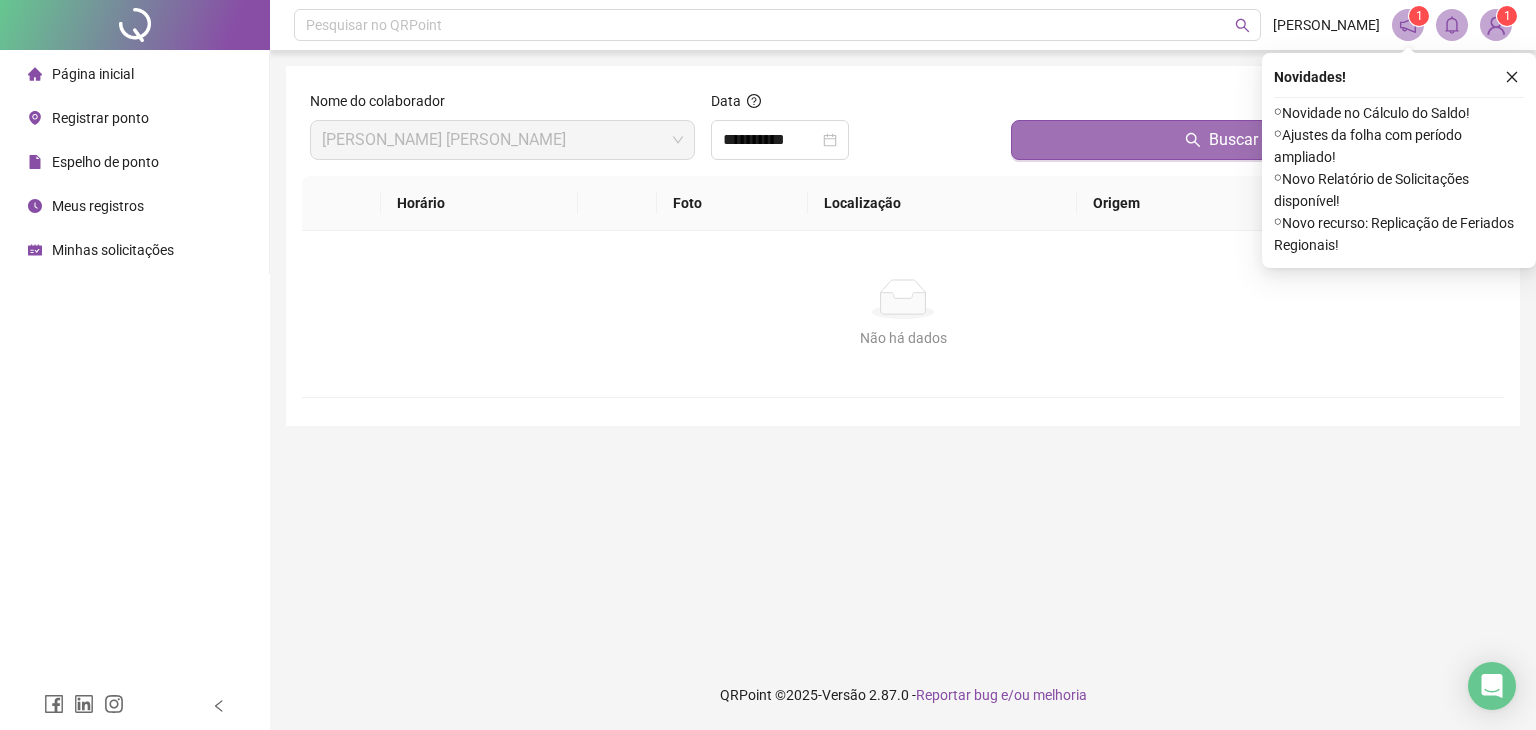 click on "Buscar registros" at bounding box center (1253, 140) 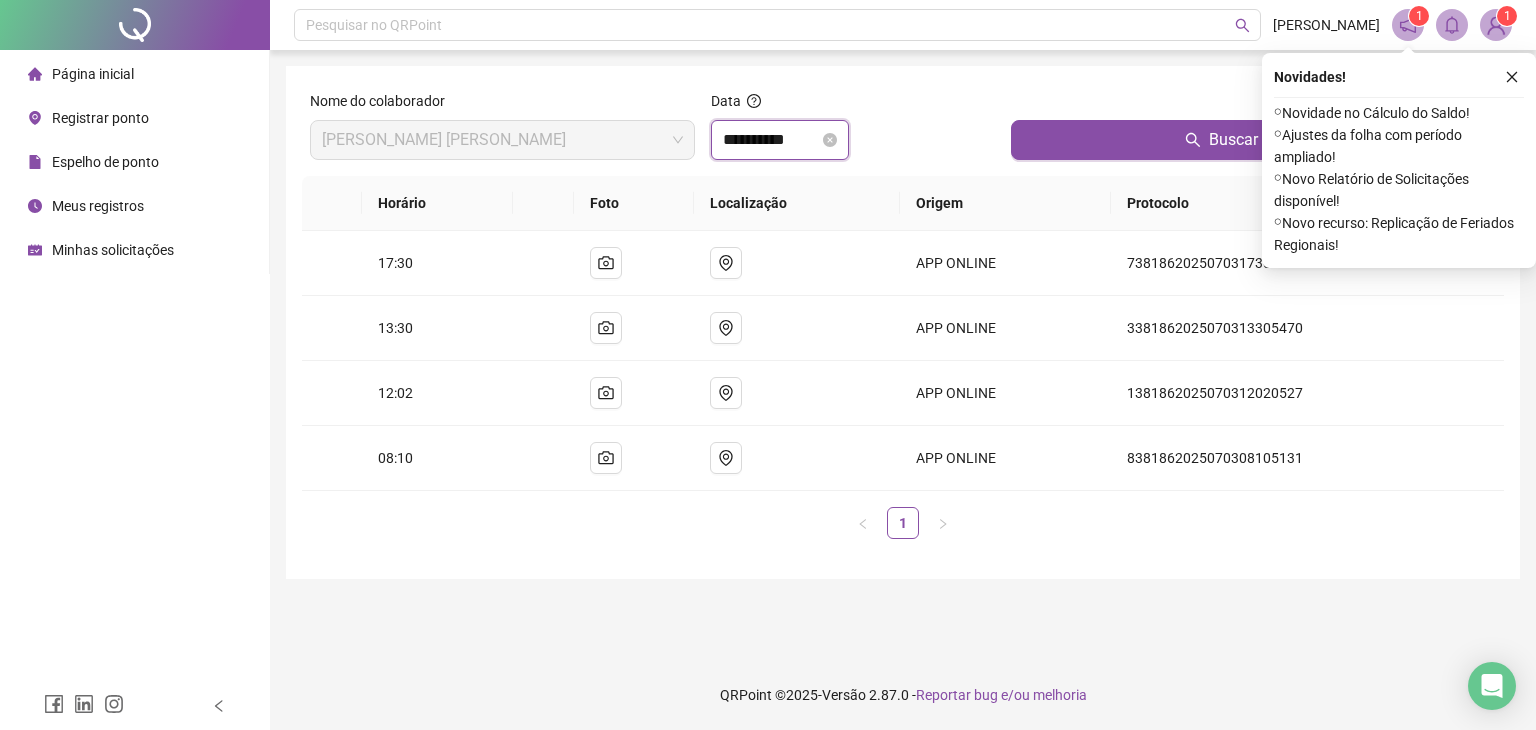 click on "**********" at bounding box center (771, 140) 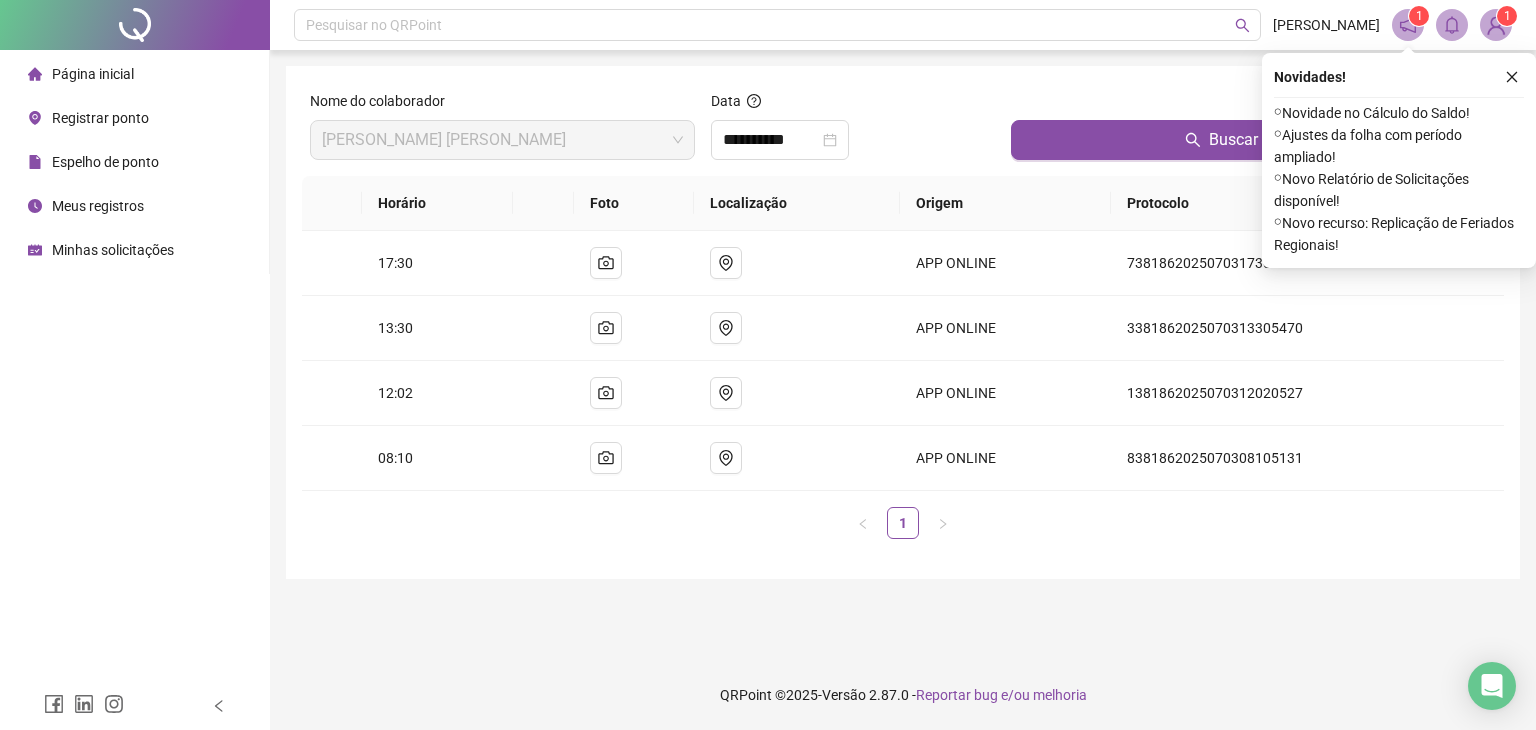 click on "**********" at bounding box center (903, 355) 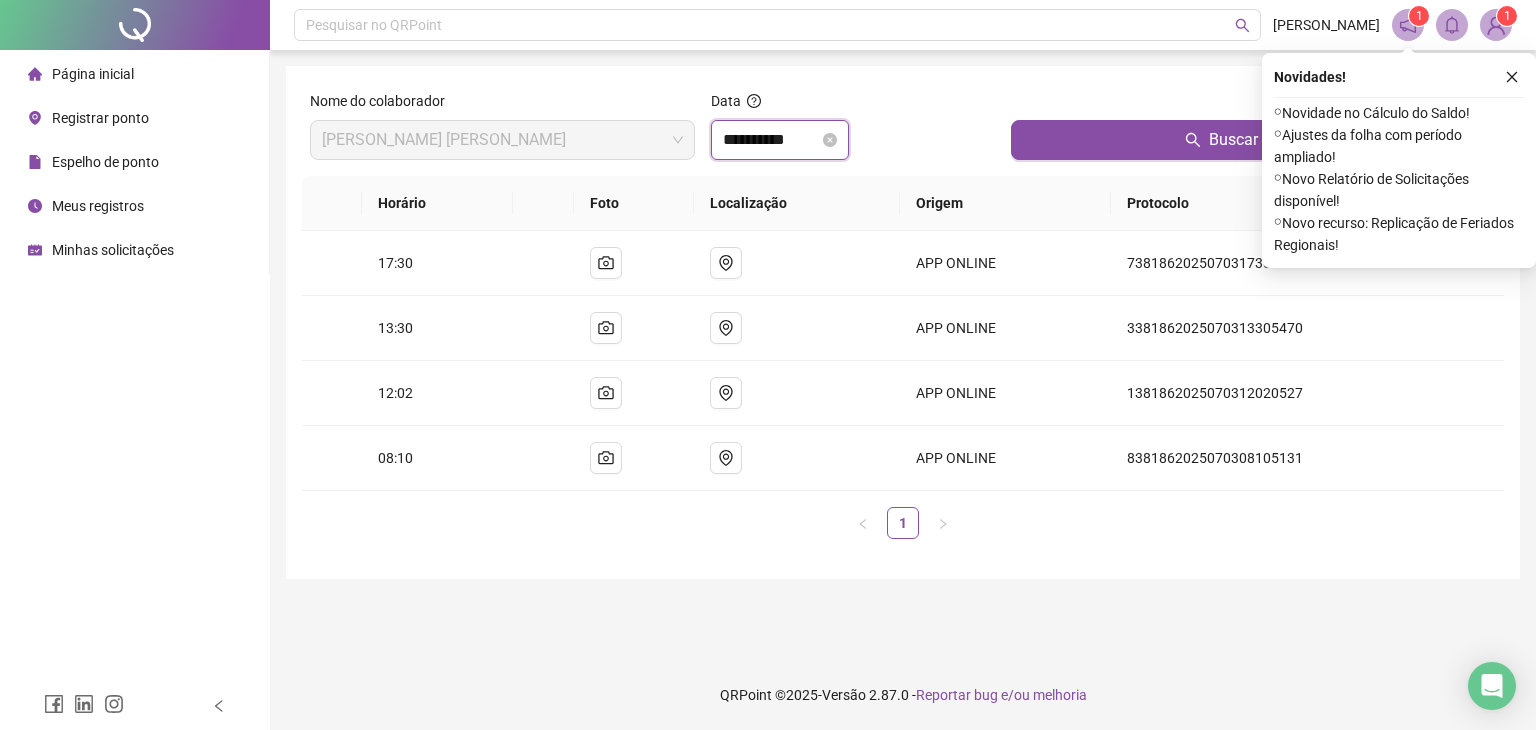 click on "**********" at bounding box center [771, 140] 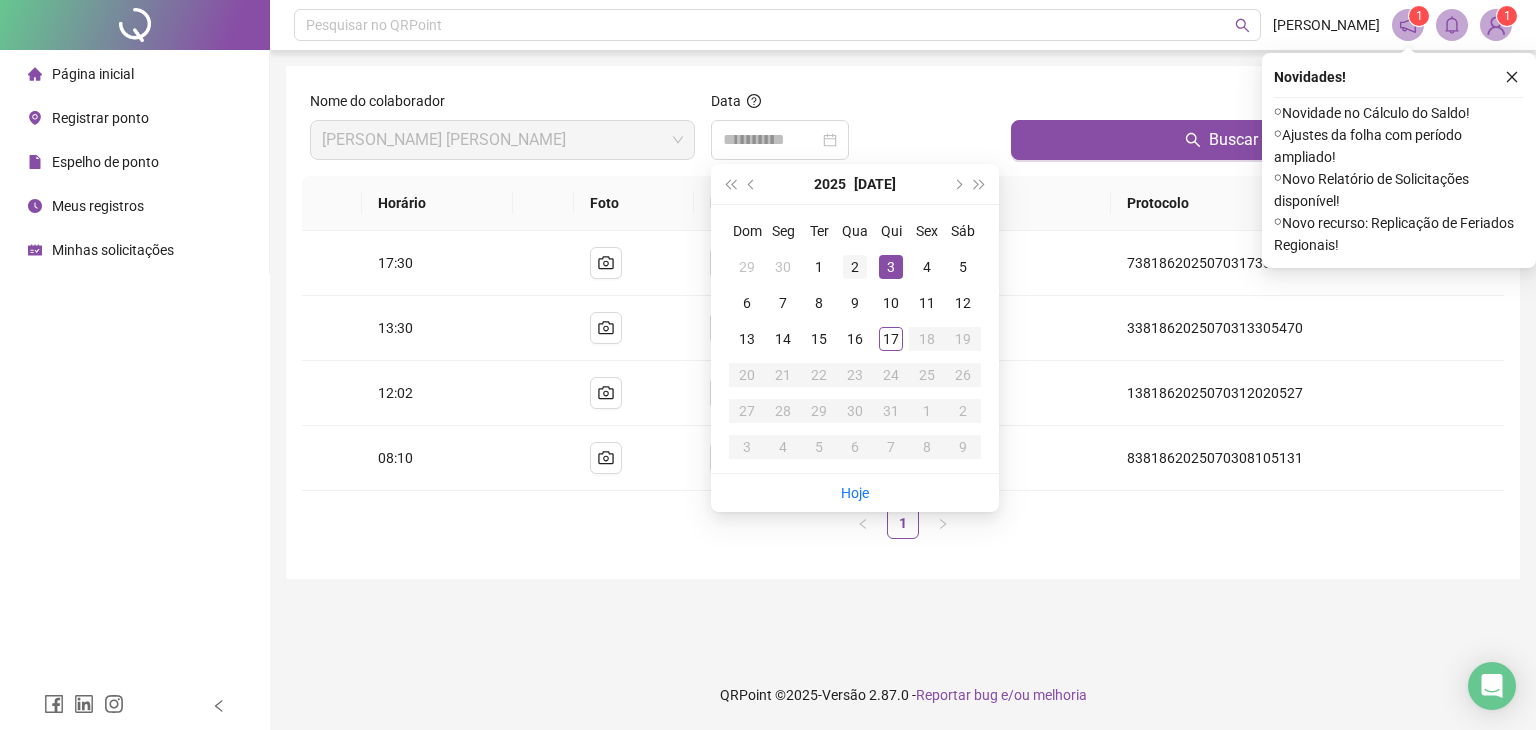 click on "2" at bounding box center [855, 267] 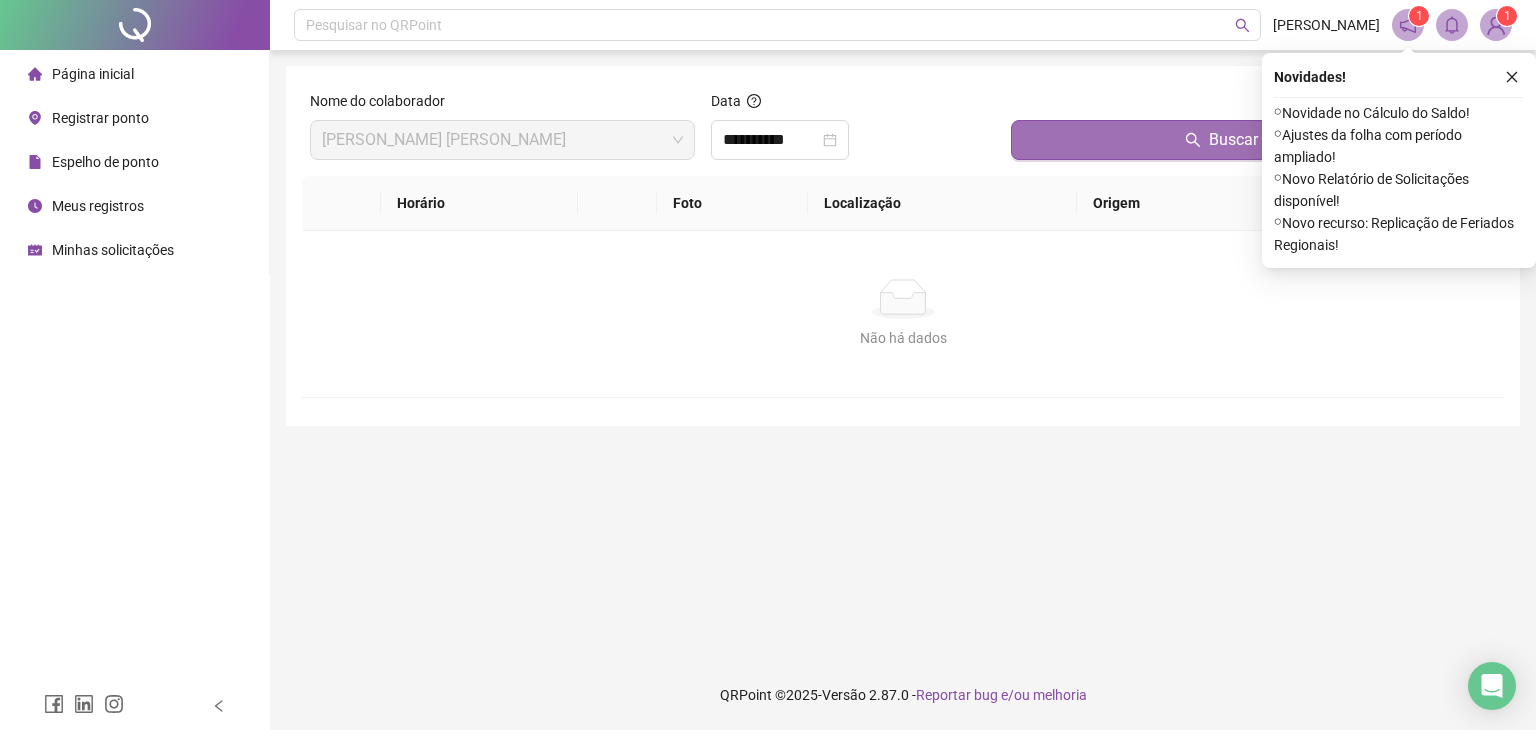 click on "Buscar registros" at bounding box center [1253, 140] 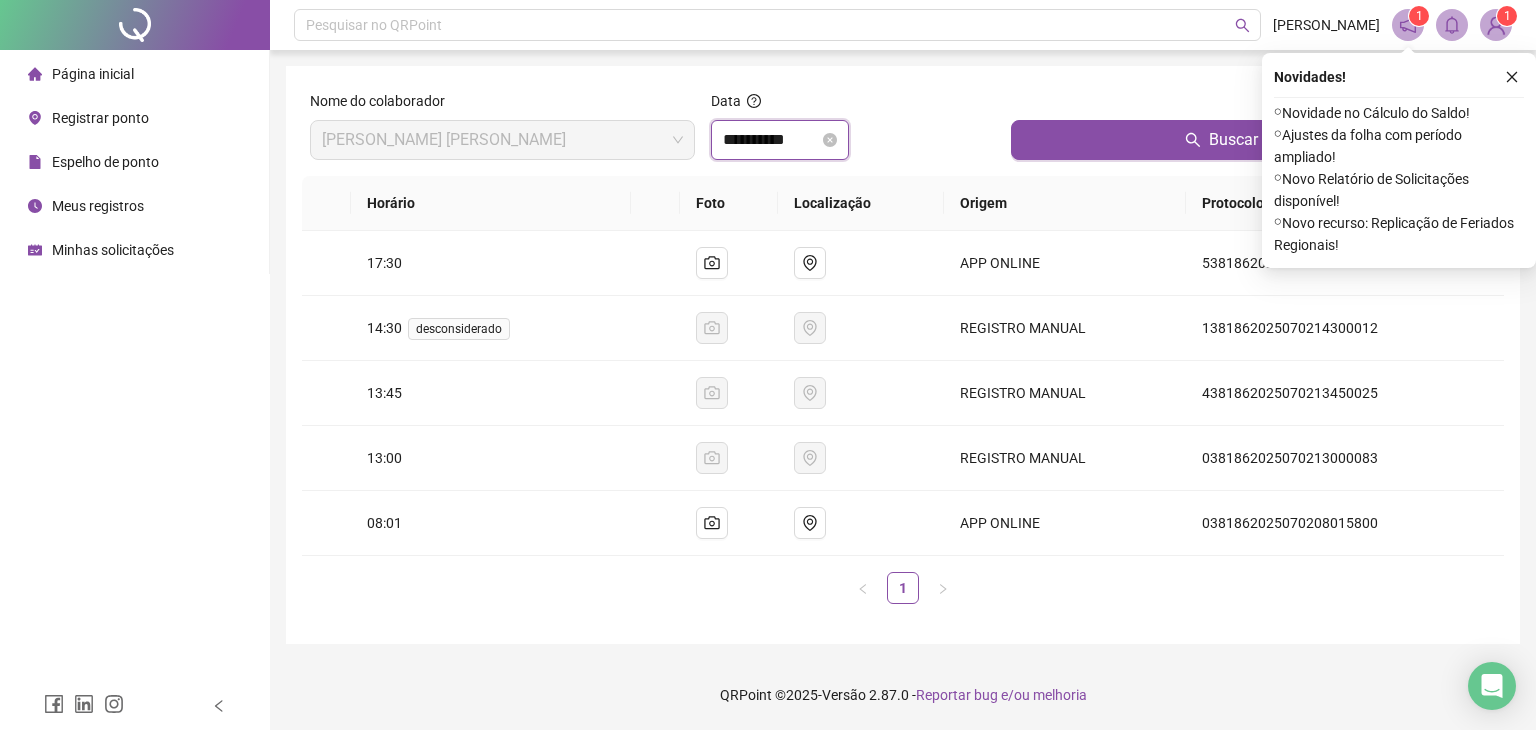 click on "**********" at bounding box center [771, 140] 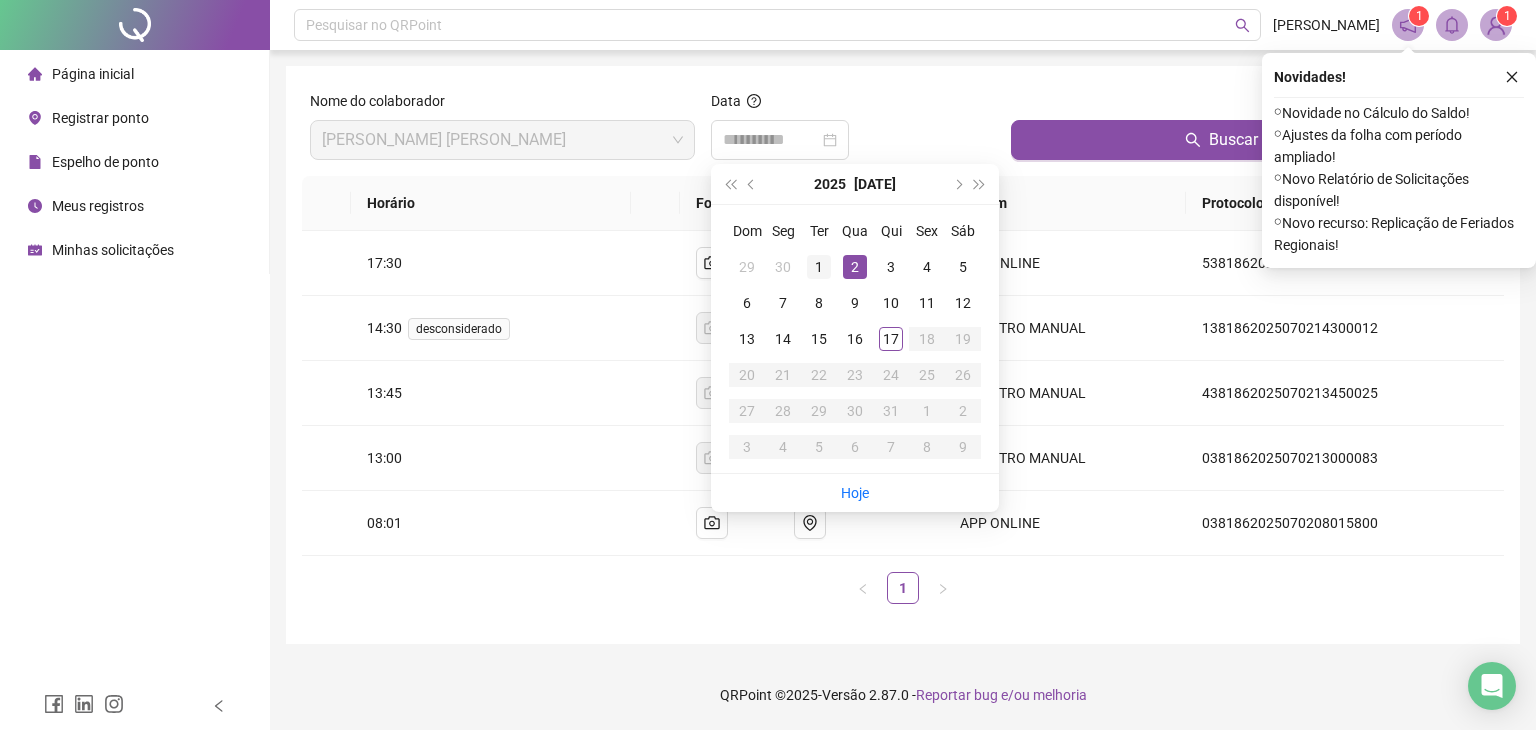 click on "1" at bounding box center (819, 267) 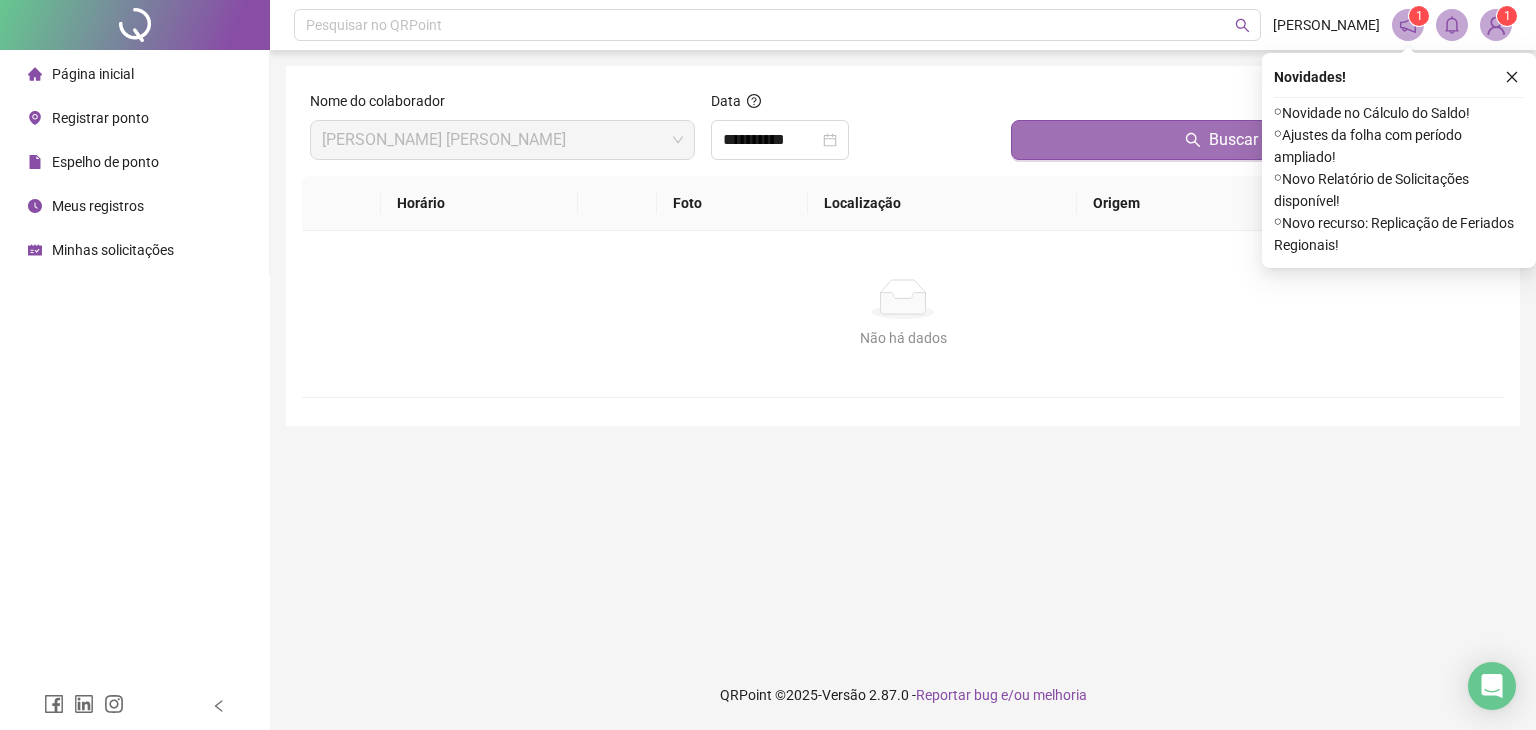 click on "Buscar registros" at bounding box center [1253, 140] 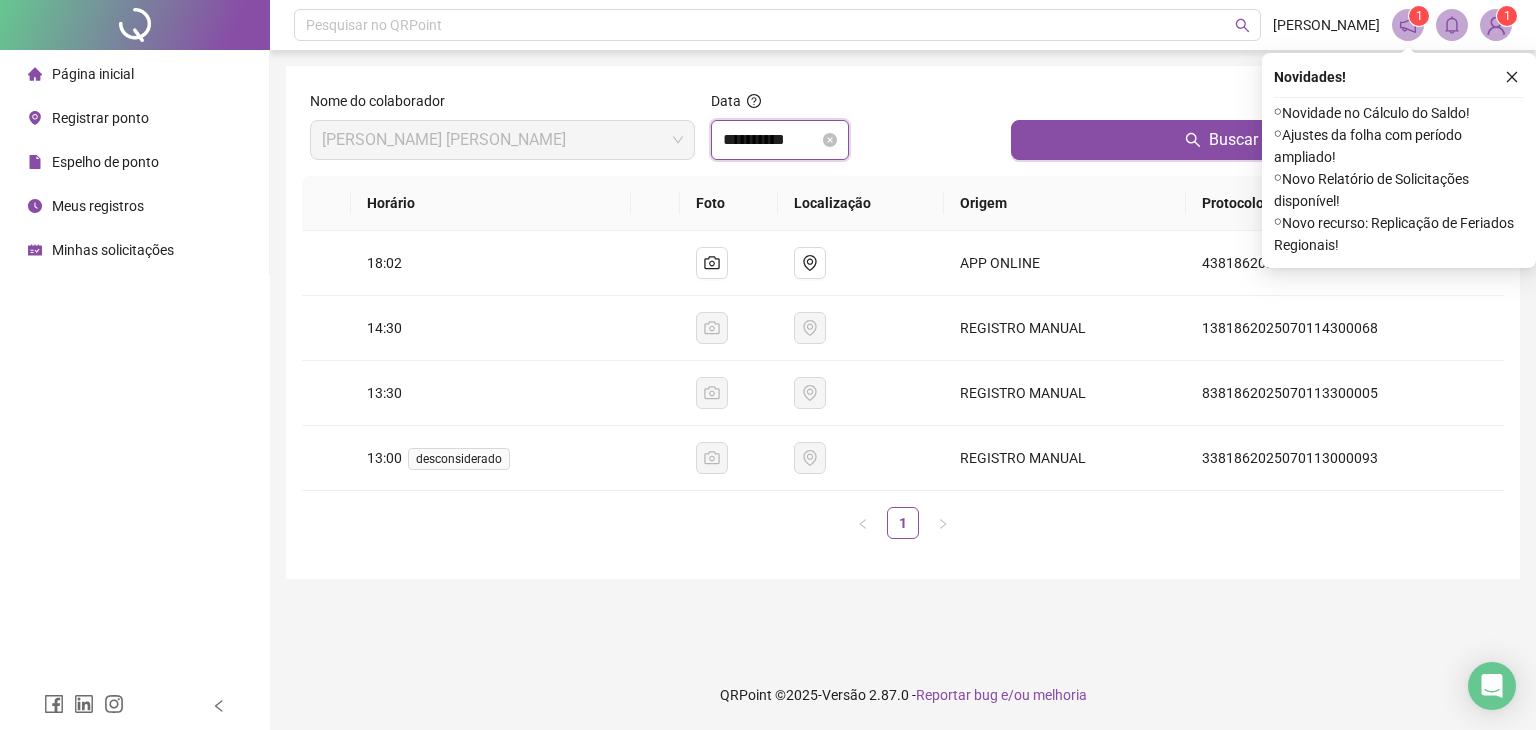 click on "**********" at bounding box center [771, 140] 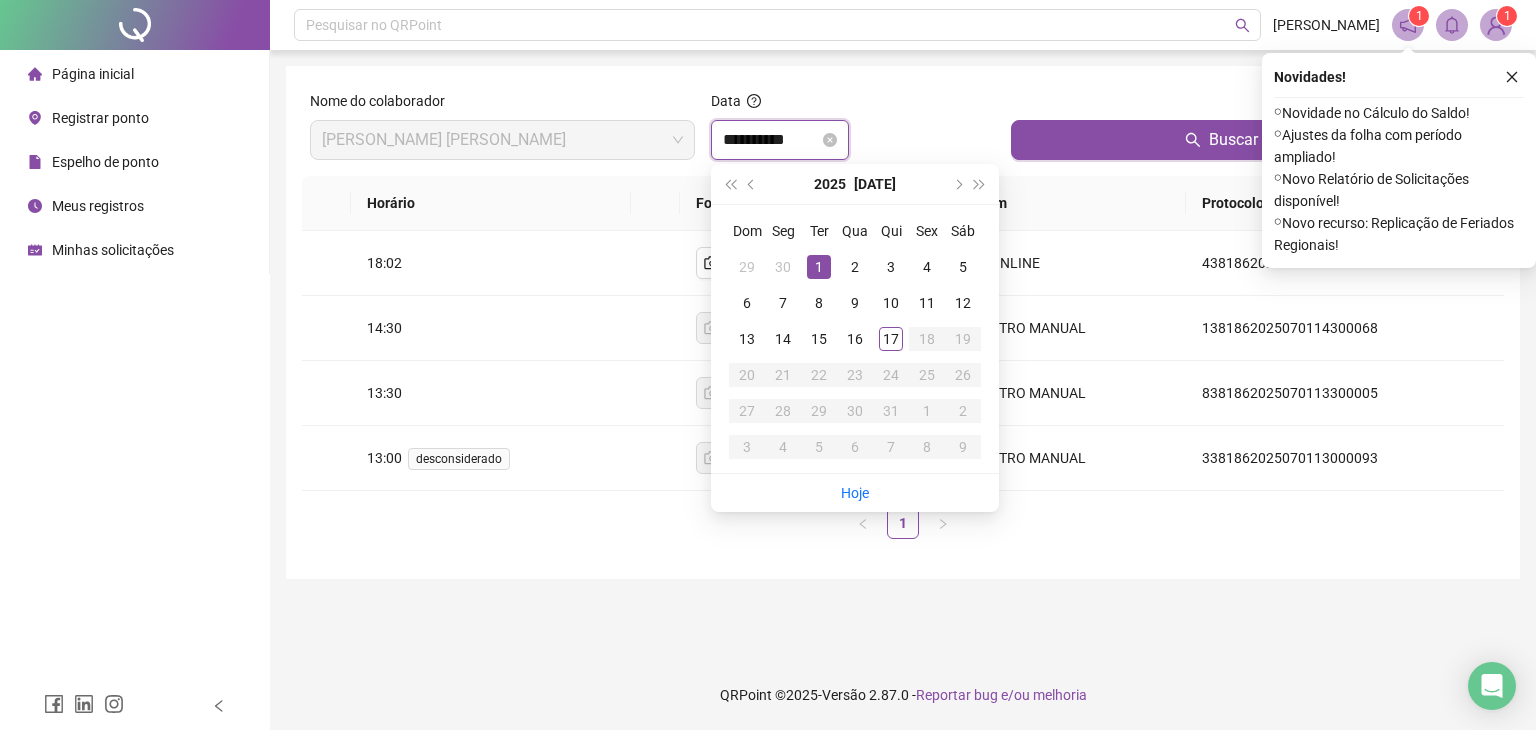 click on "**********" at bounding box center [771, 140] 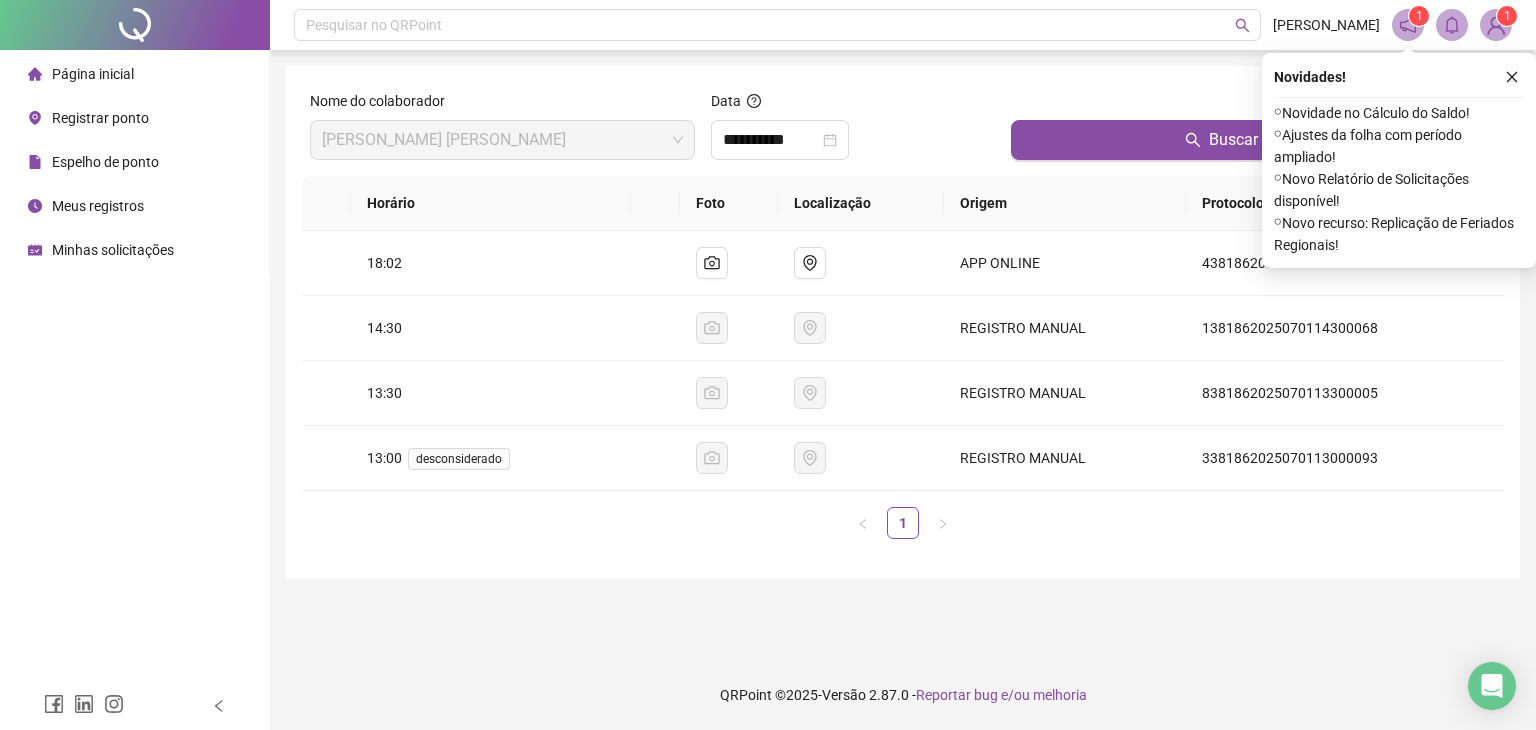 click at bounding box center (326, 203) 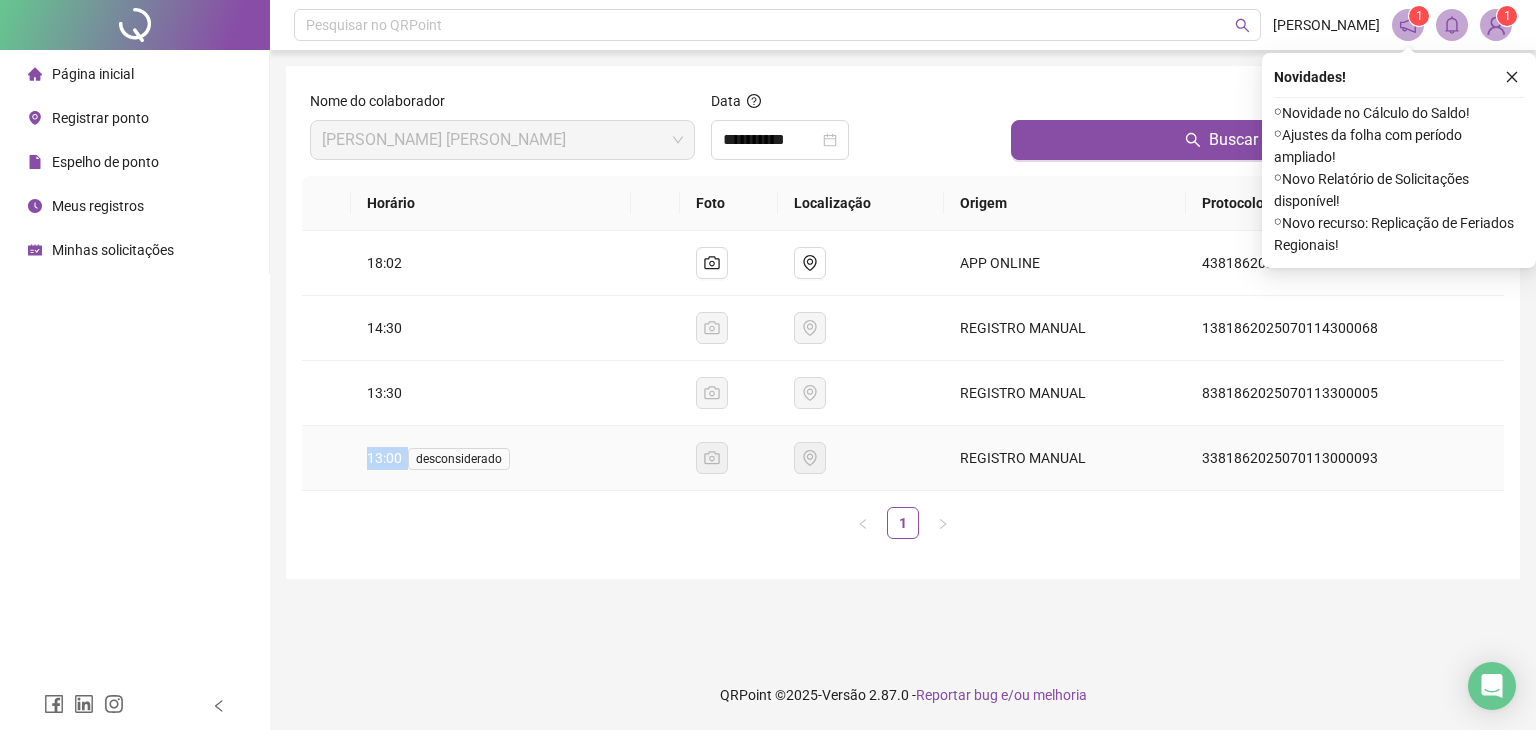 drag, startPoint x: 370, startPoint y: 459, endPoint x: 413, endPoint y: 453, distance: 43.416588 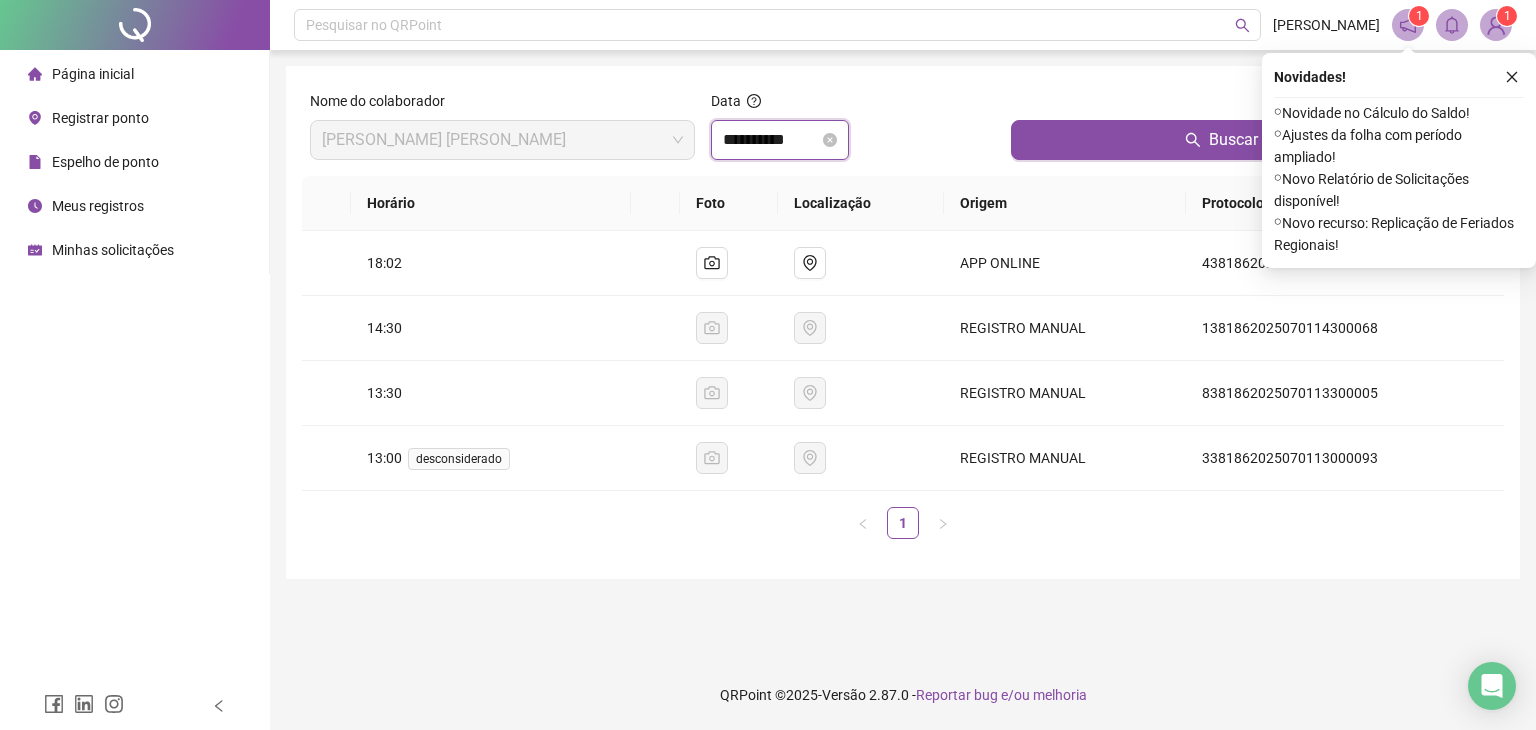 click on "**********" at bounding box center [771, 140] 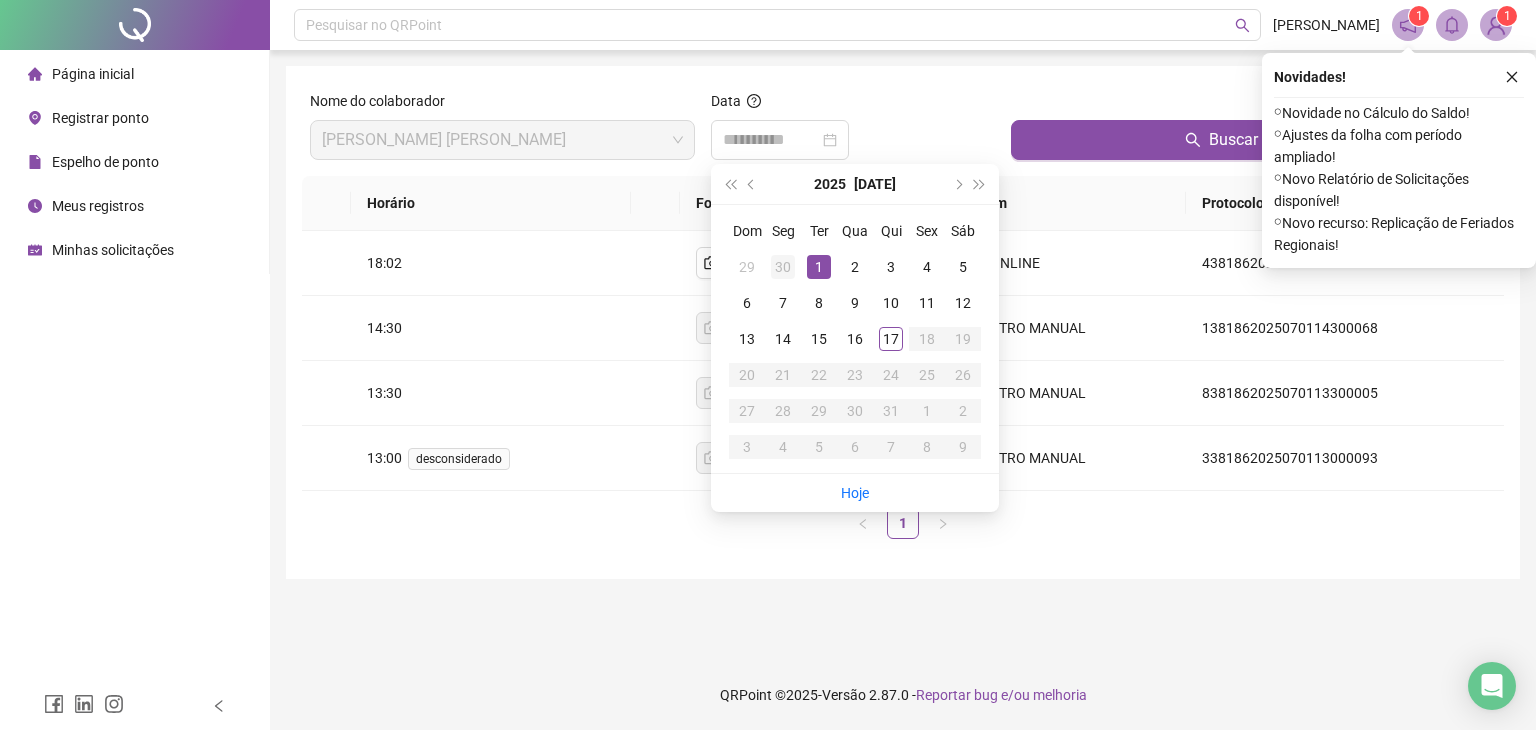 click on "30" at bounding box center (783, 267) 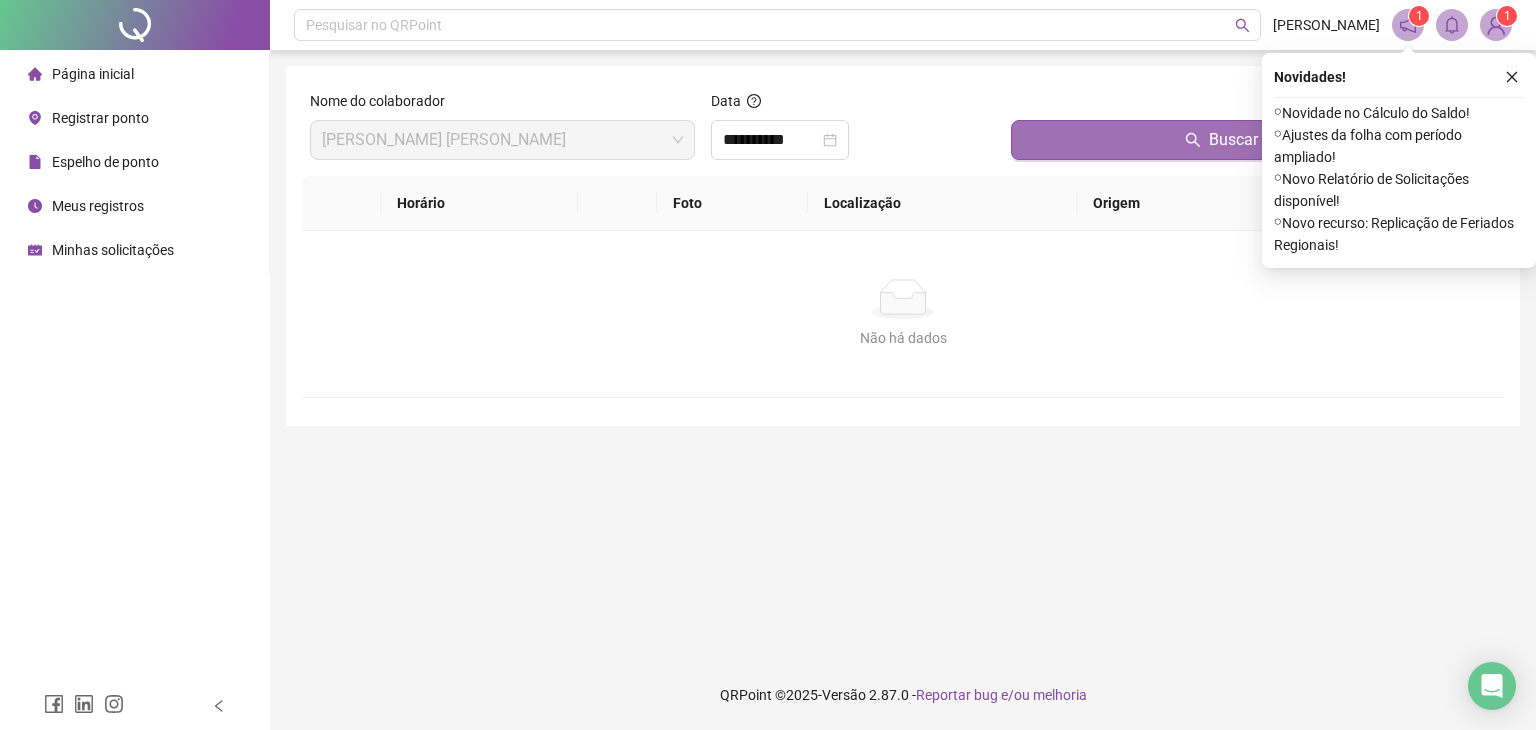 click on "Buscar registros" at bounding box center [1253, 140] 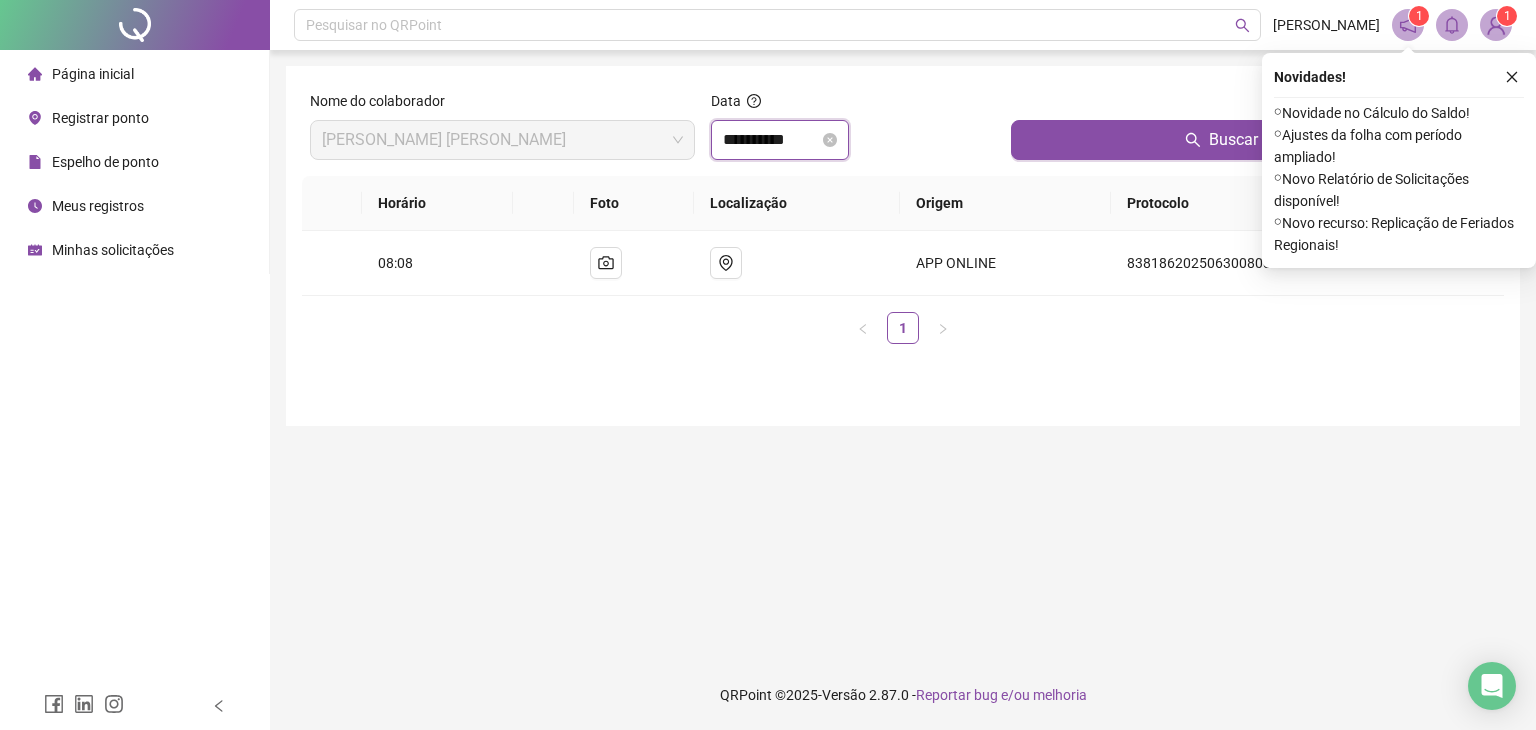 click on "**********" at bounding box center (771, 140) 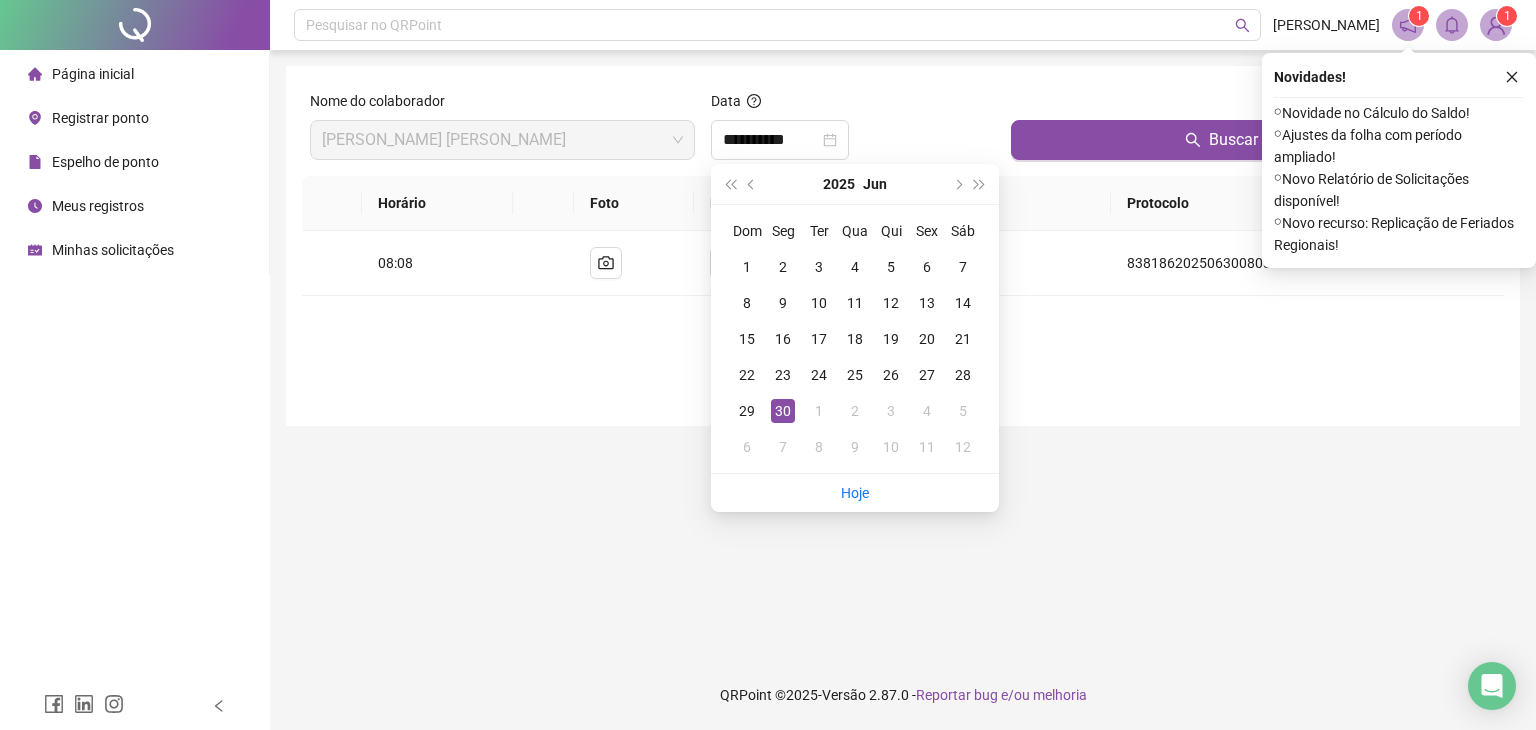 click on "**********" at bounding box center (903, 246) 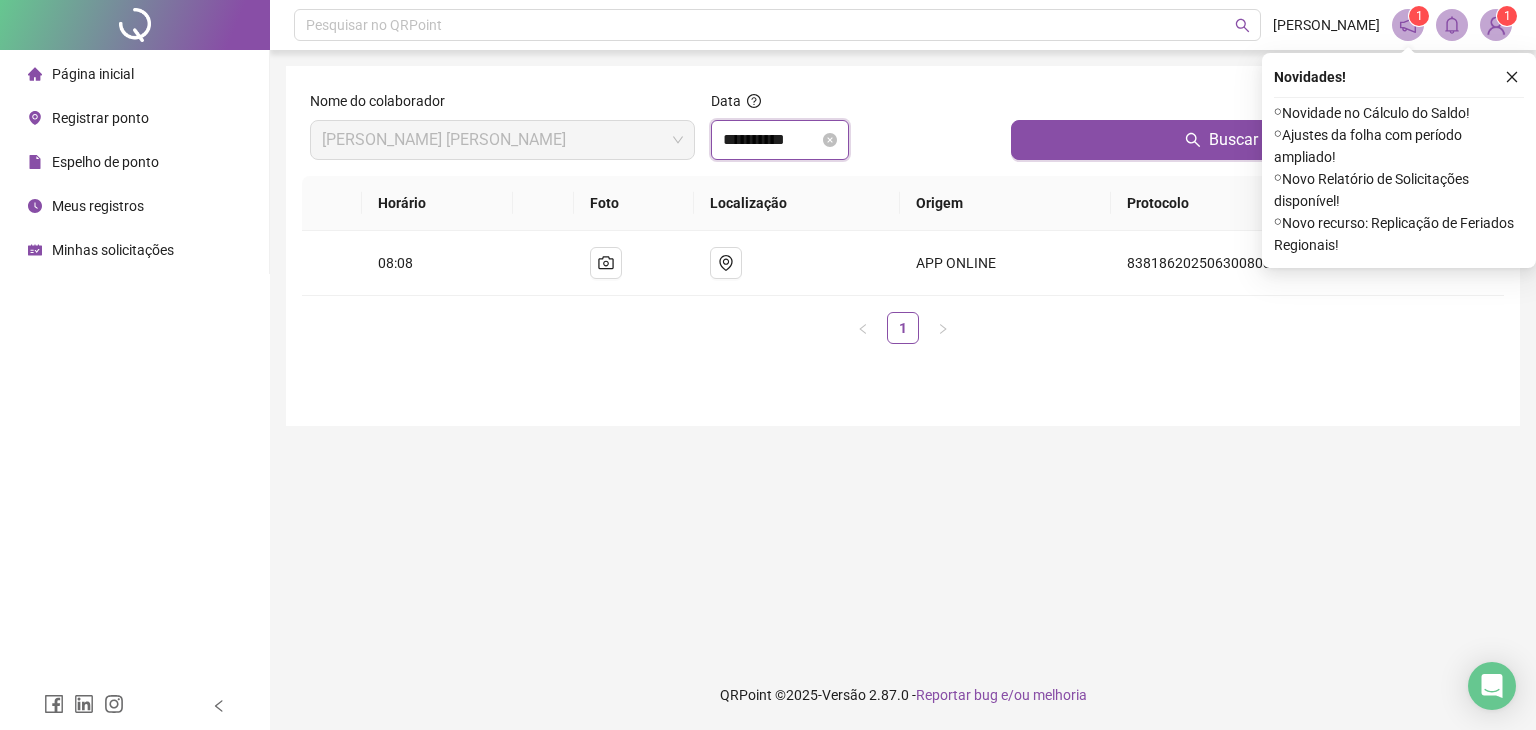 click on "**********" at bounding box center [771, 140] 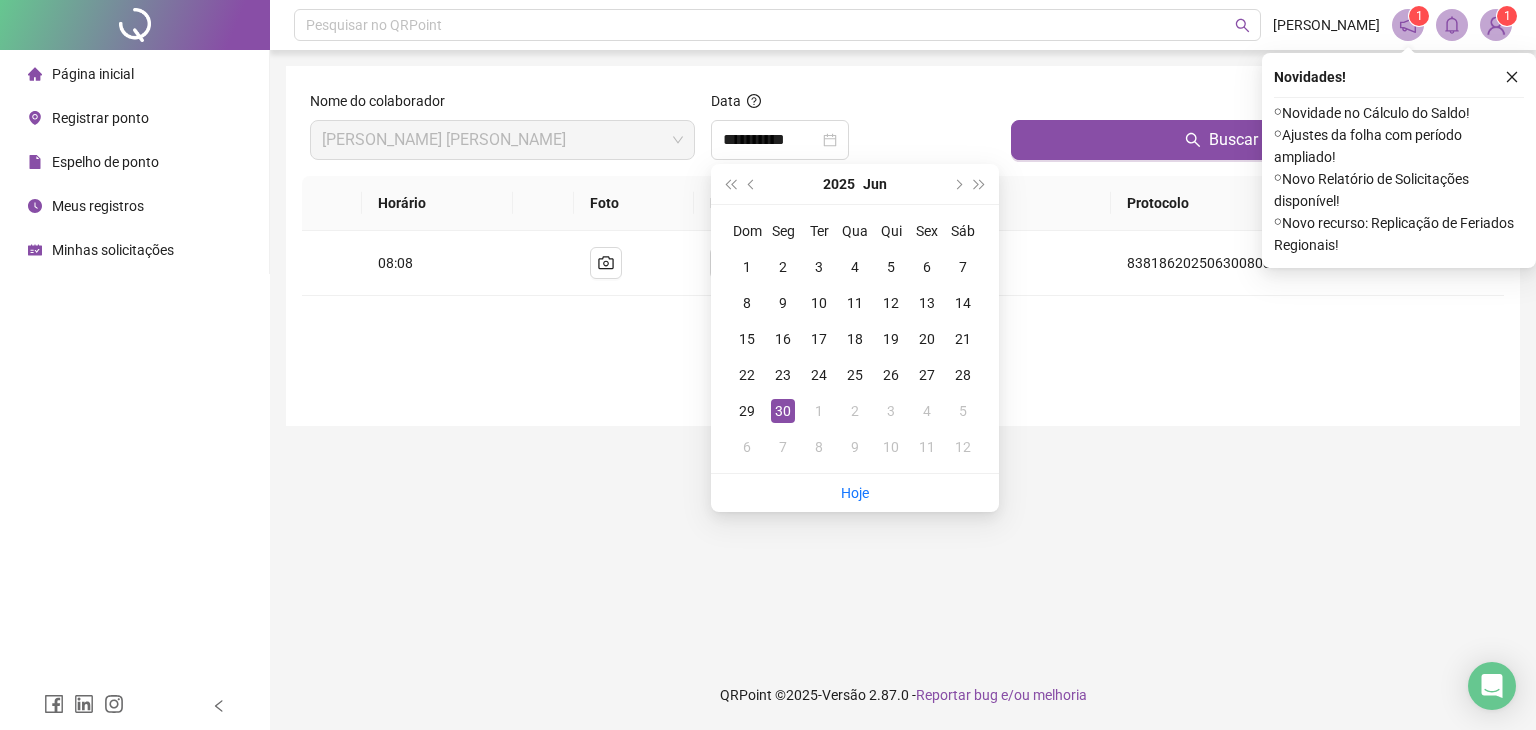 click on "**********" at bounding box center [903, 246] 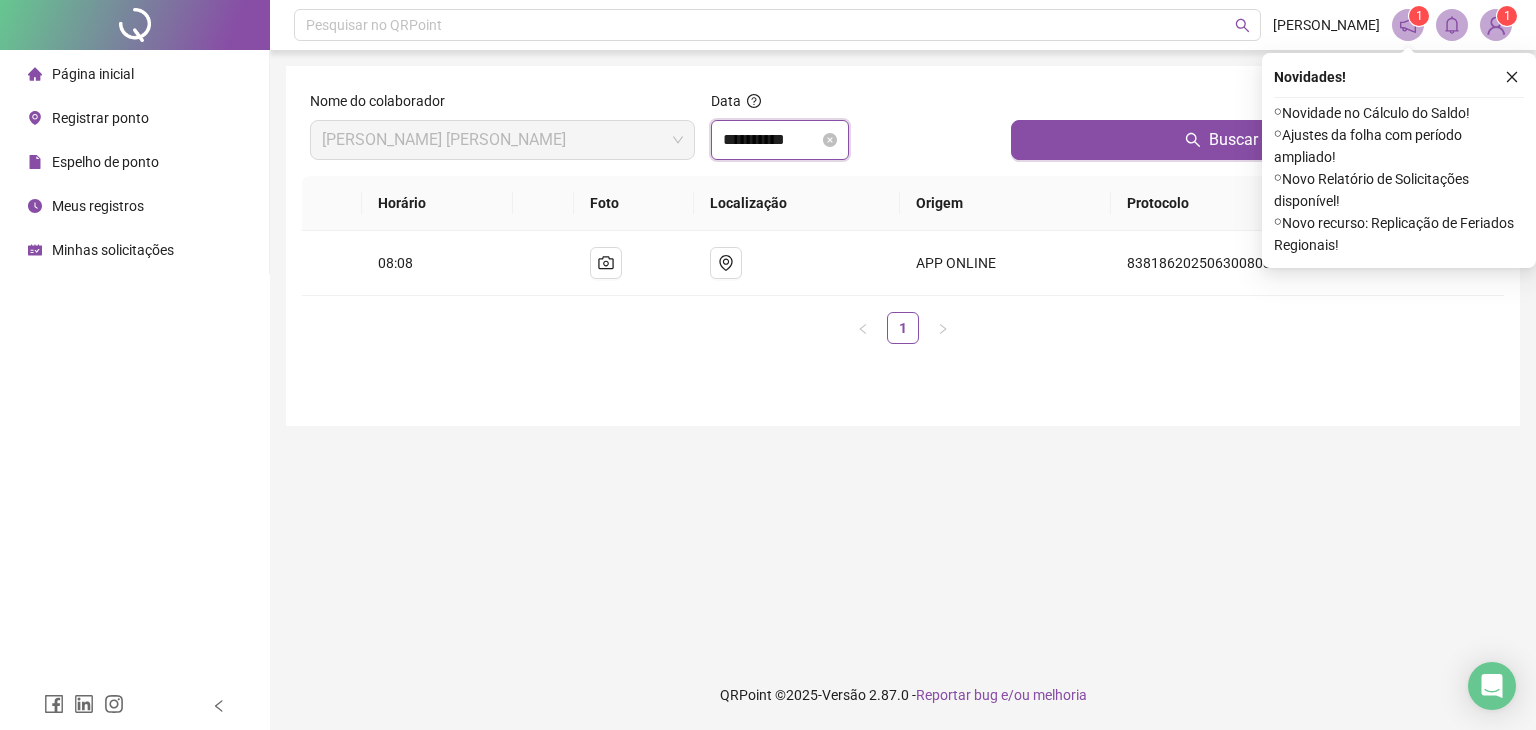 click on "**********" at bounding box center [771, 140] 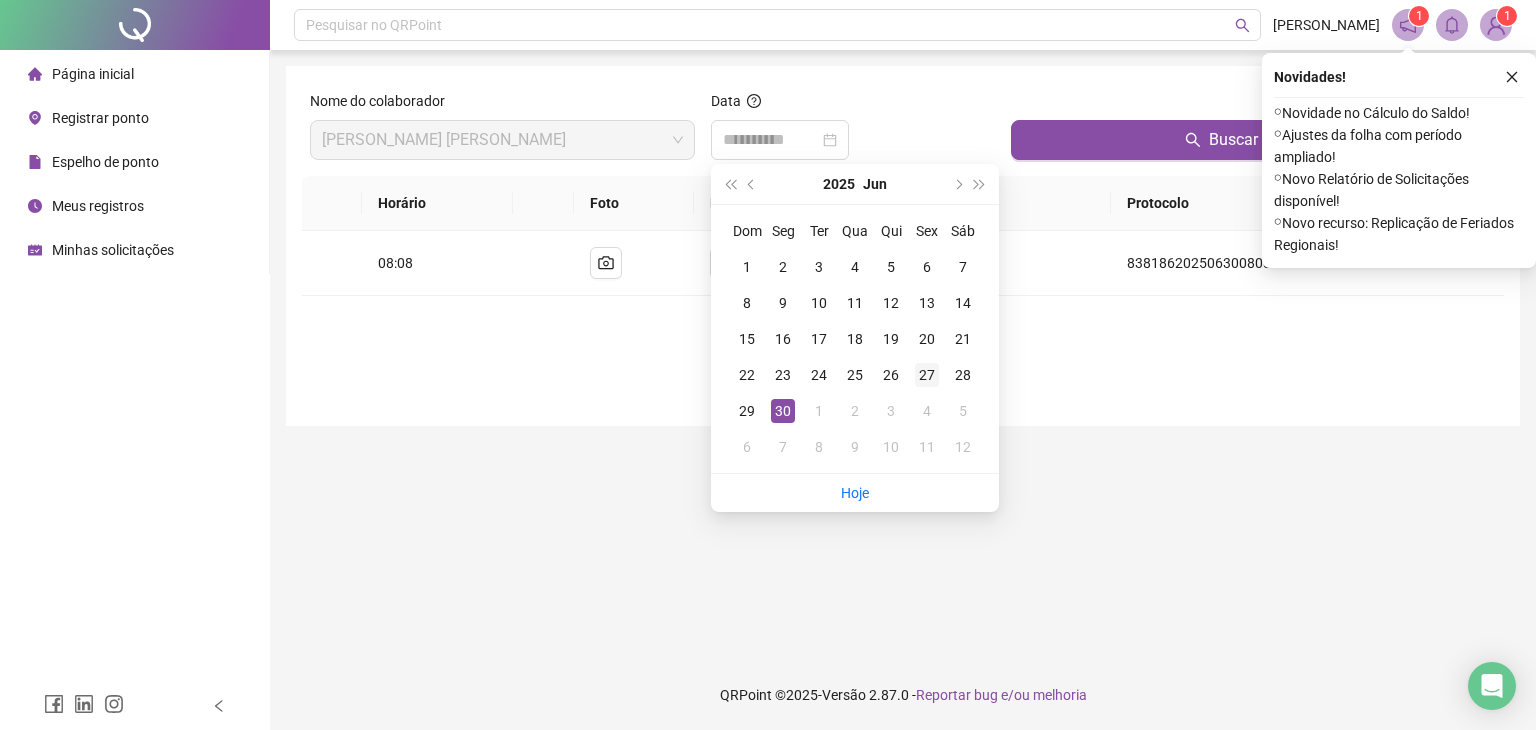 click on "27" at bounding box center [927, 375] 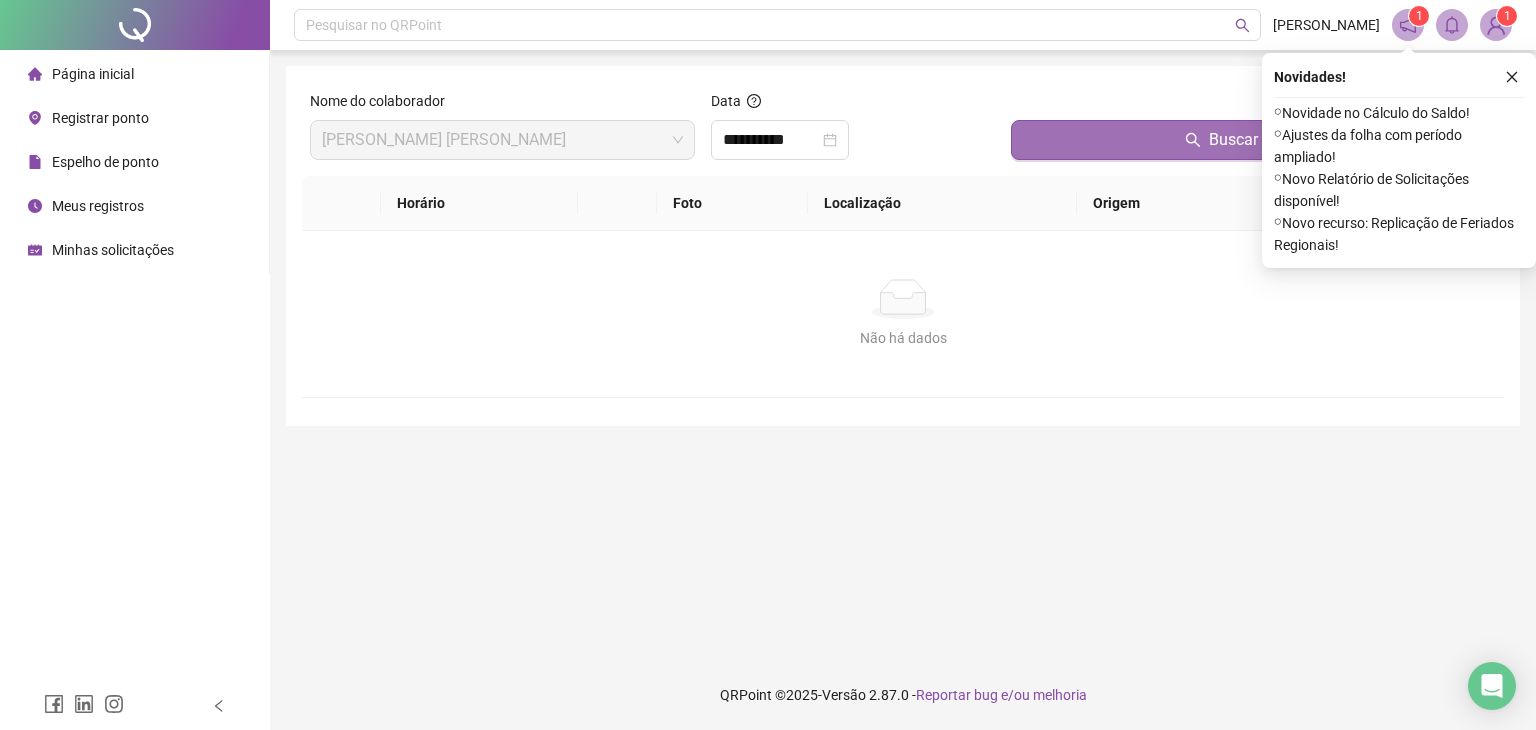 click on "Buscar registros" at bounding box center [1253, 140] 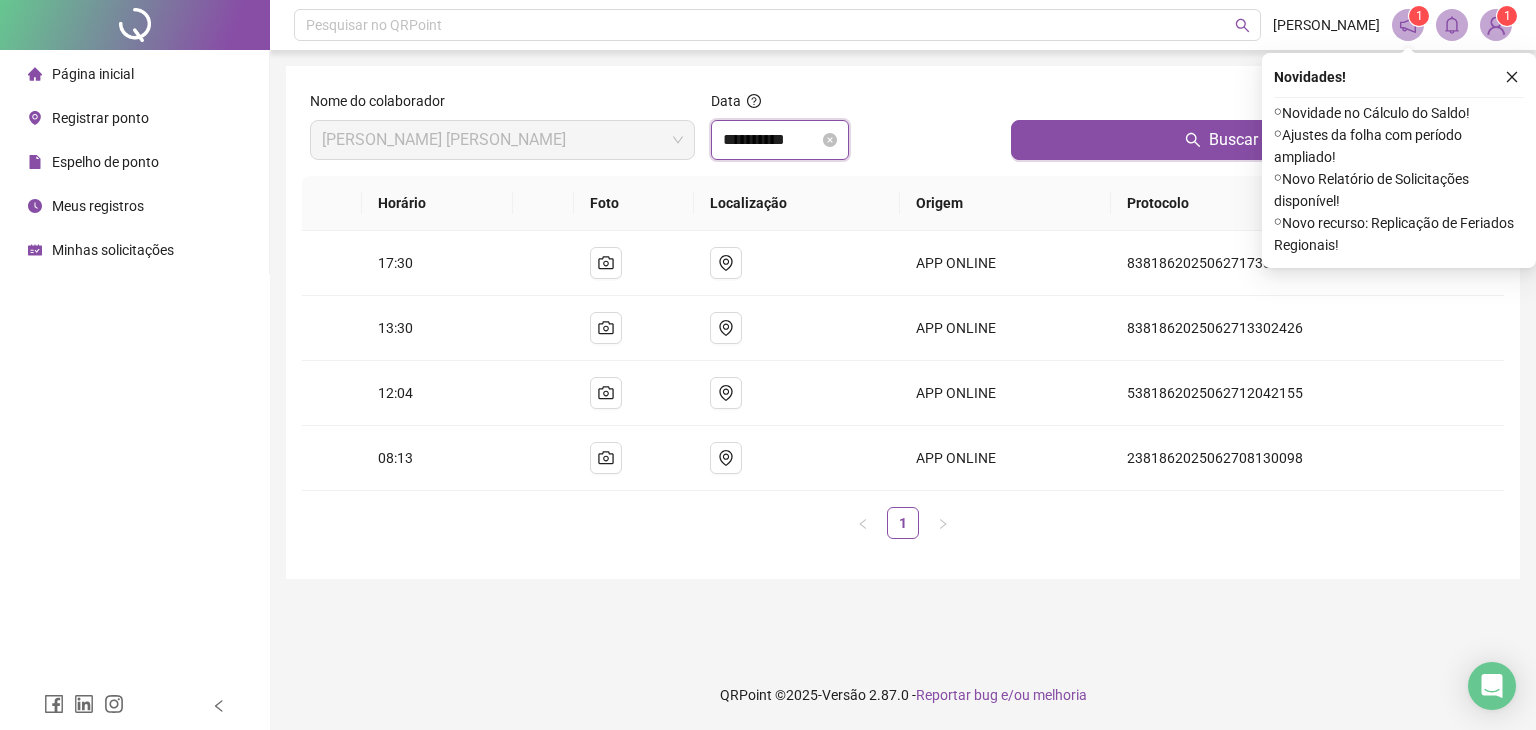 click on "**********" at bounding box center (771, 140) 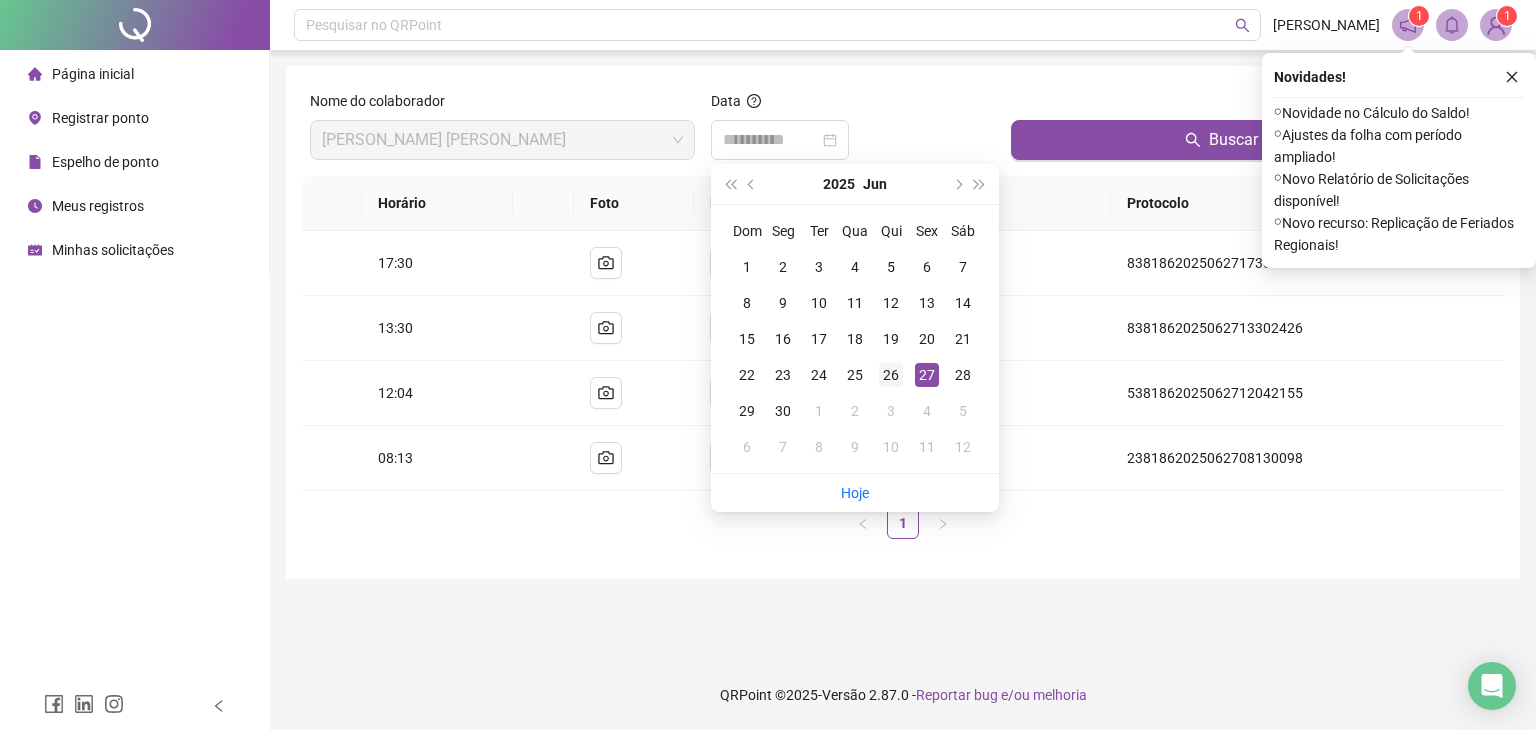 click on "26" at bounding box center [891, 375] 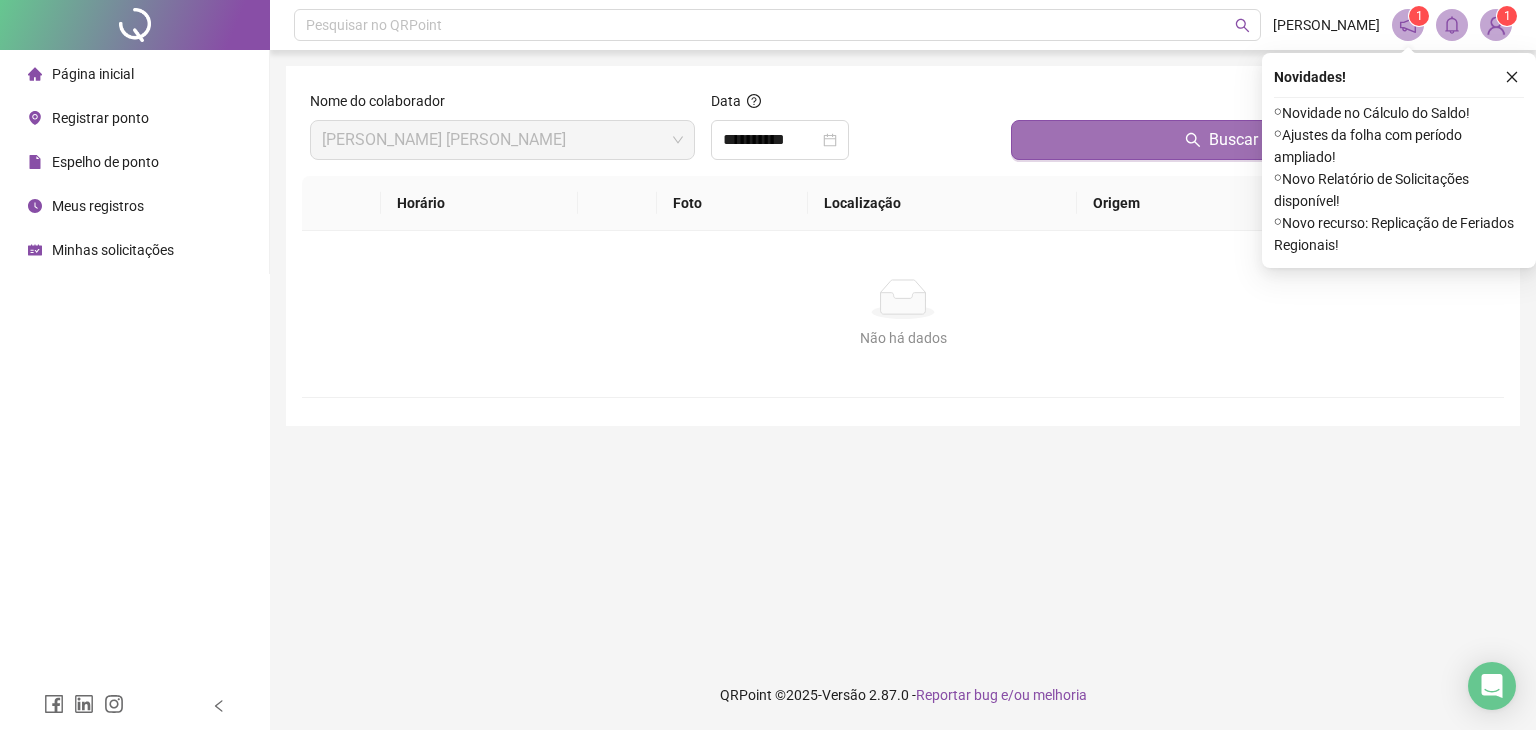 click on "Buscar registros" at bounding box center (1253, 140) 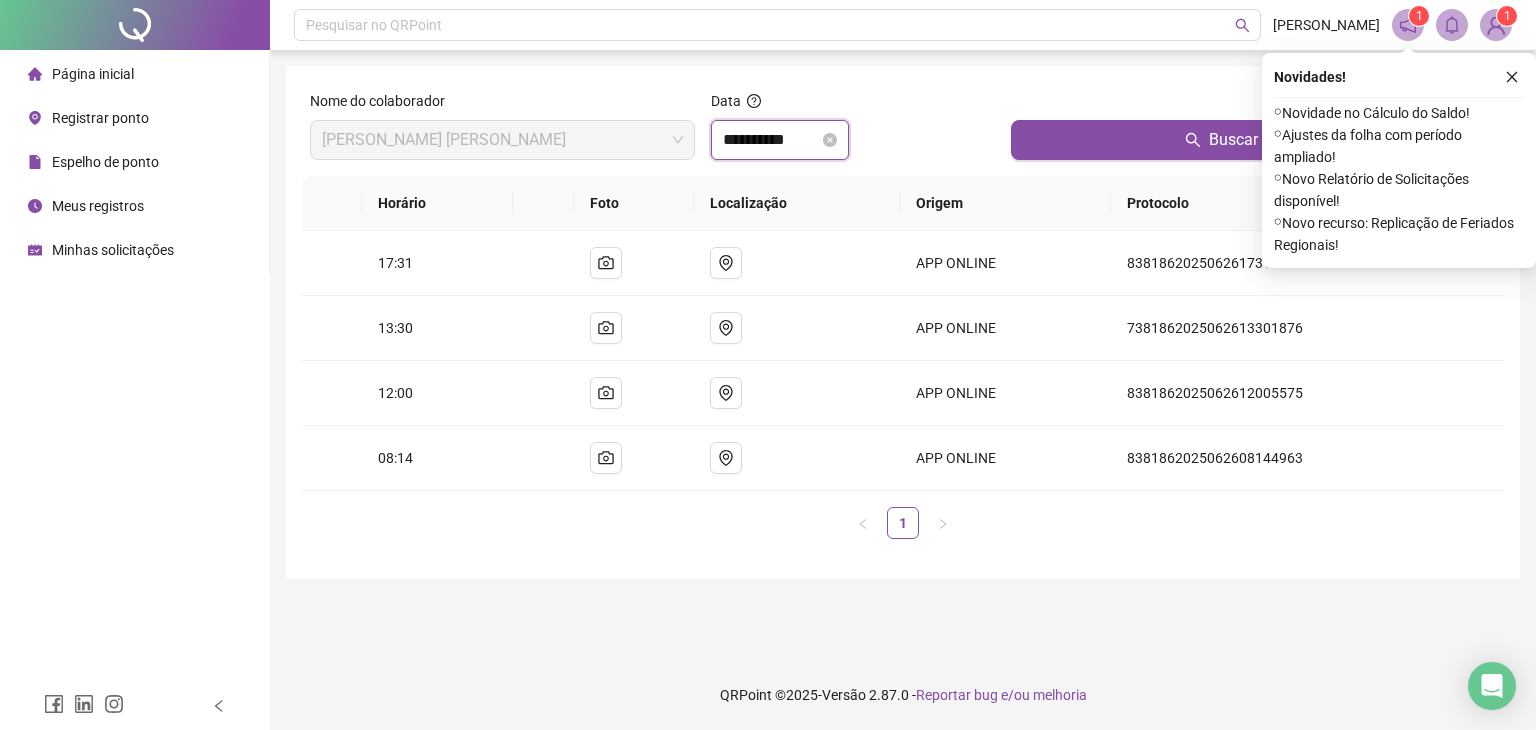 click on "**********" at bounding box center (771, 140) 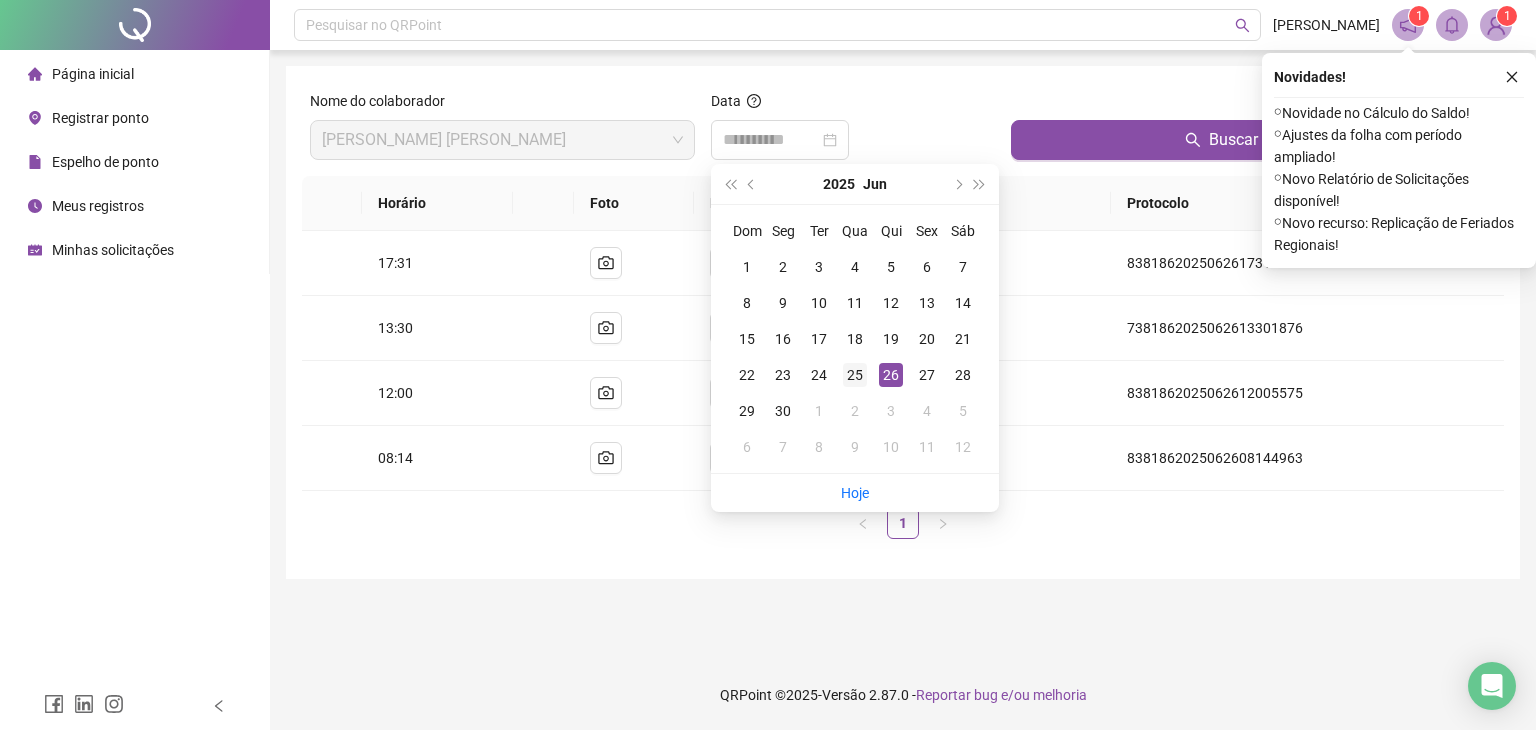 click on "25" at bounding box center (855, 375) 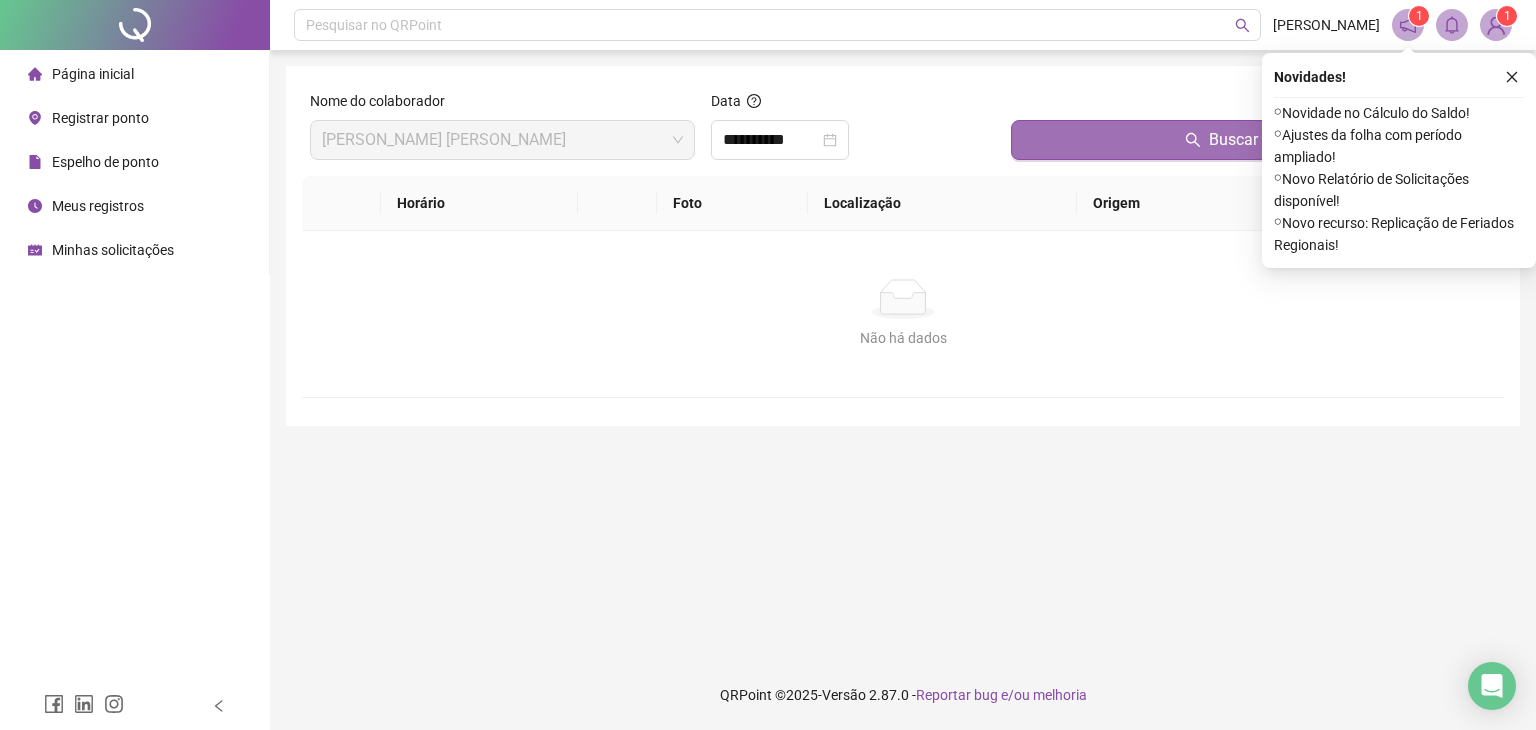 click on "Buscar registros" at bounding box center [1253, 140] 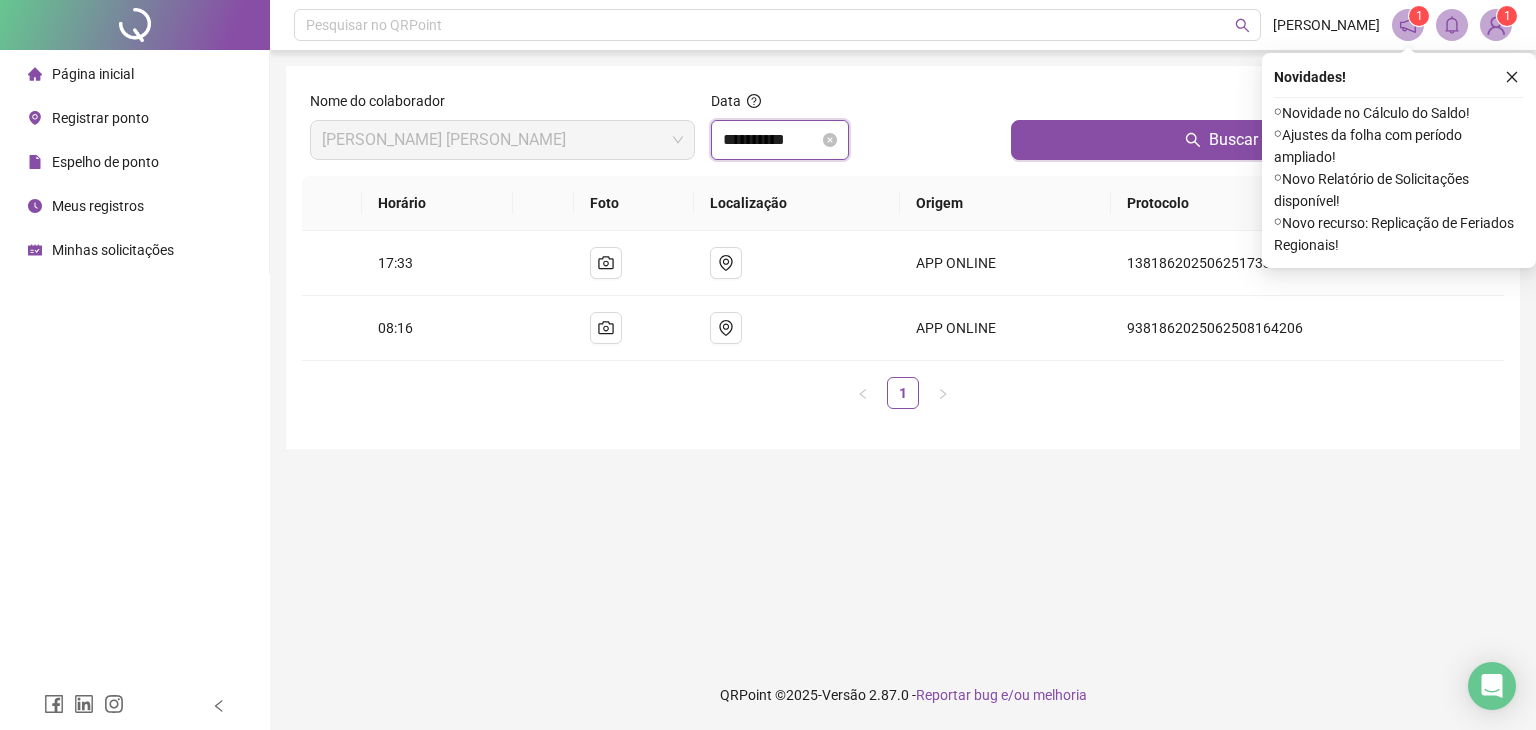 click on "**********" at bounding box center [771, 140] 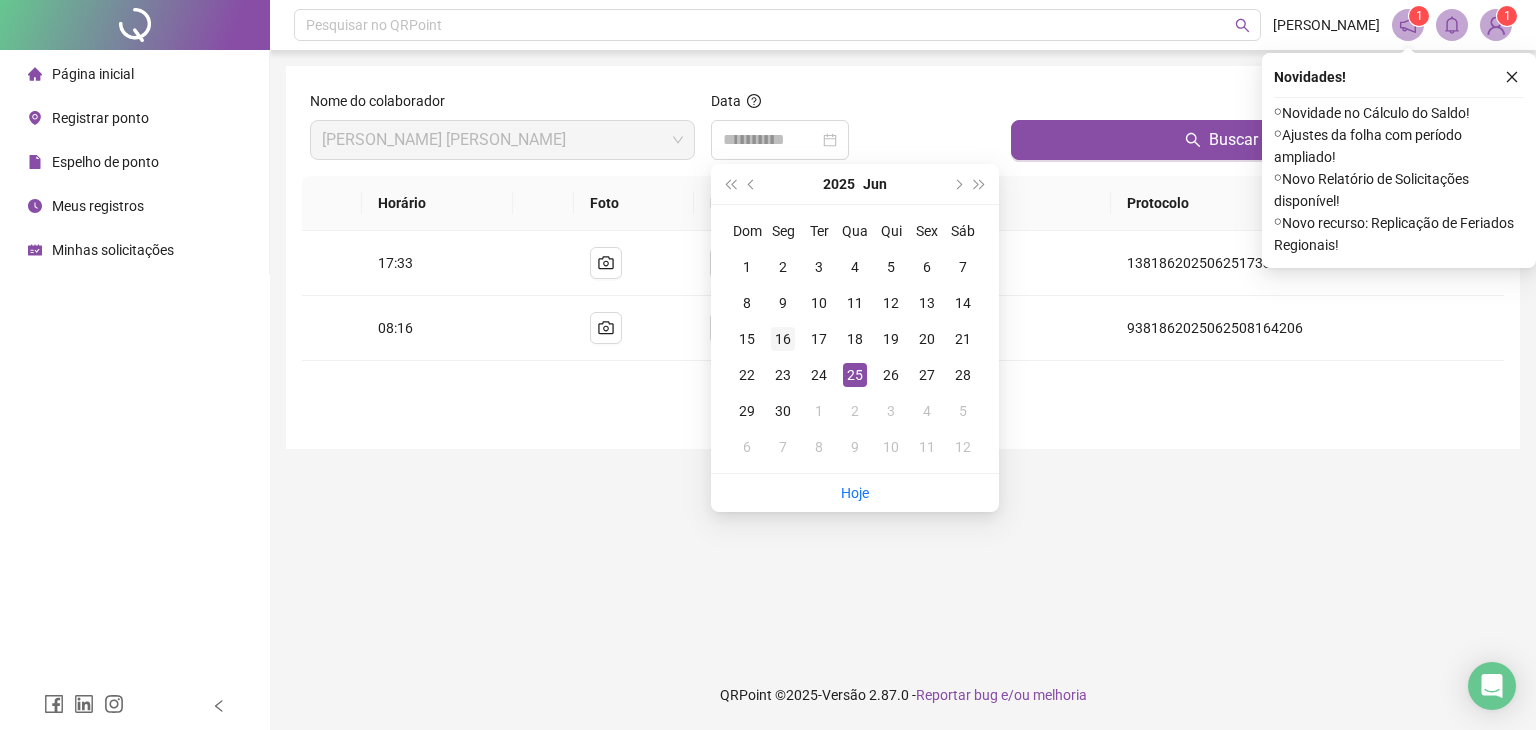 click on "16" at bounding box center (783, 339) 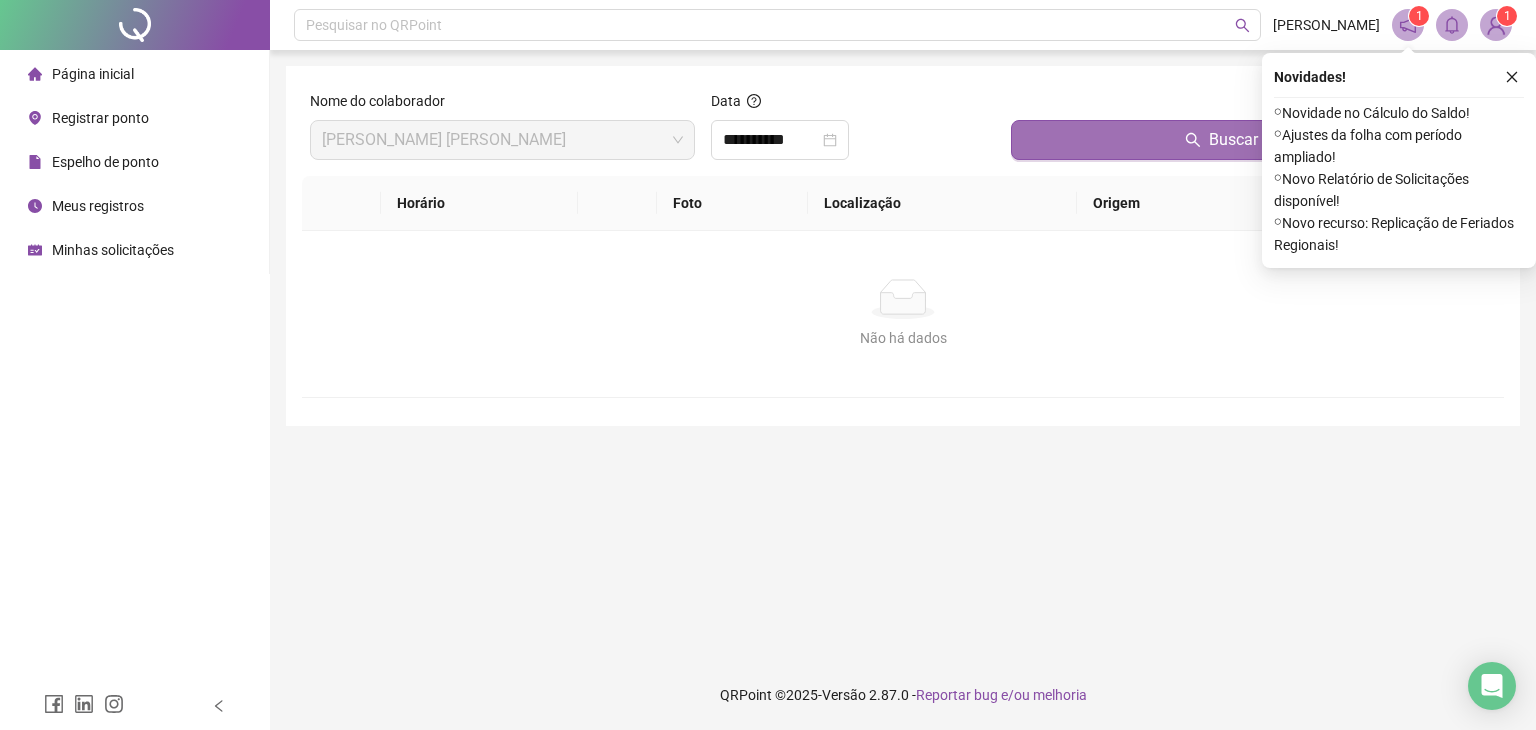 click on "Buscar registros" at bounding box center (1253, 140) 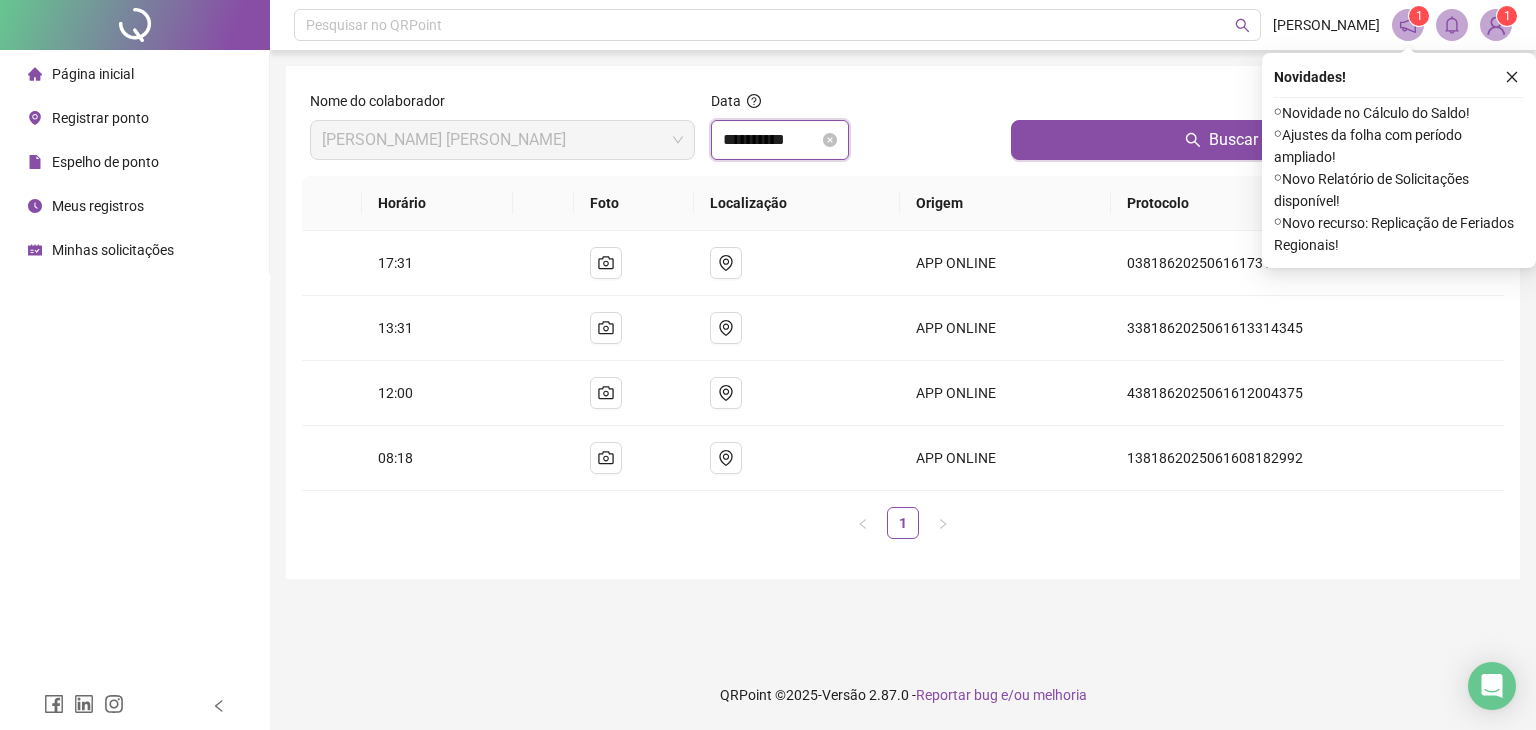 click on "**********" at bounding box center (771, 140) 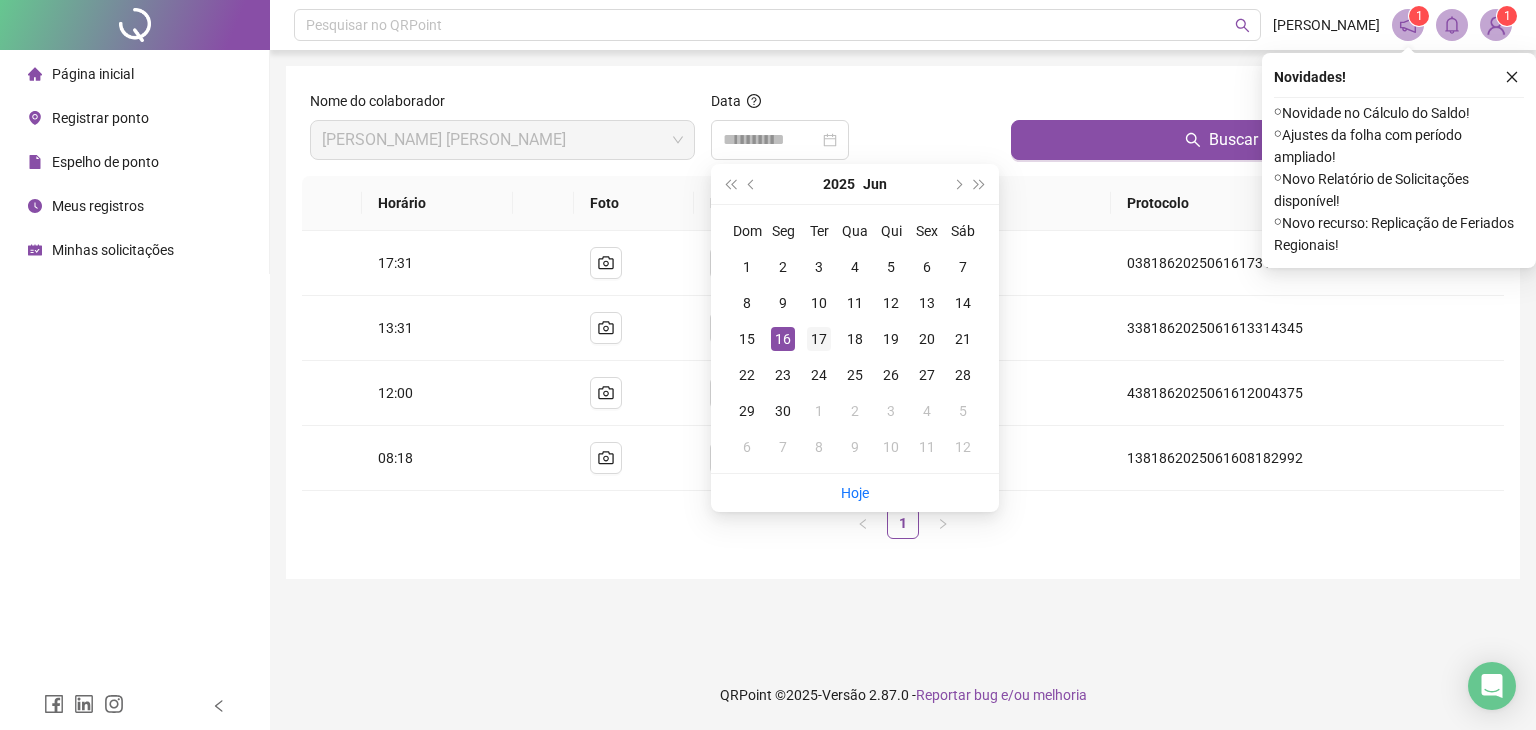 click on "17" at bounding box center [819, 339] 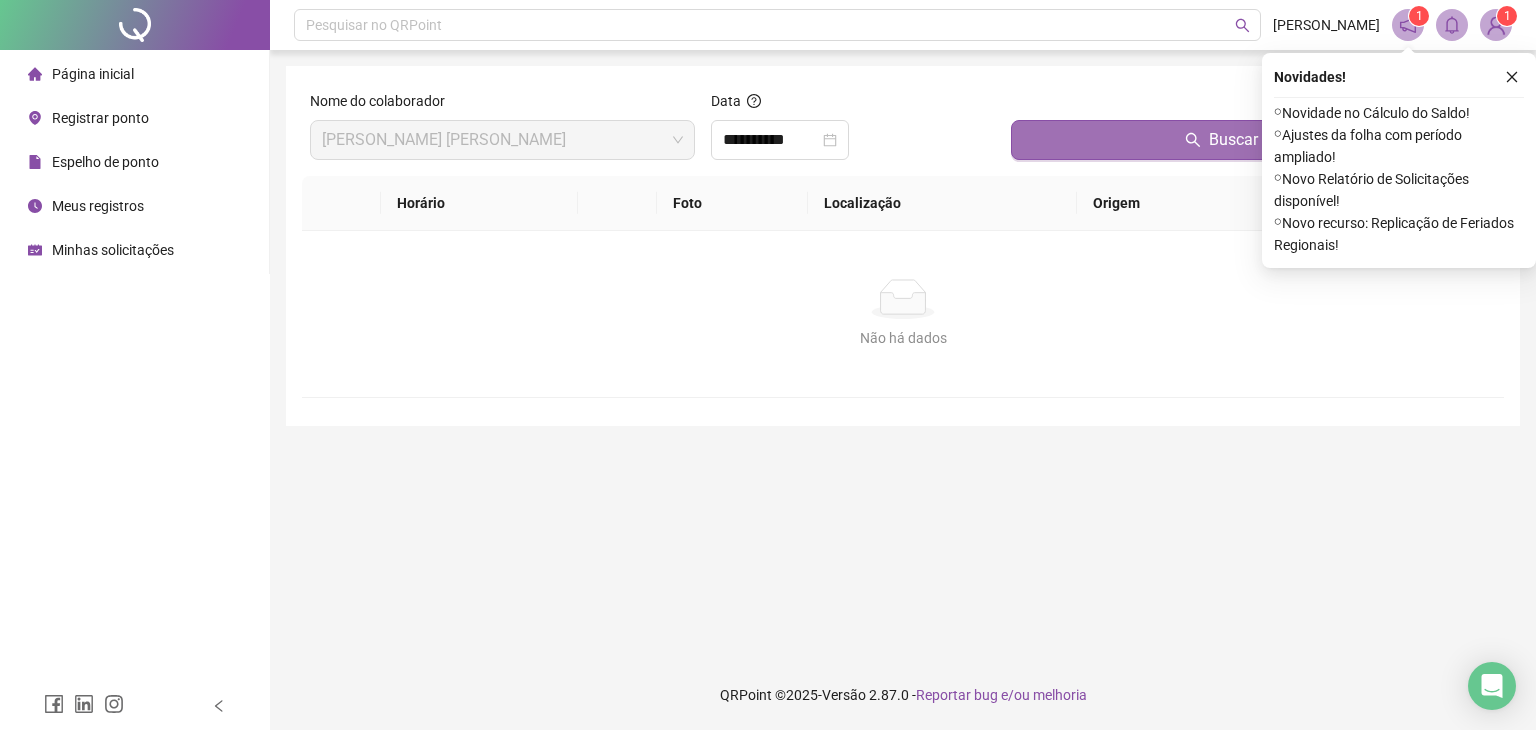 click on "Buscar registros" at bounding box center (1253, 140) 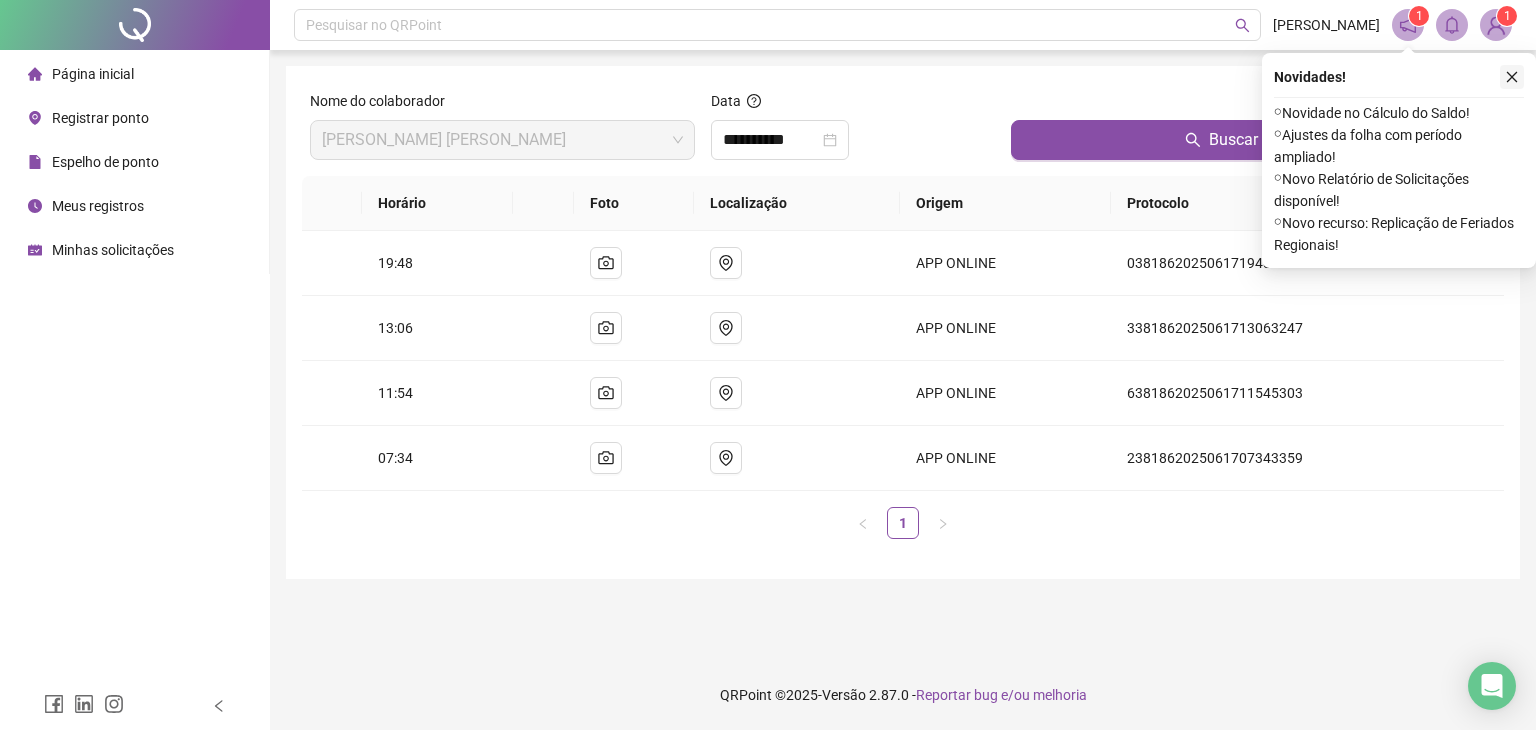 click at bounding box center (1512, 77) 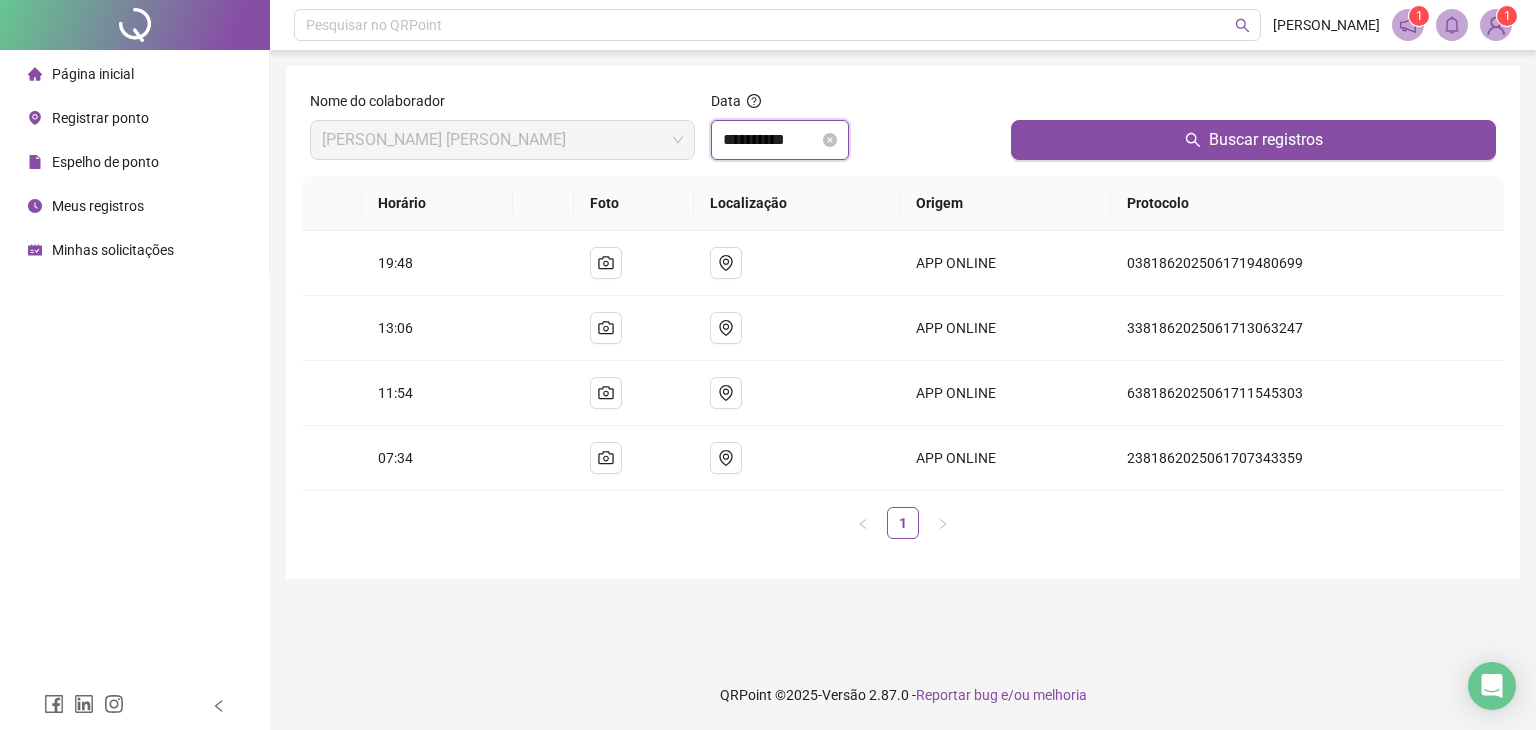 click on "**********" at bounding box center [771, 140] 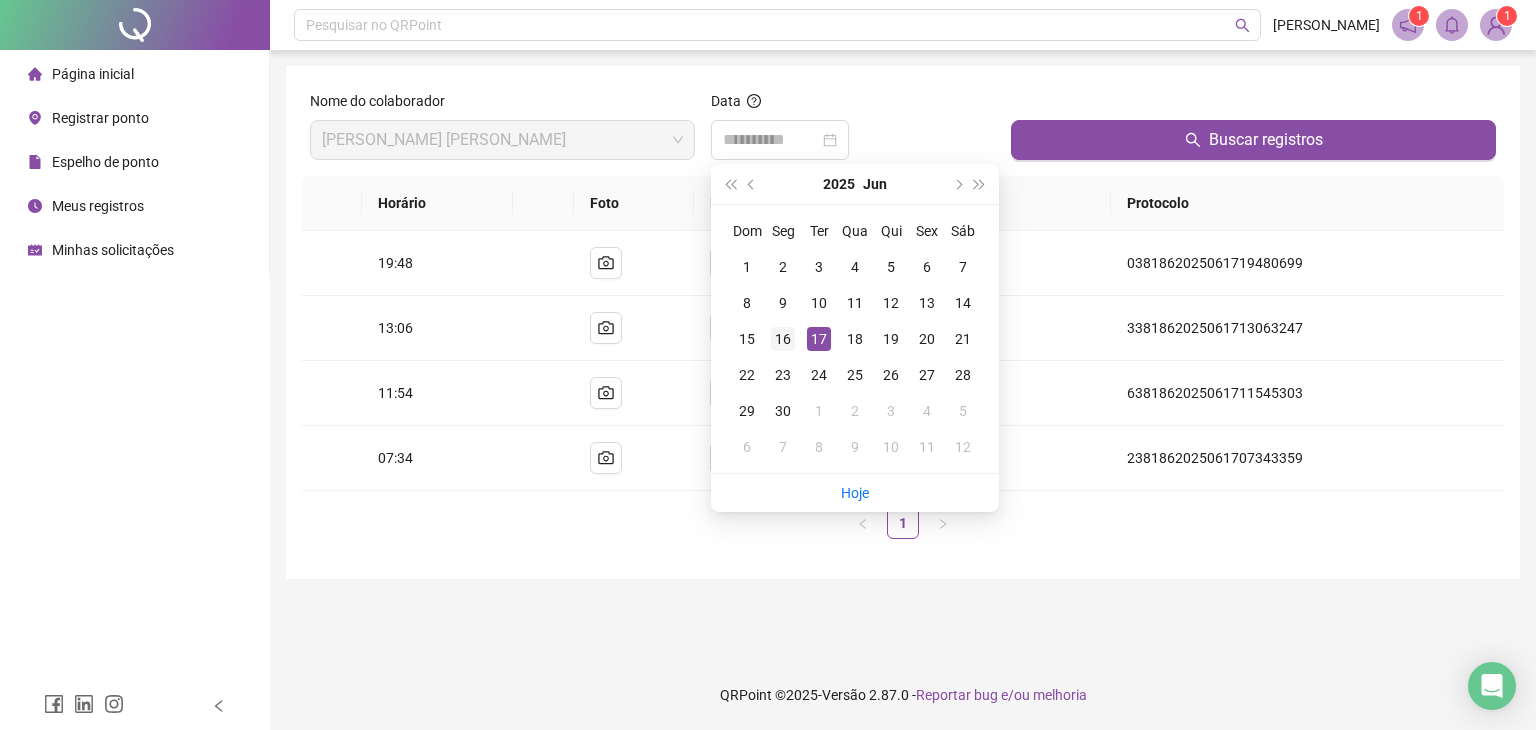 click on "16" at bounding box center (783, 339) 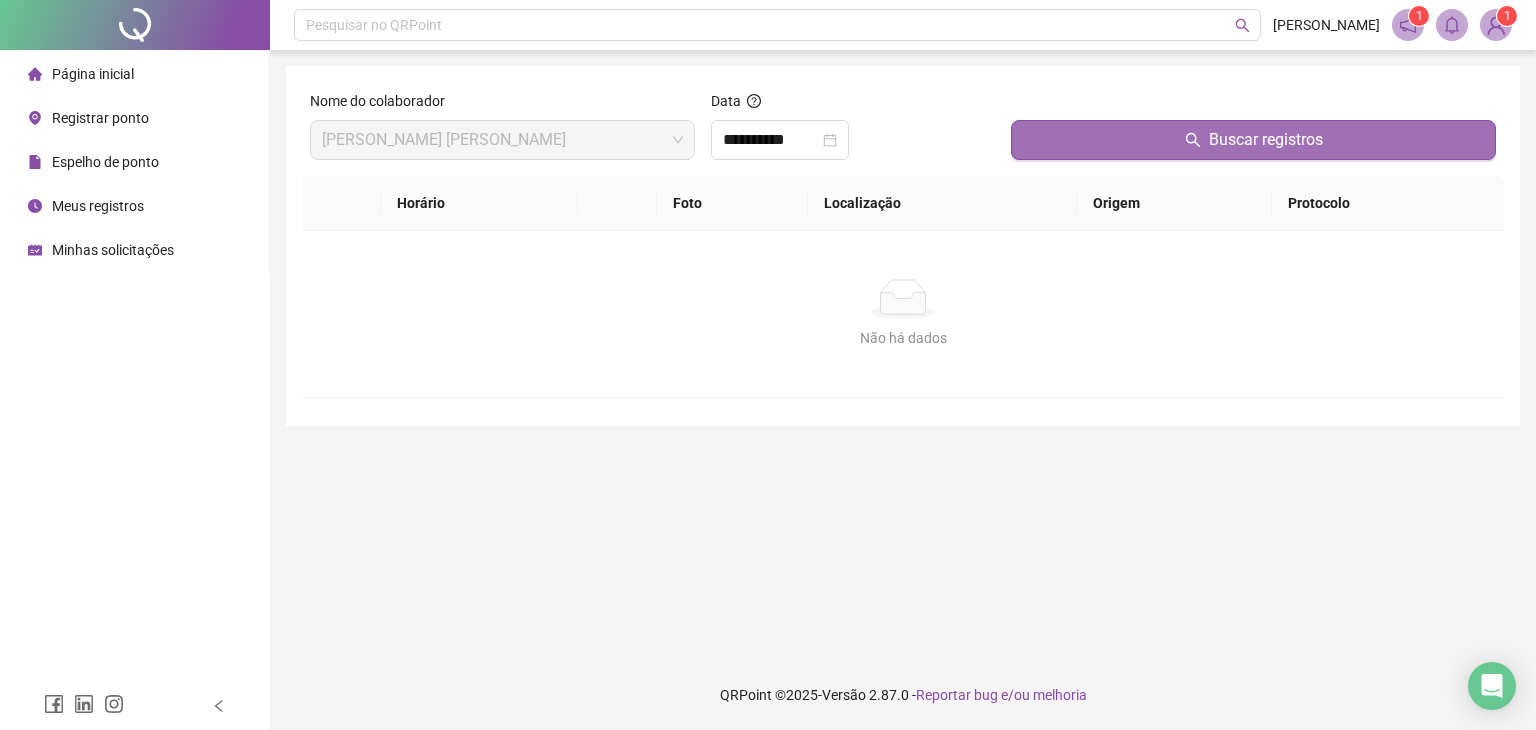 click on "Buscar registros" at bounding box center (1253, 140) 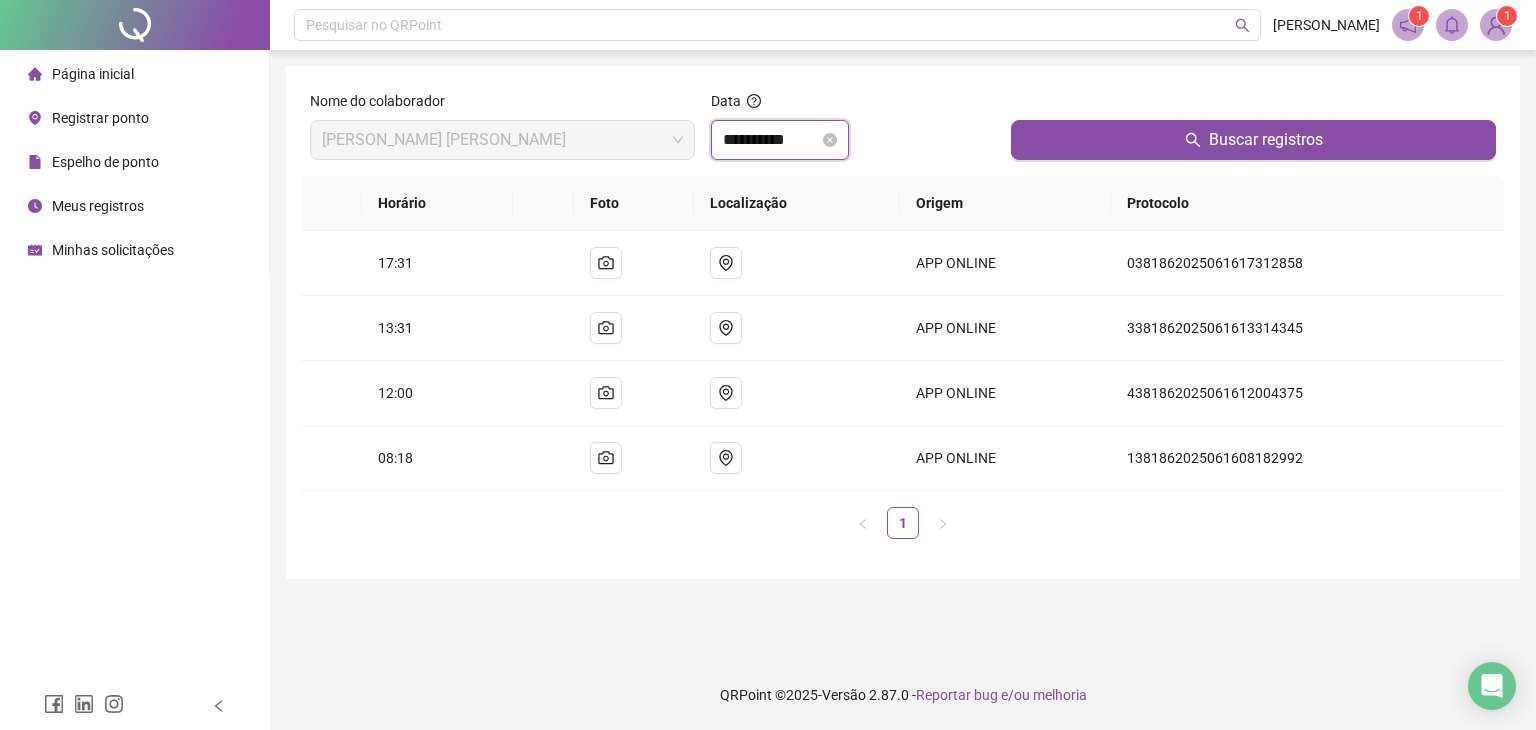 click on "**********" at bounding box center [771, 140] 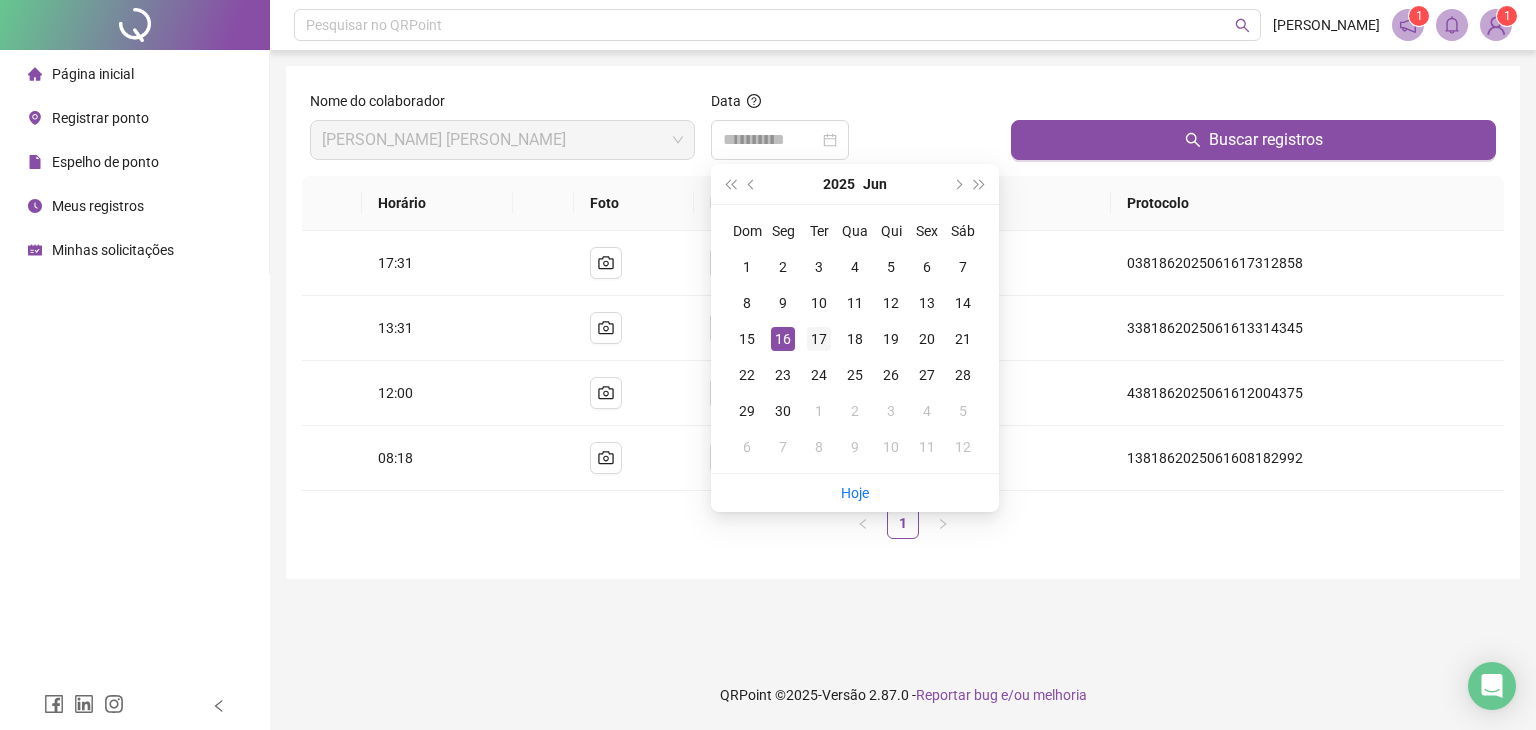 click on "17" at bounding box center (819, 339) 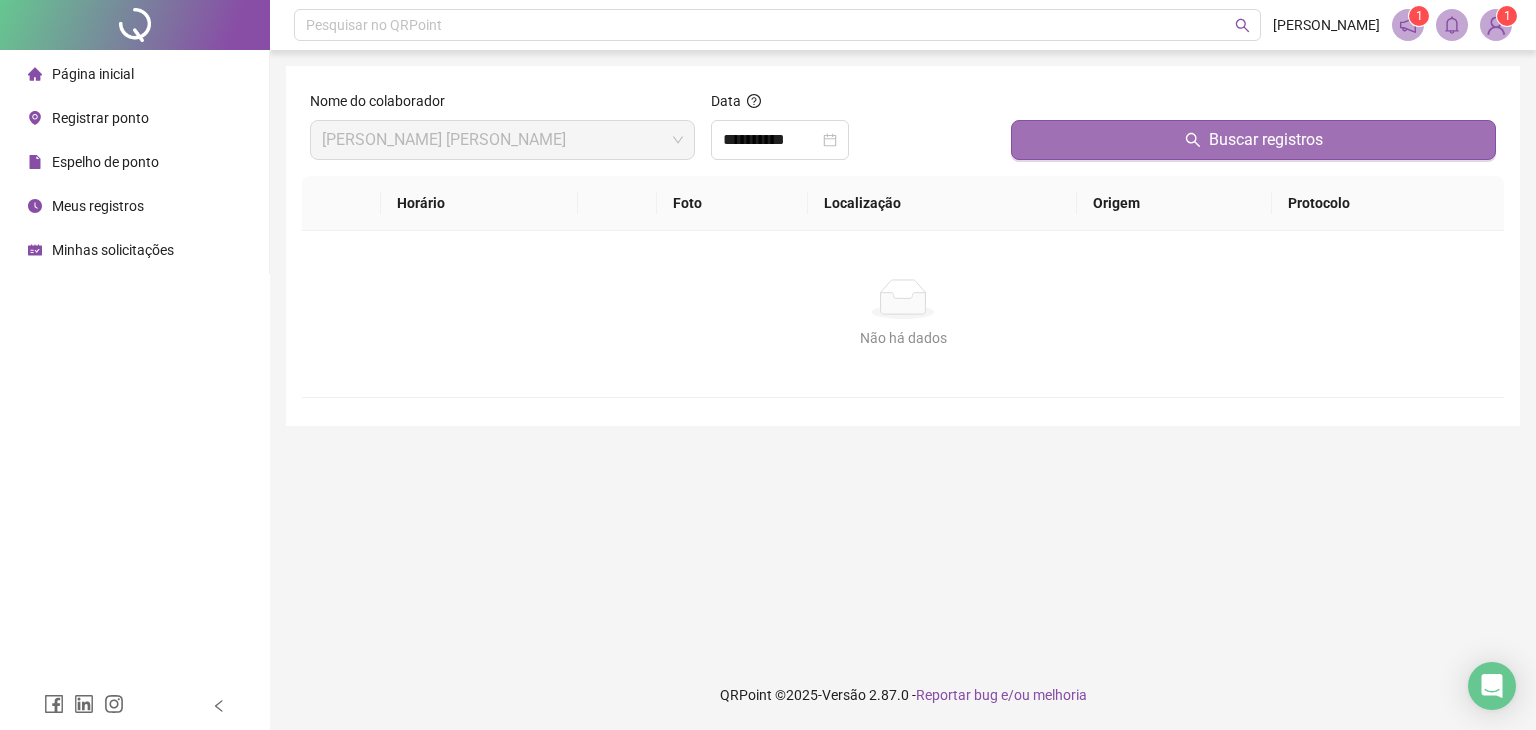 click on "Buscar registros" at bounding box center [1266, 140] 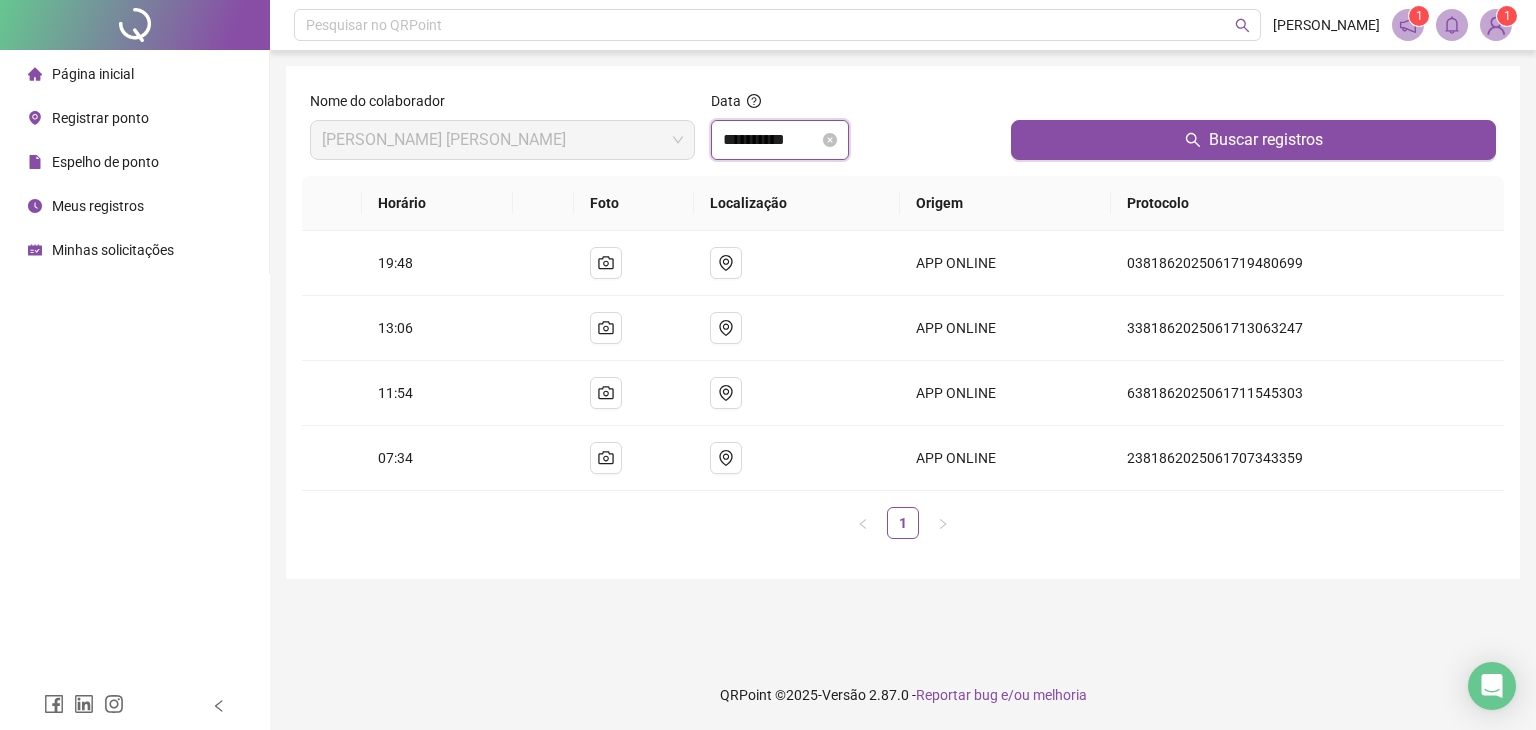 click on "**********" at bounding box center [771, 140] 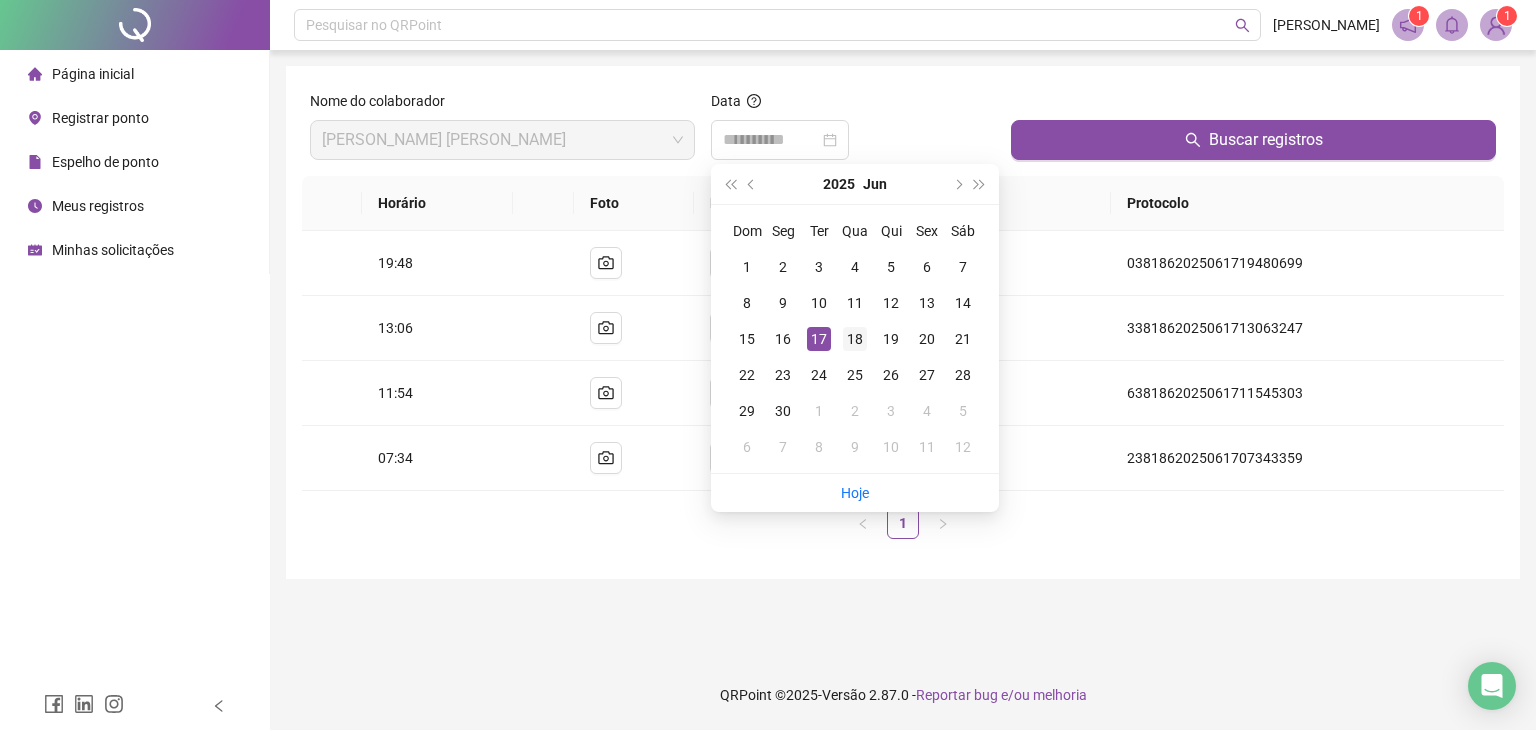 click on "18" at bounding box center (855, 339) 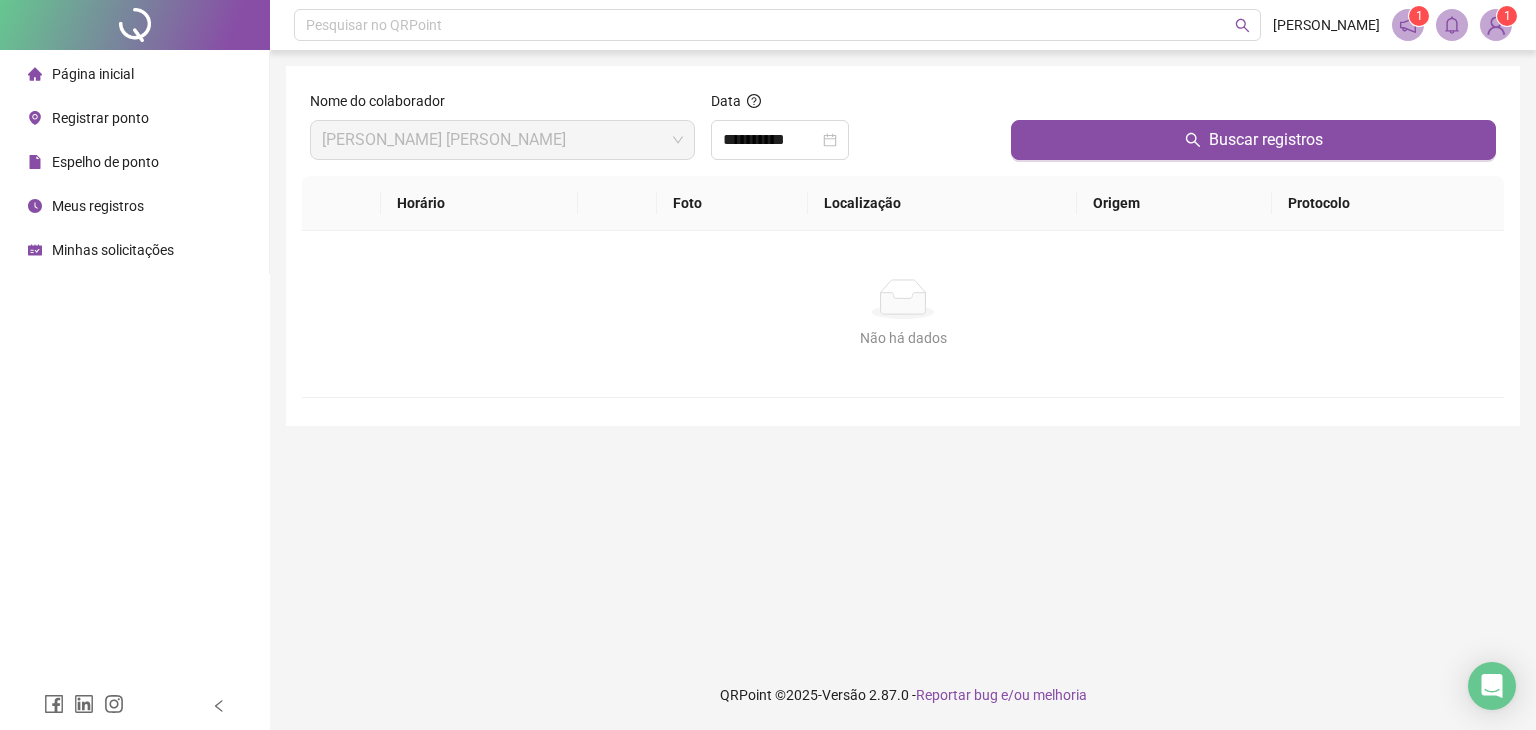 click at bounding box center (1253, 105) 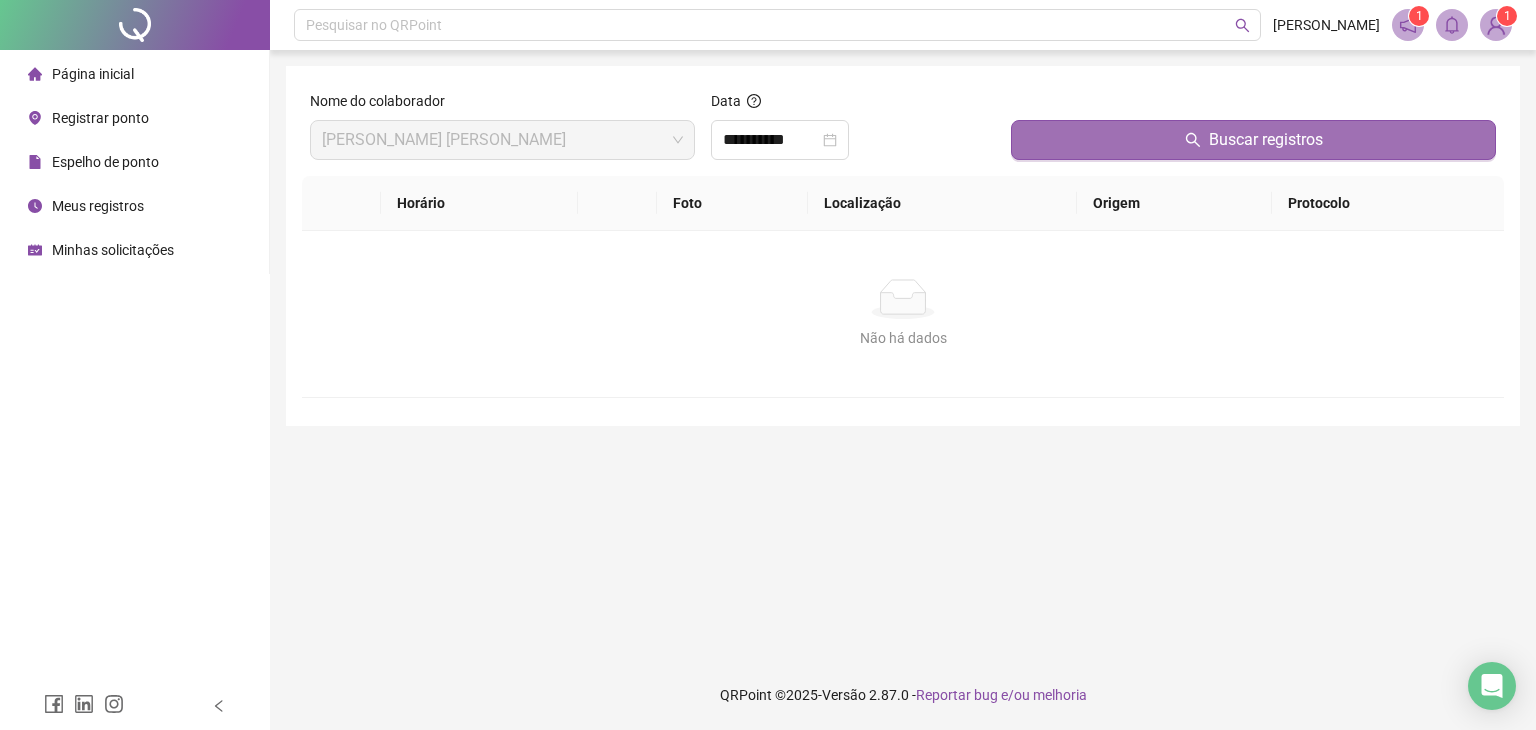 click on "Buscar registros" at bounding box center [1266, 140] 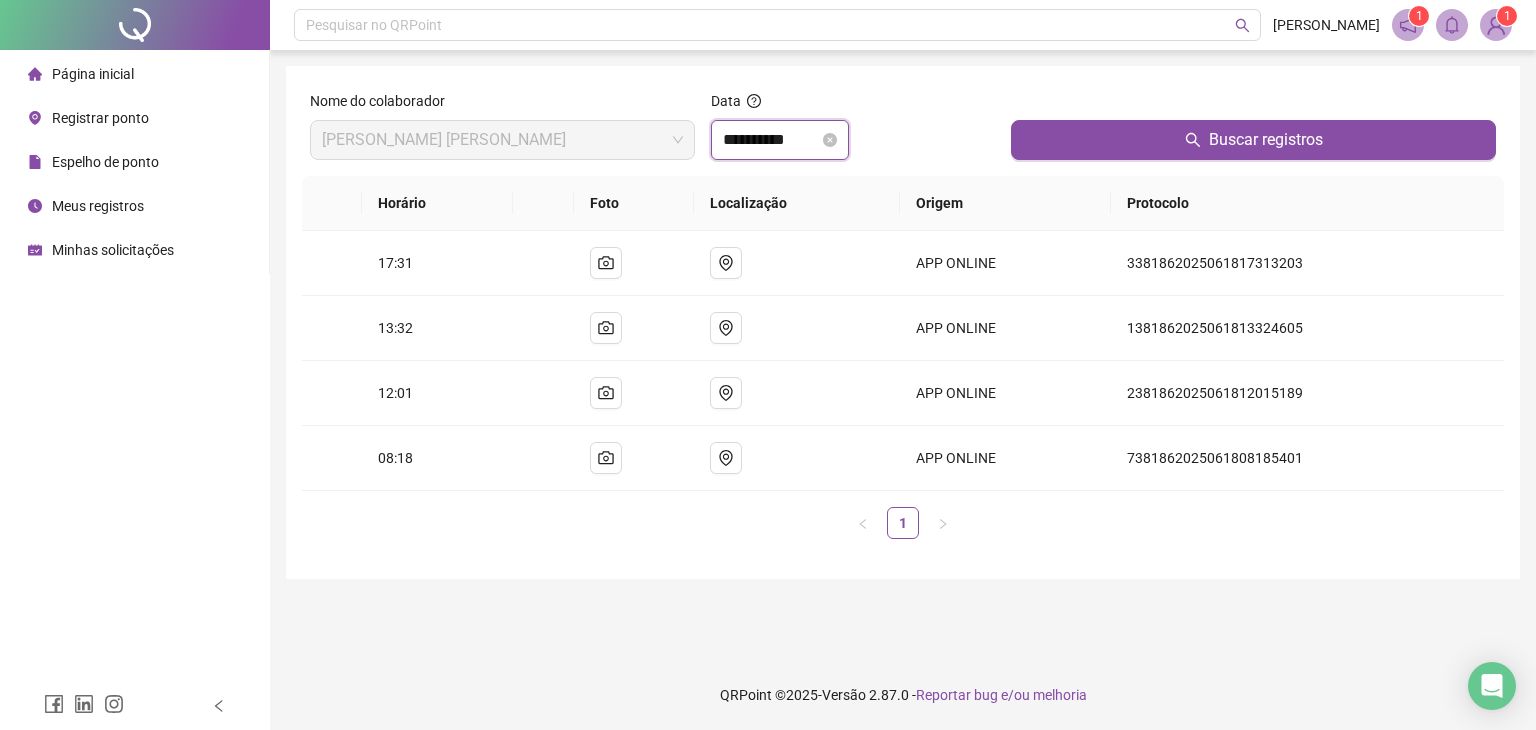 click on "**********" at bounding box center [771, 140] 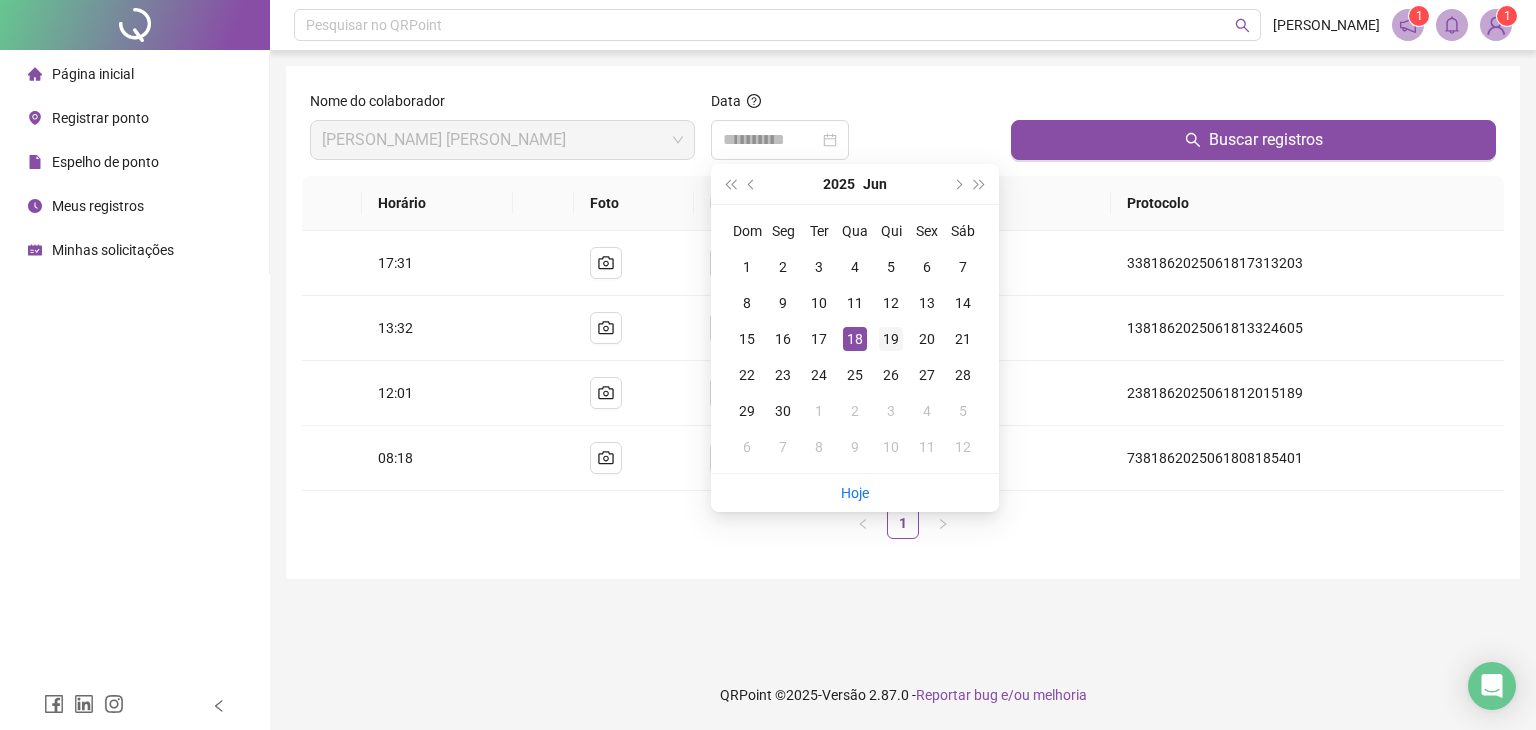 click on "19" at bounding box center [891, 339] 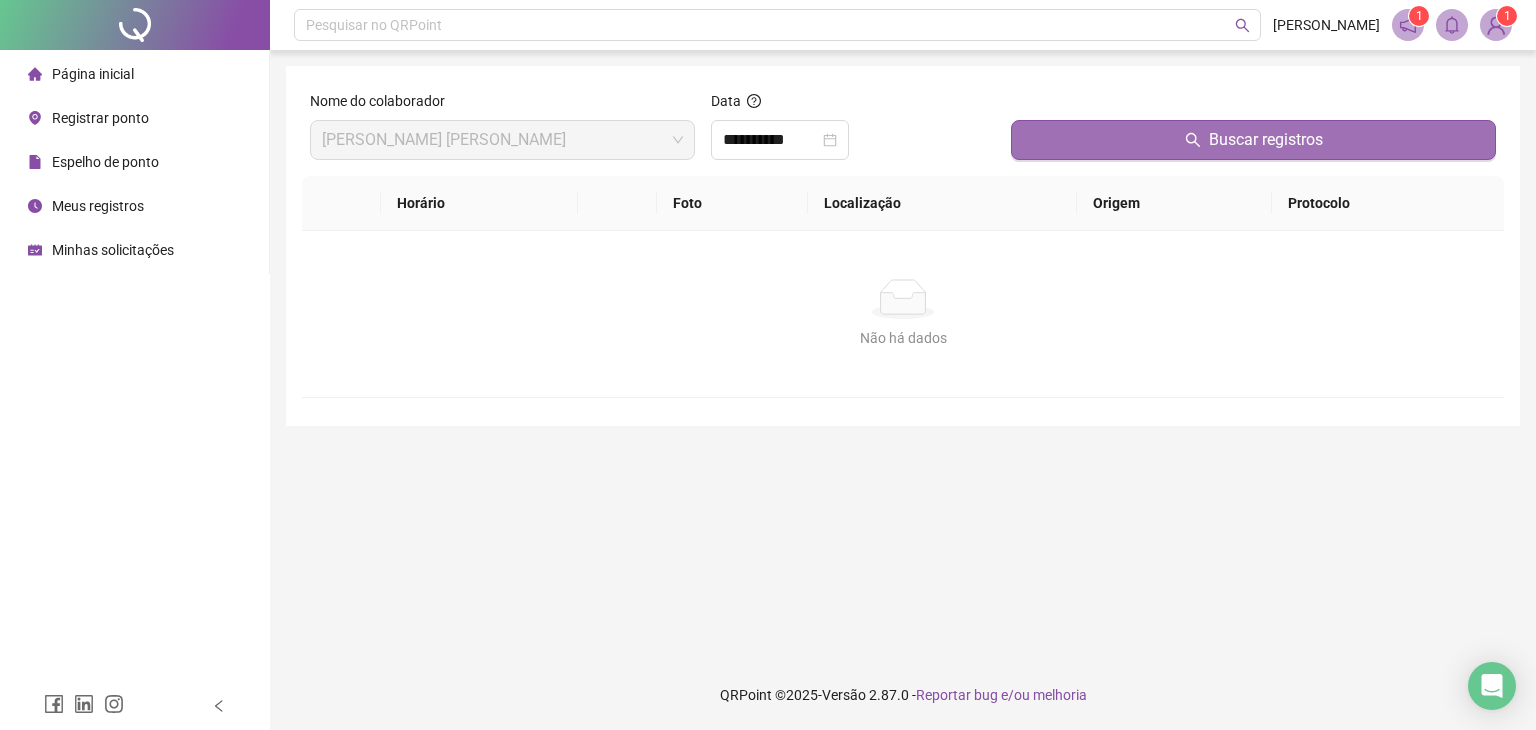 click on "Buscar registros" at bounding box center (1266, 140) 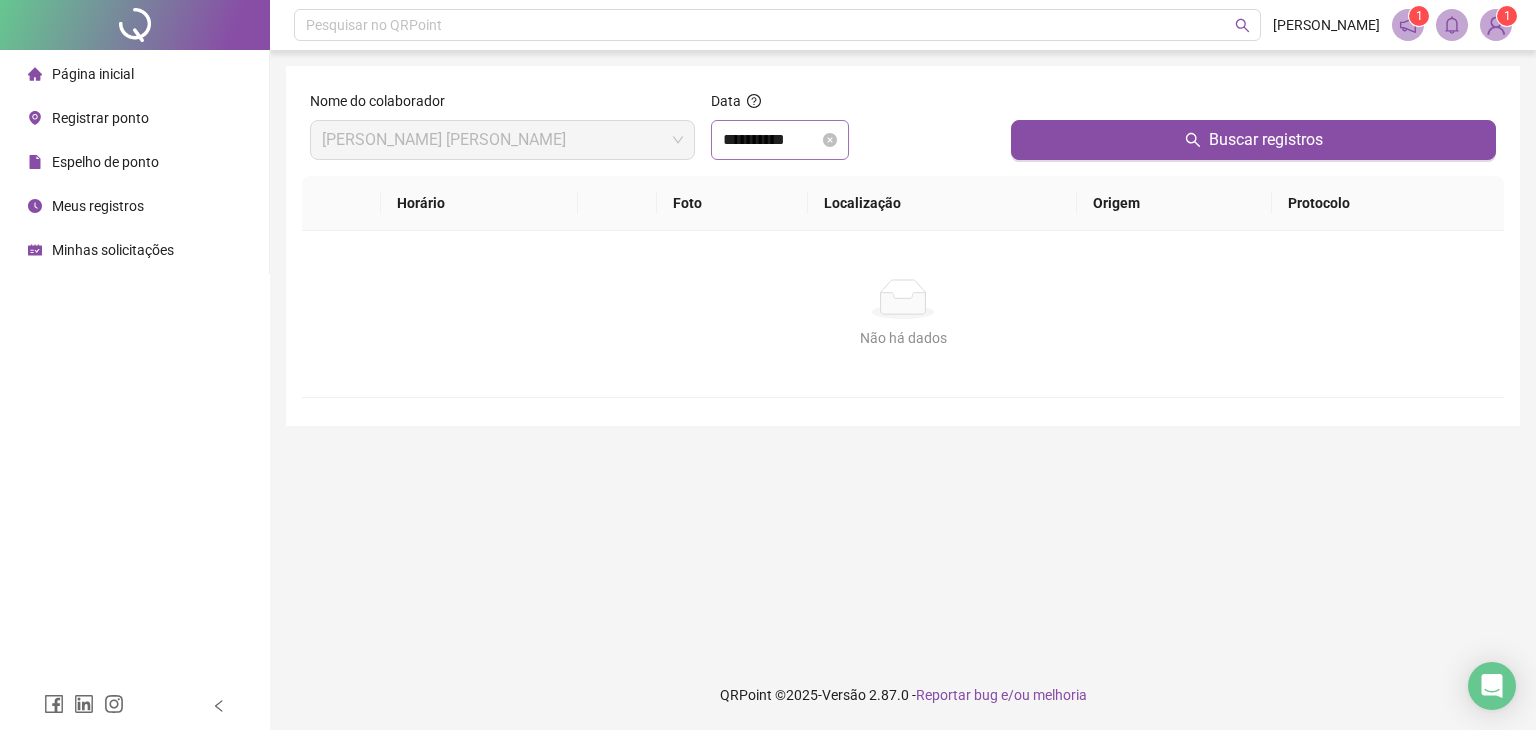 click on "**********" at bounding box center (780, 140) 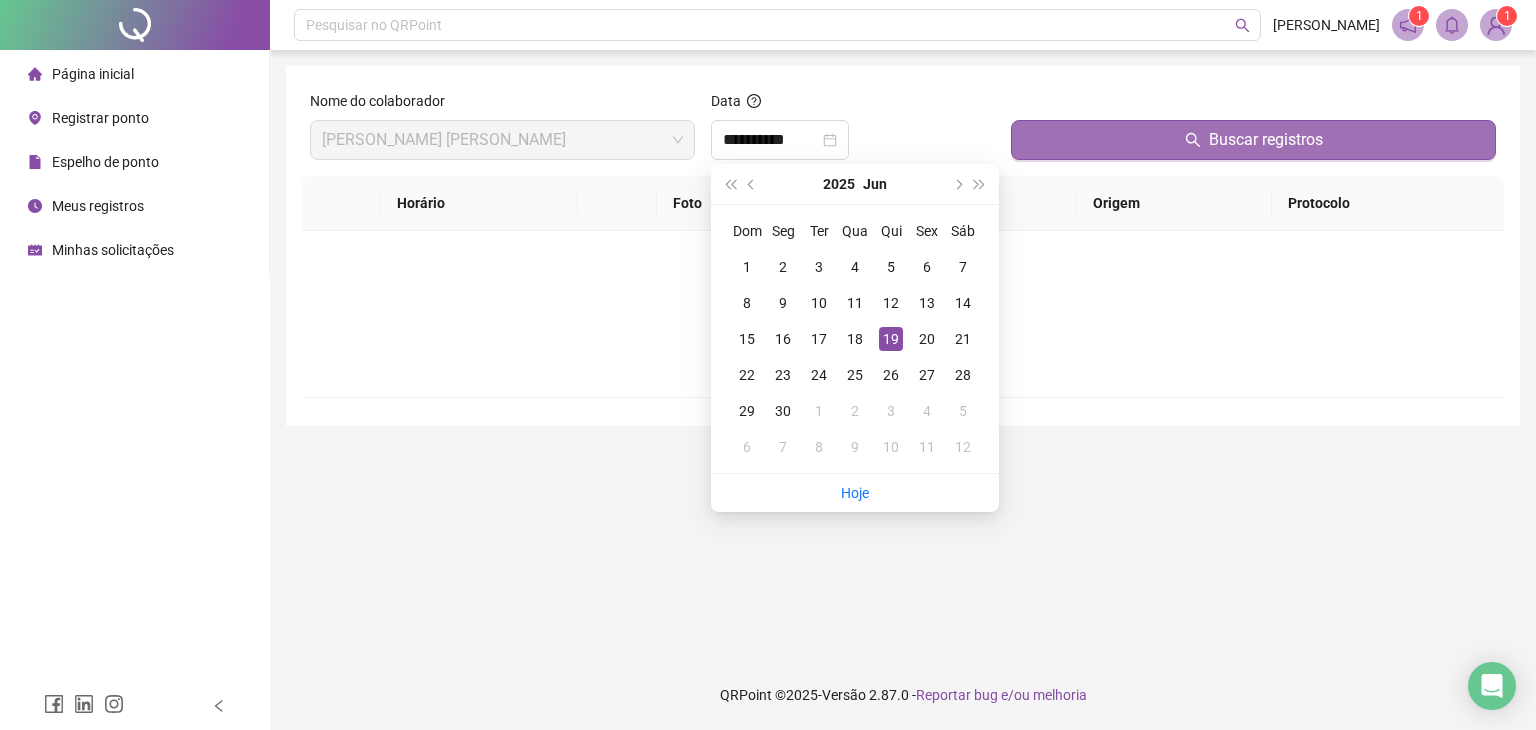 click on "Buscar registros" at bounding box center [1253, 140] 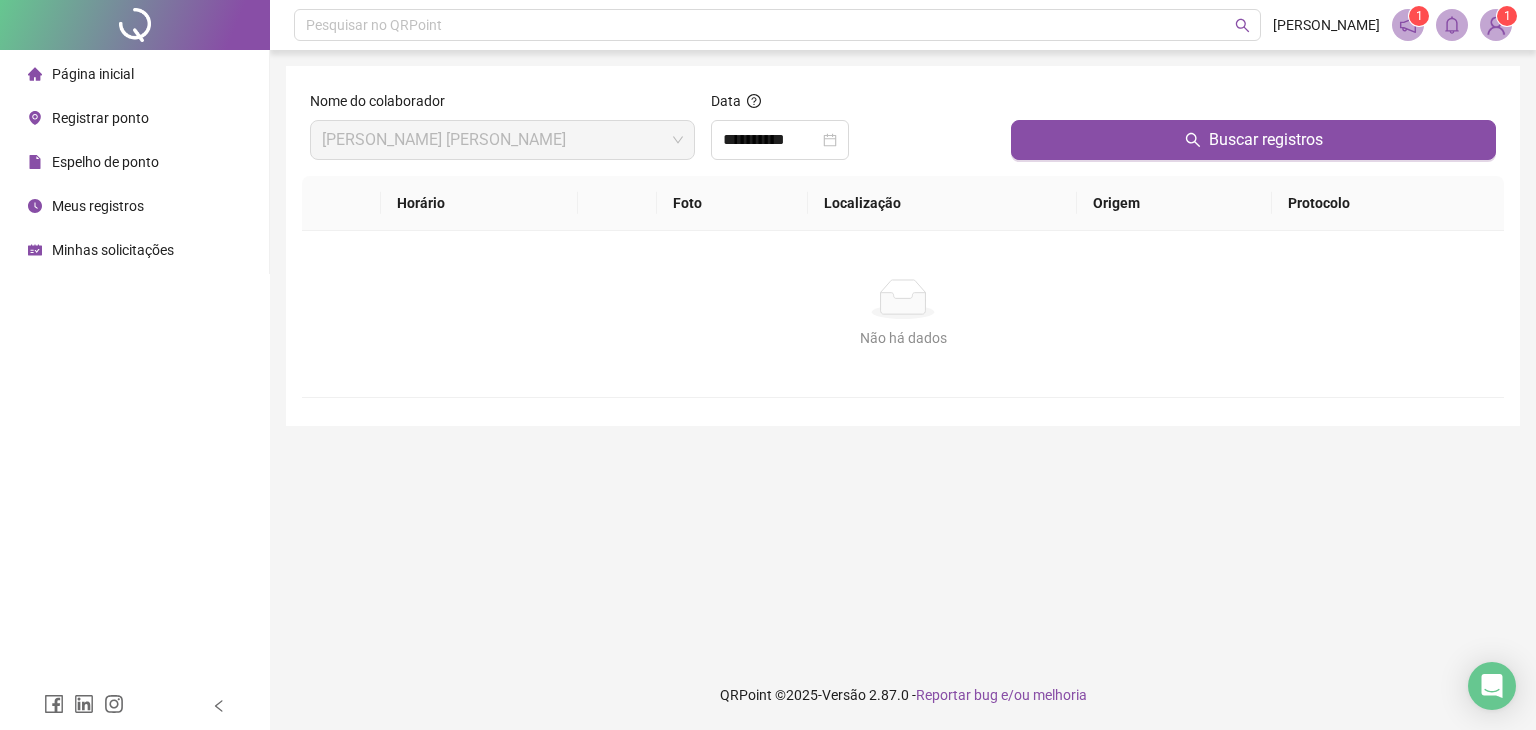 click on "Localização" at bounding box center (942, 203) 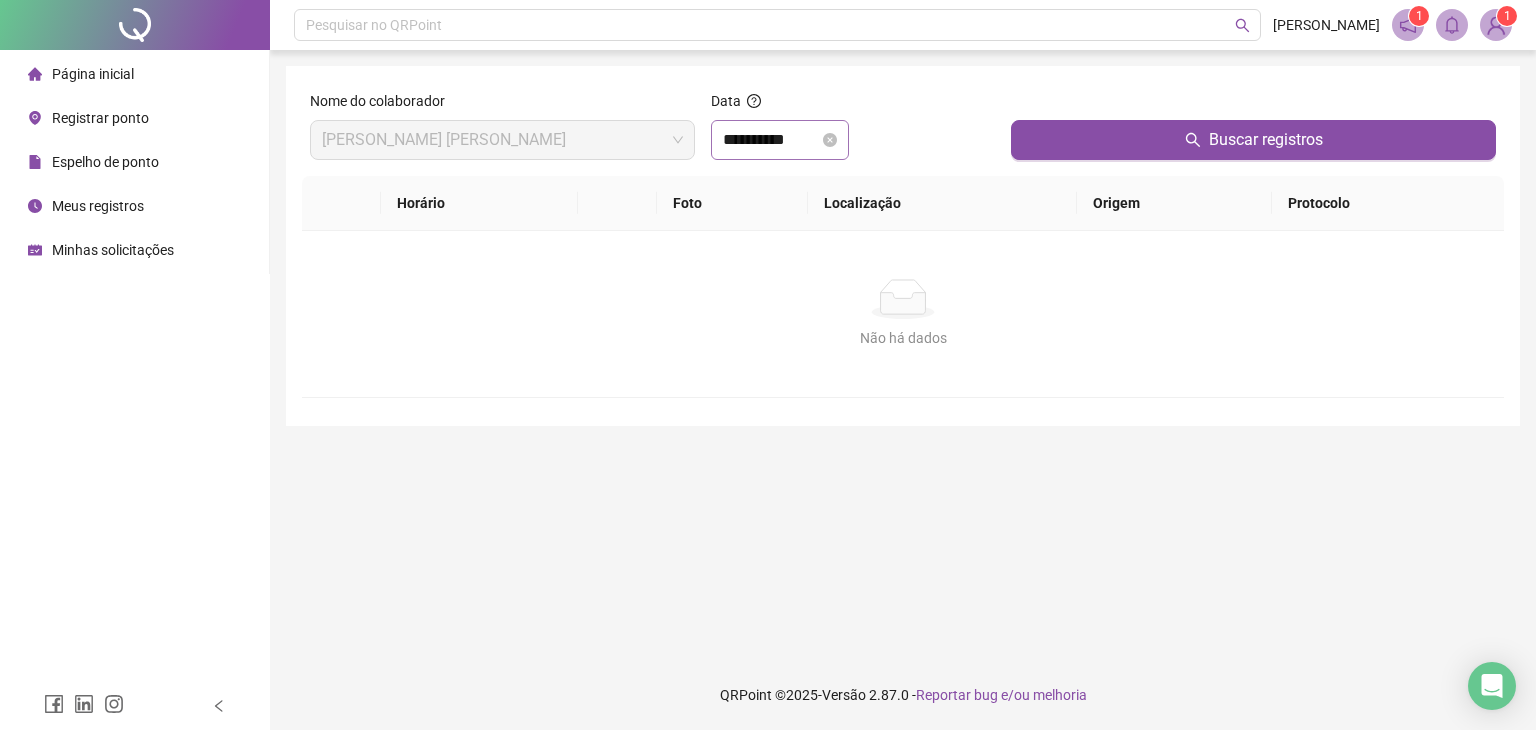 click on "**********" at bounding box center [780, 140] 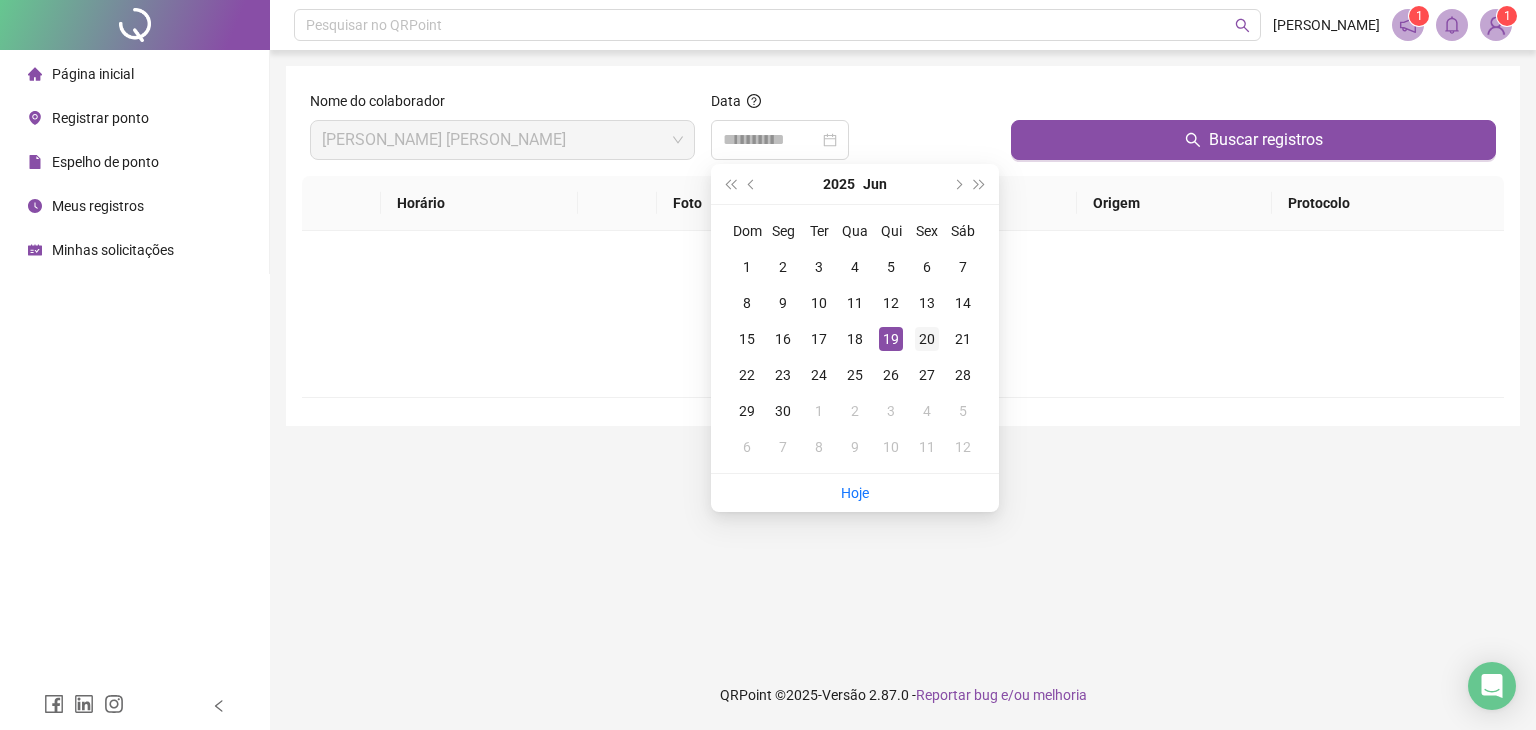 click on "20" at bounding box center (927, 339) 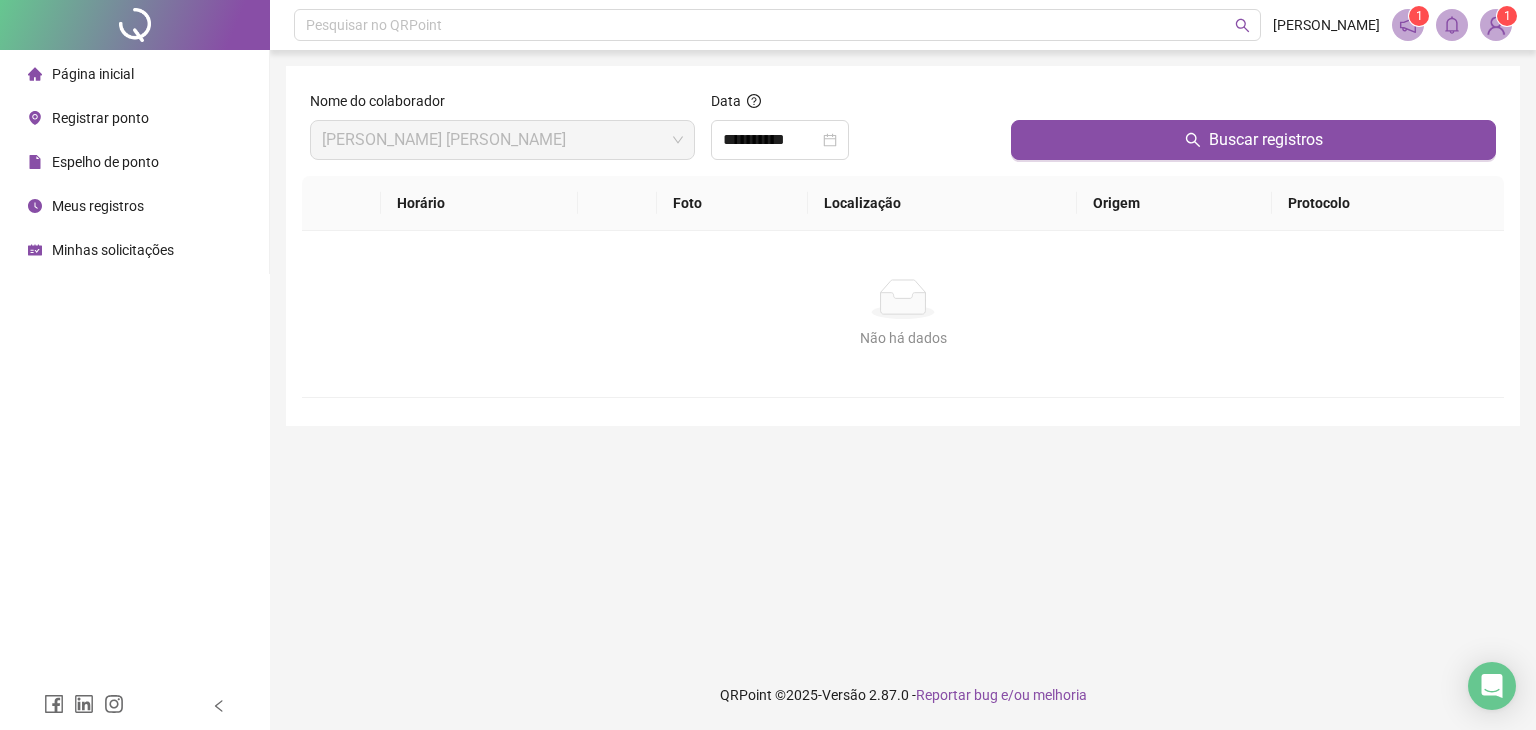 click at bounding box center [1253, 105] 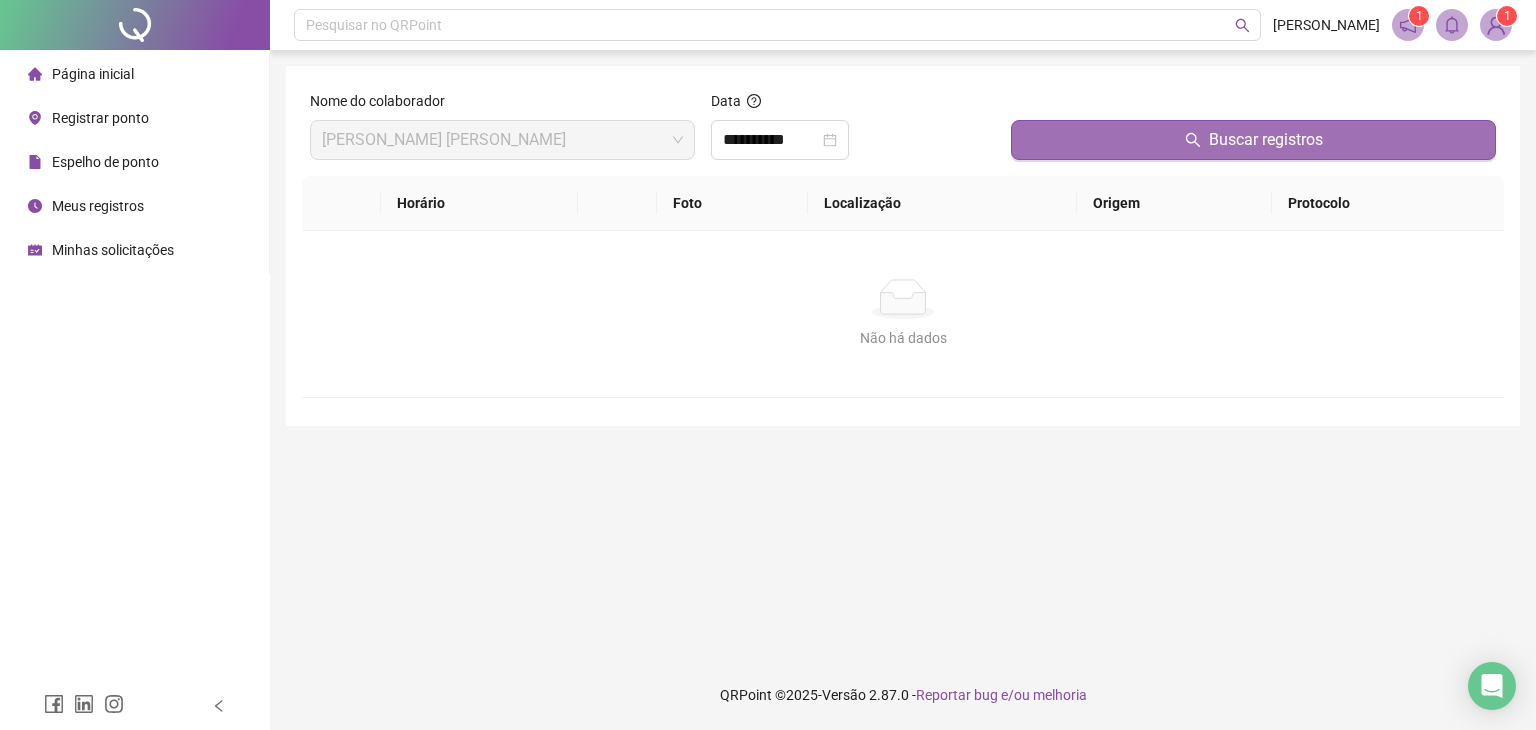 click on "Buscar registros" at bounding box center (1253, 140) 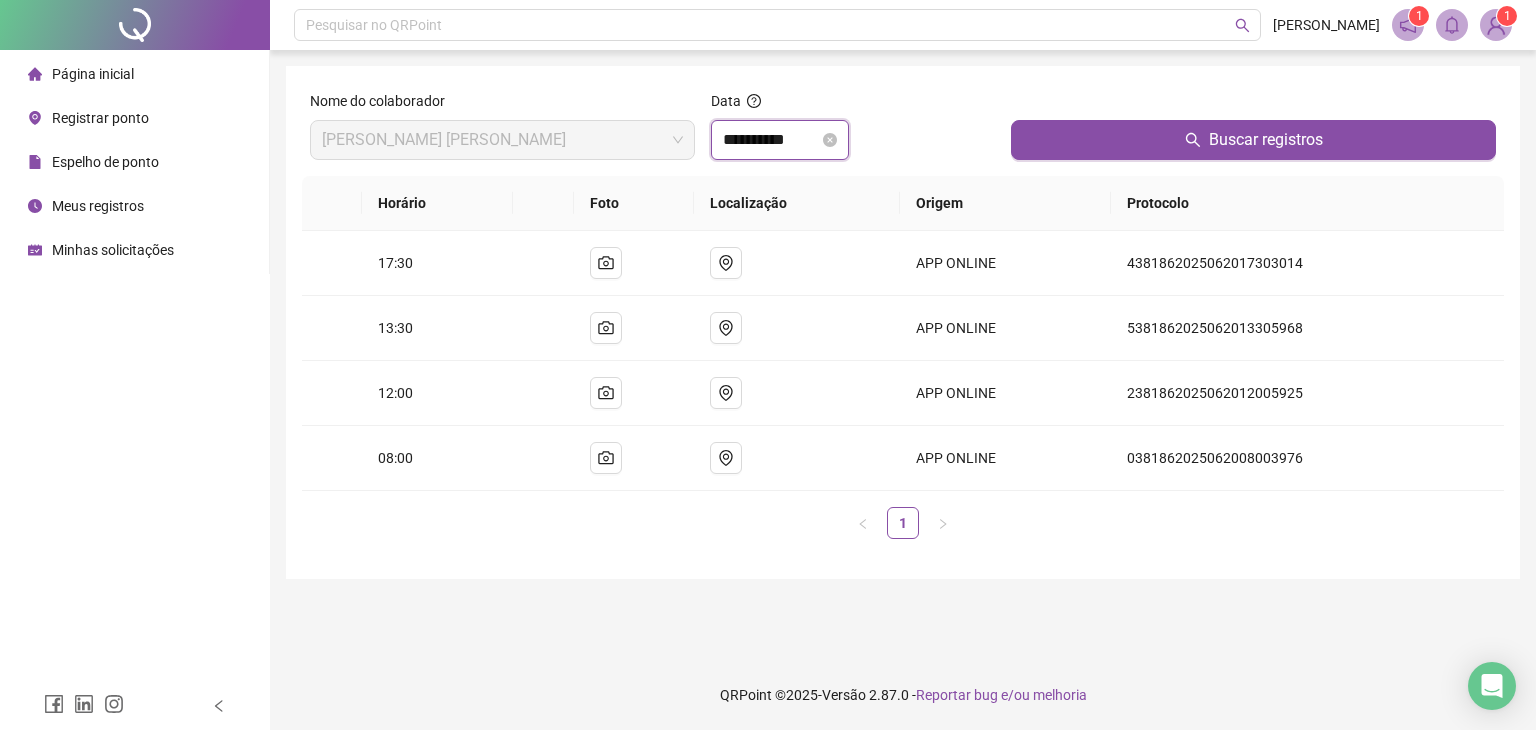 click on "**********" at bounding box center (771, 140) 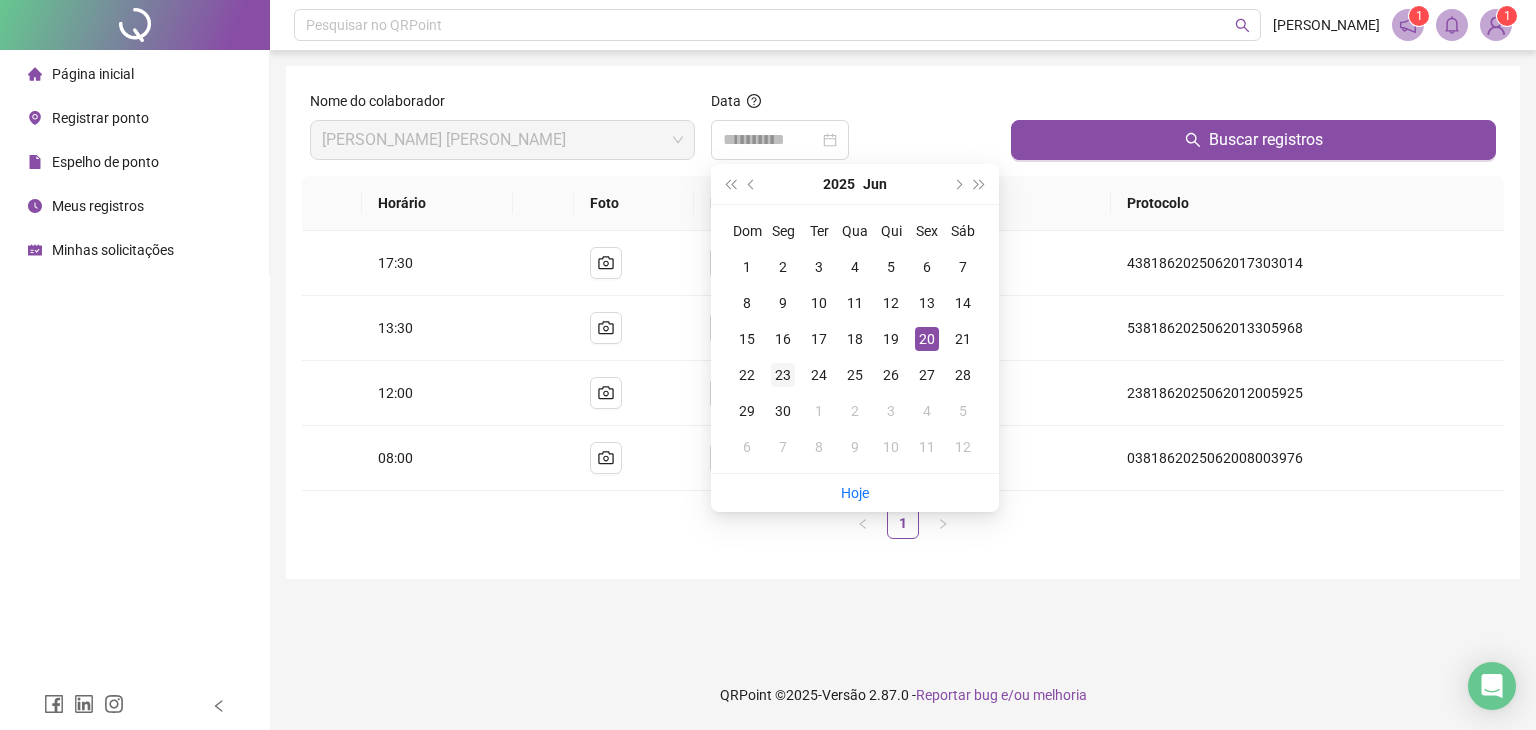 click on "23" at bounding box center (783, 375) 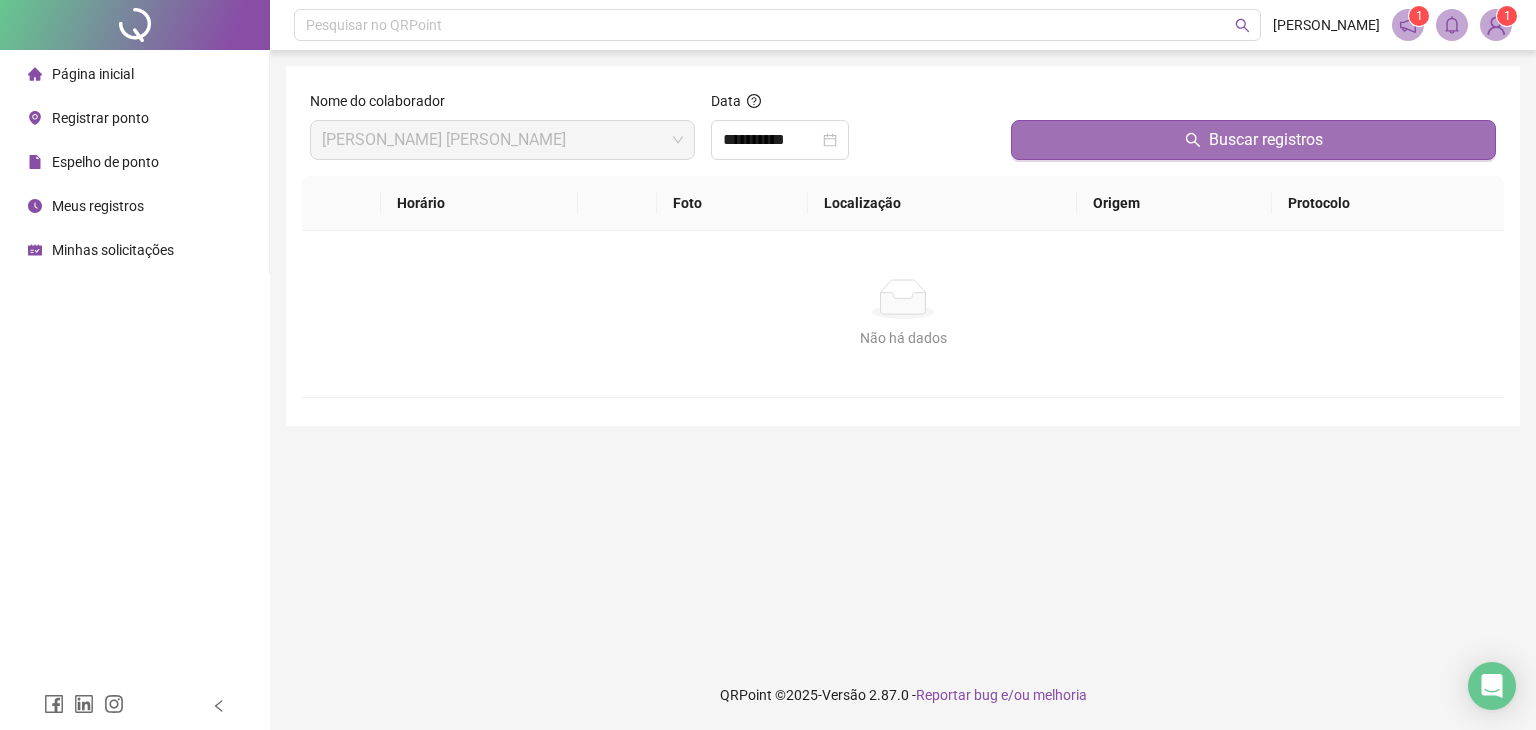click on "Buscar registros" at bounding box center [1253, 140] 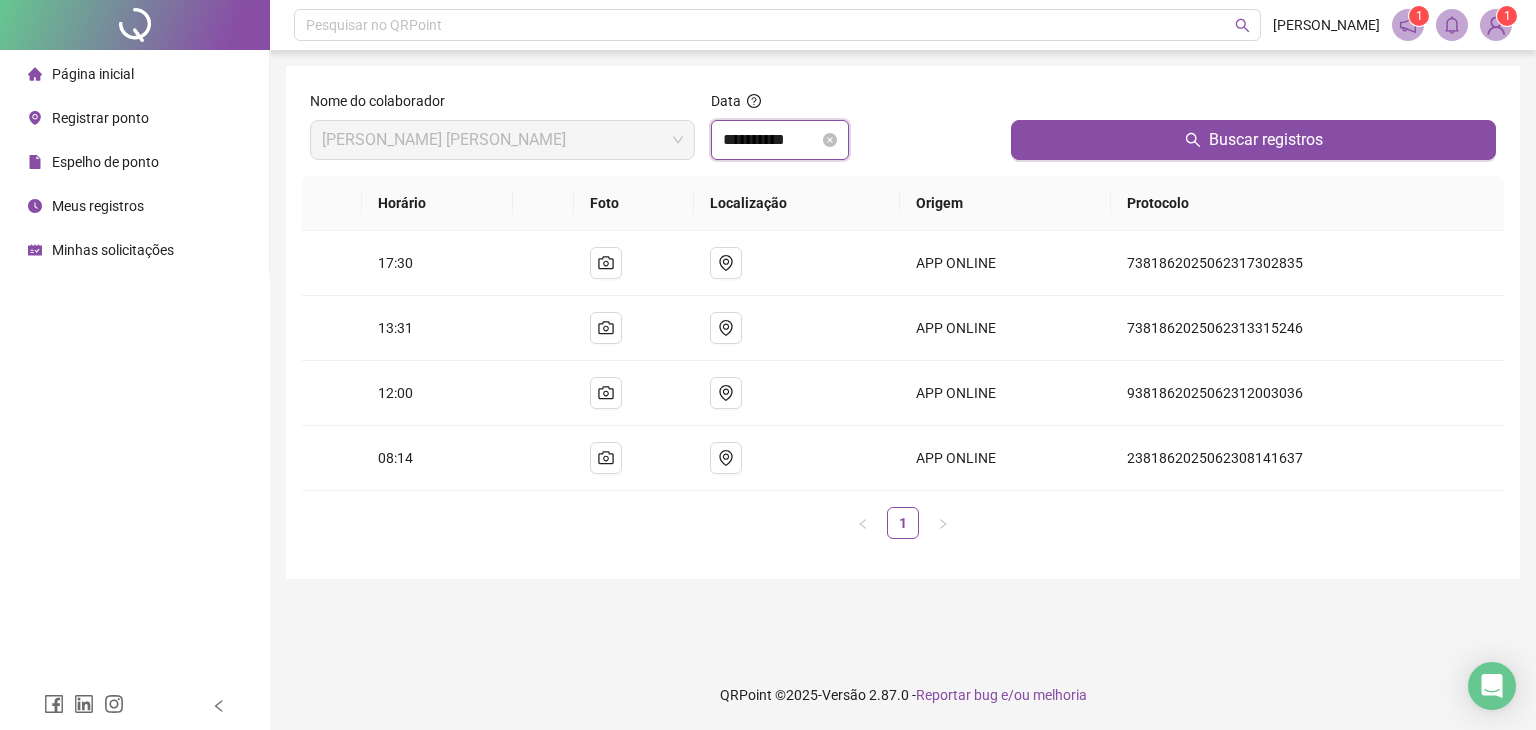 click on "**********" at bounding box center [771, 140] 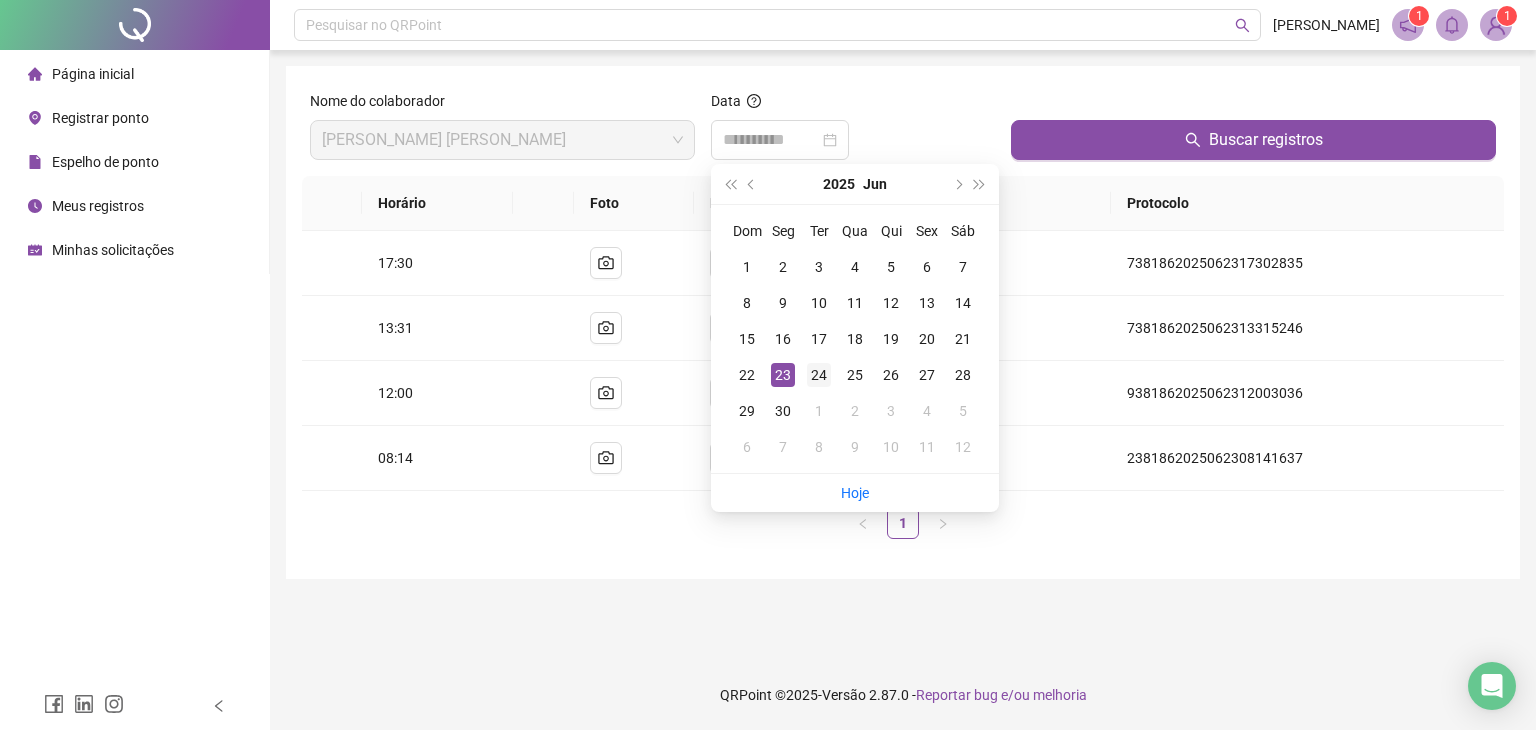 click on "24" at bounding box center [819, 375] 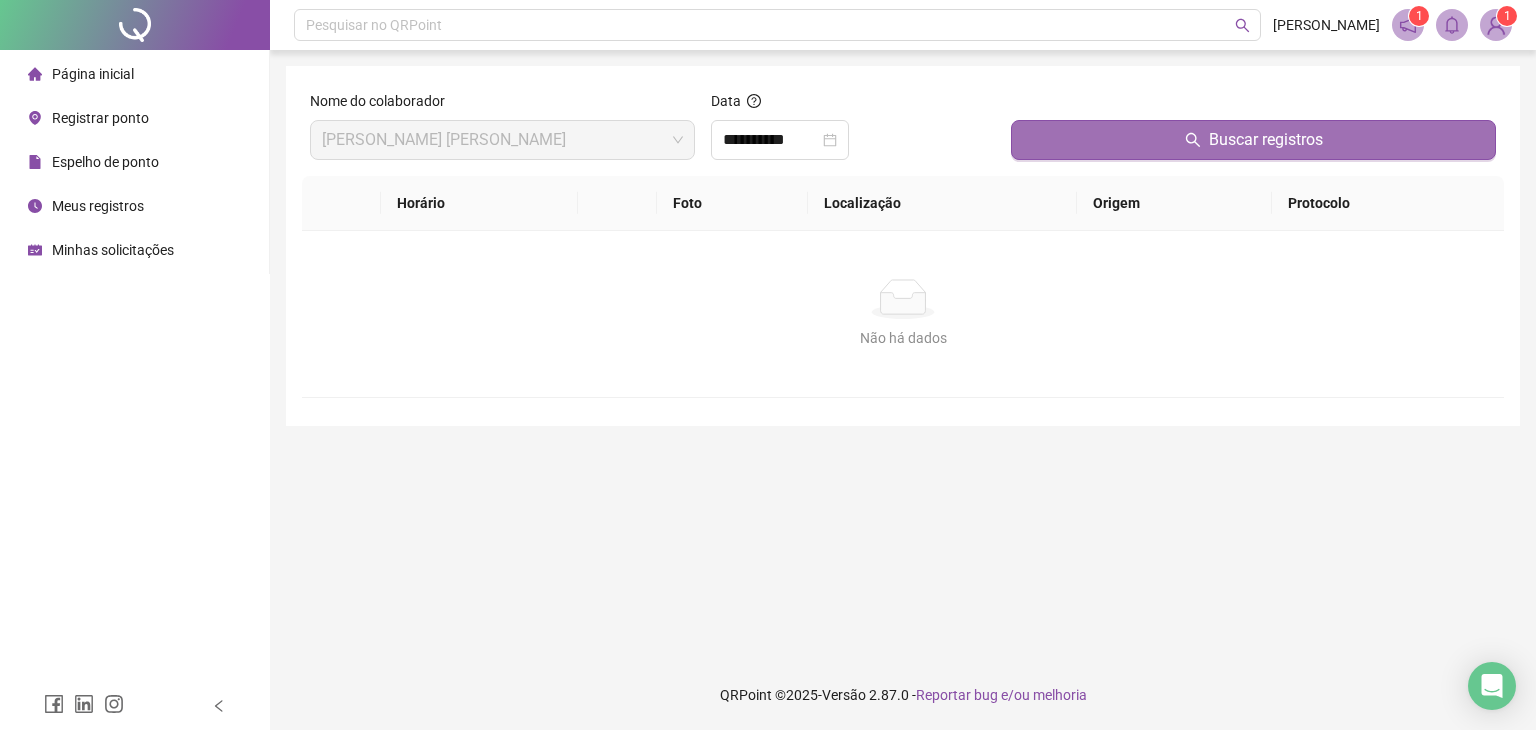 click on "Buscar registros" at bounding box center [1253, 140] 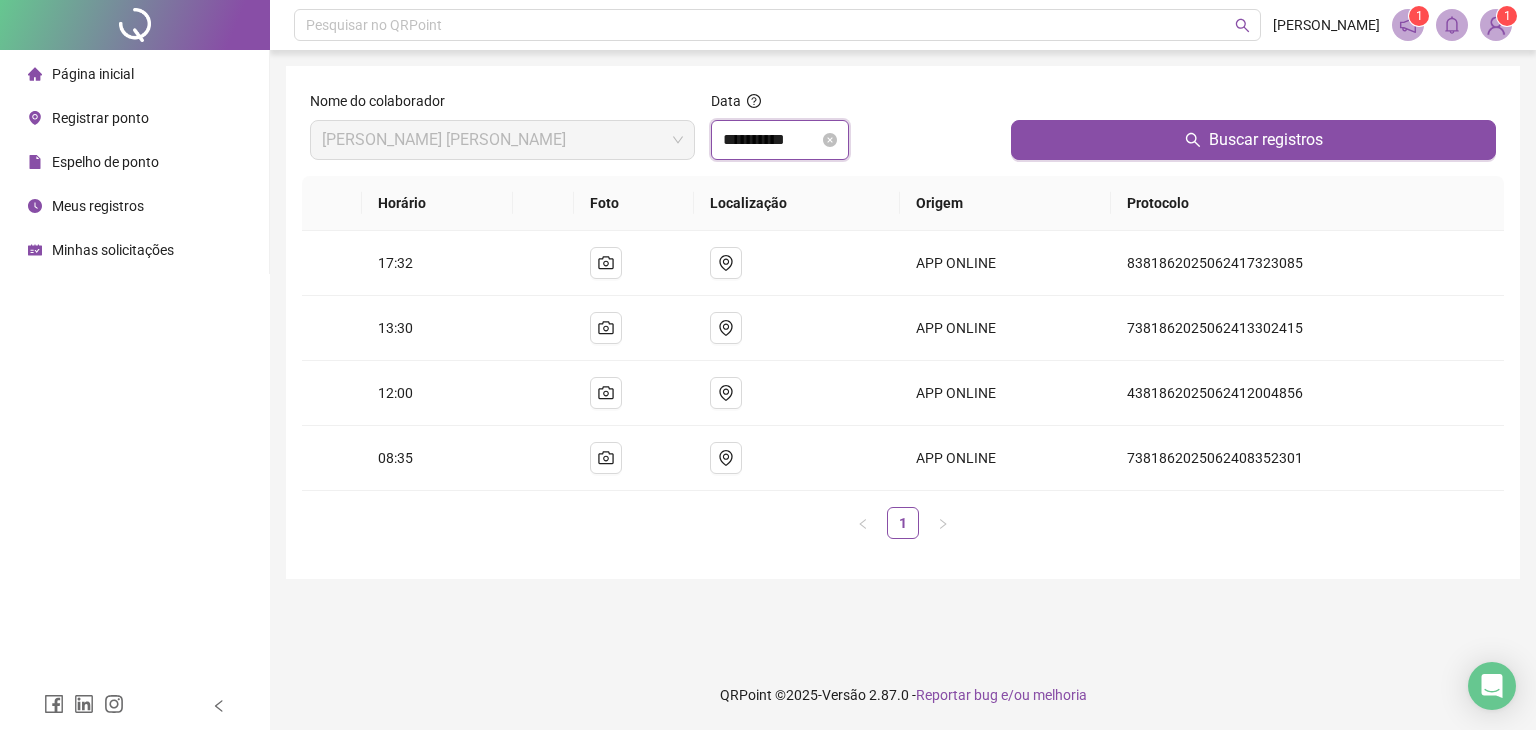 click on "**********" at bounding box center (771, 140) 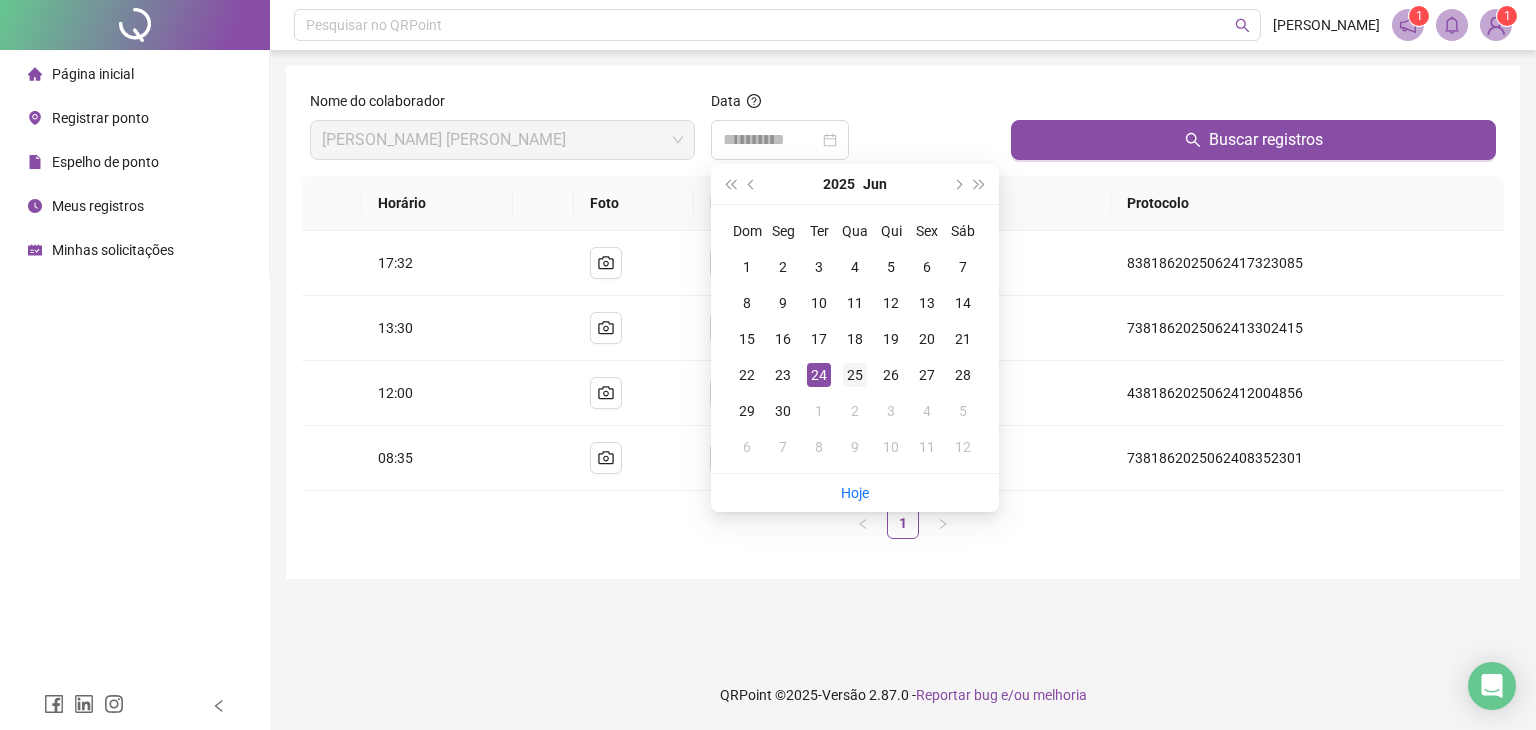 click on "25" at bounding box center (855, 375) 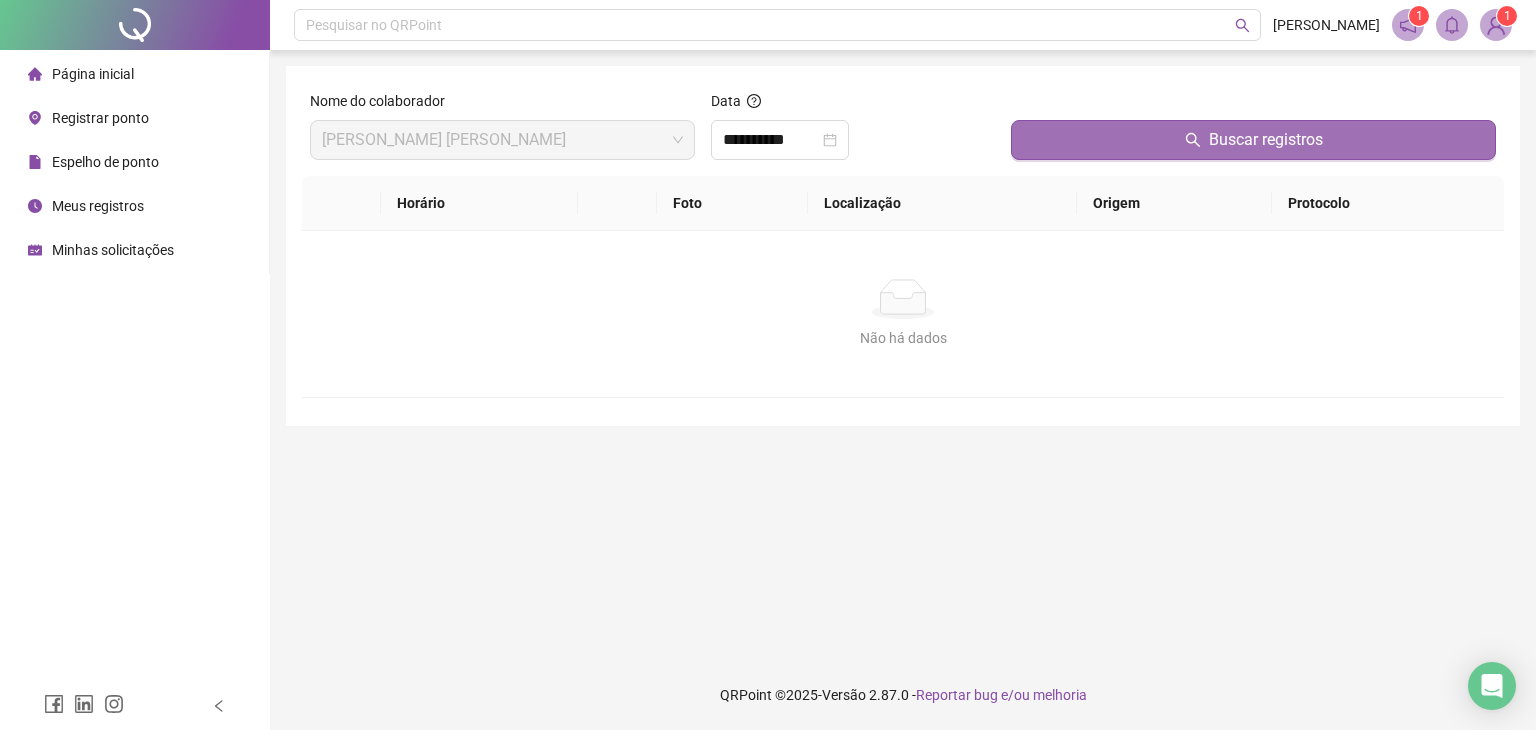 click on "Buscar registros" at bounding box center (1266, 140) 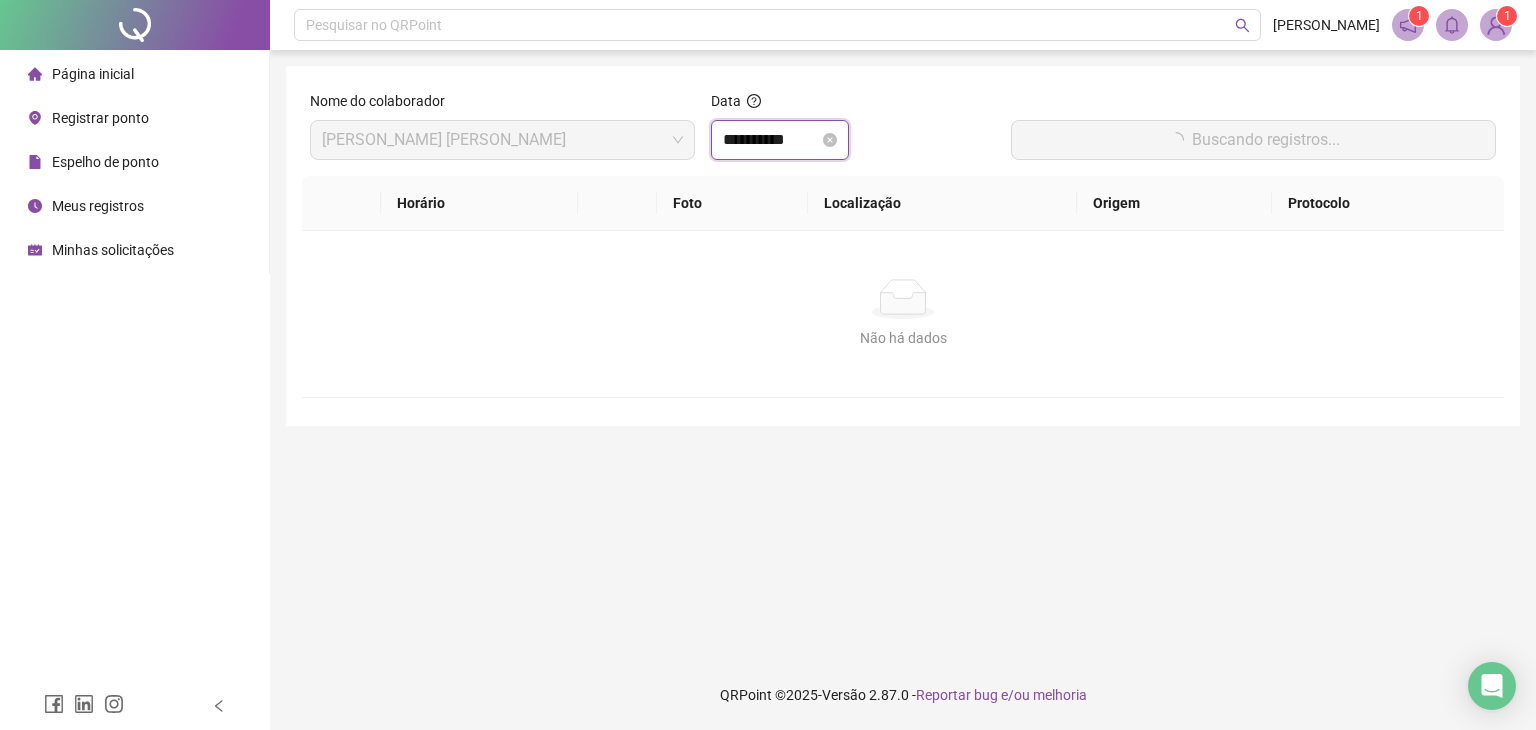 click on "**********" at bounding box center (771, 140) 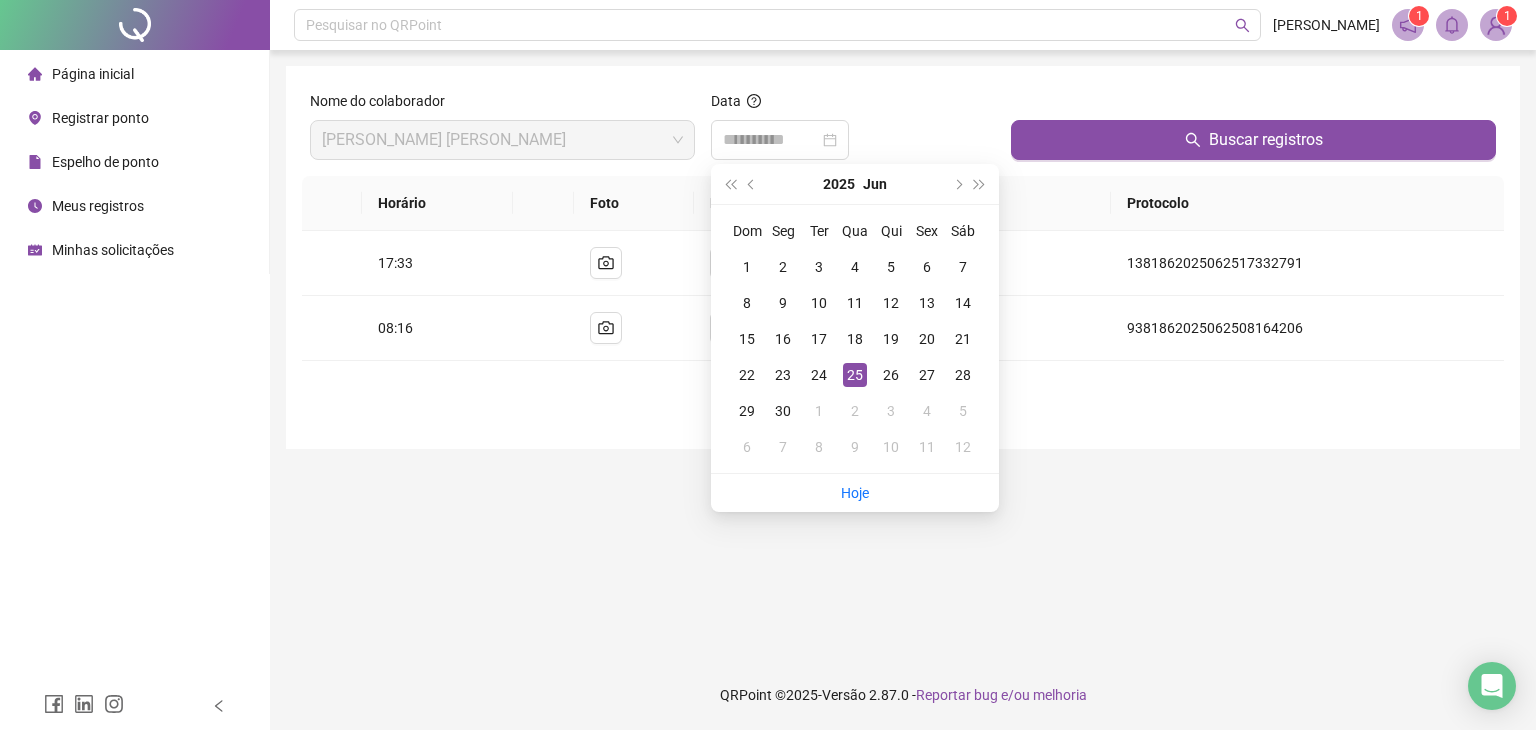click on "25" at bounding box center [855, 375] 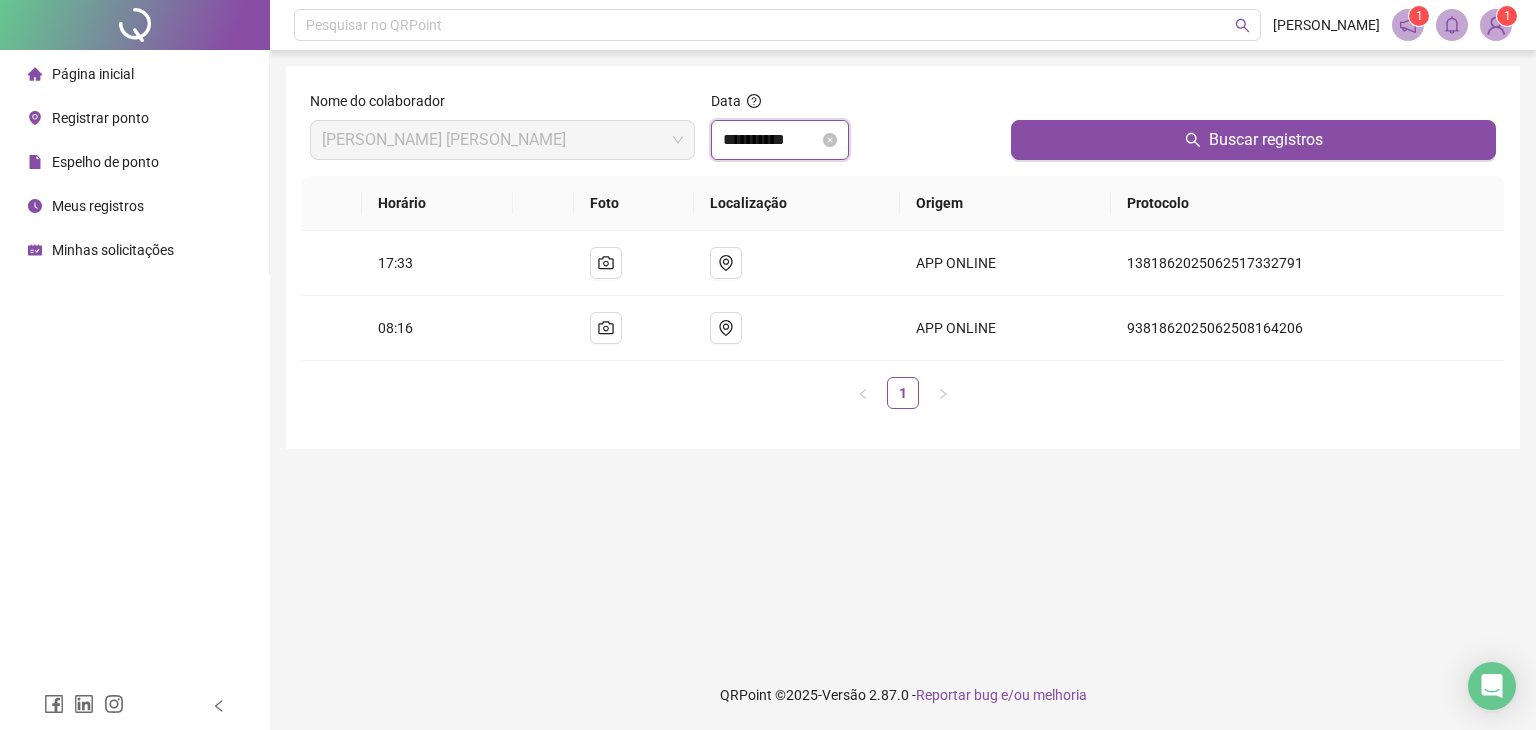 click on "**********" at bounding box center (771, 140) 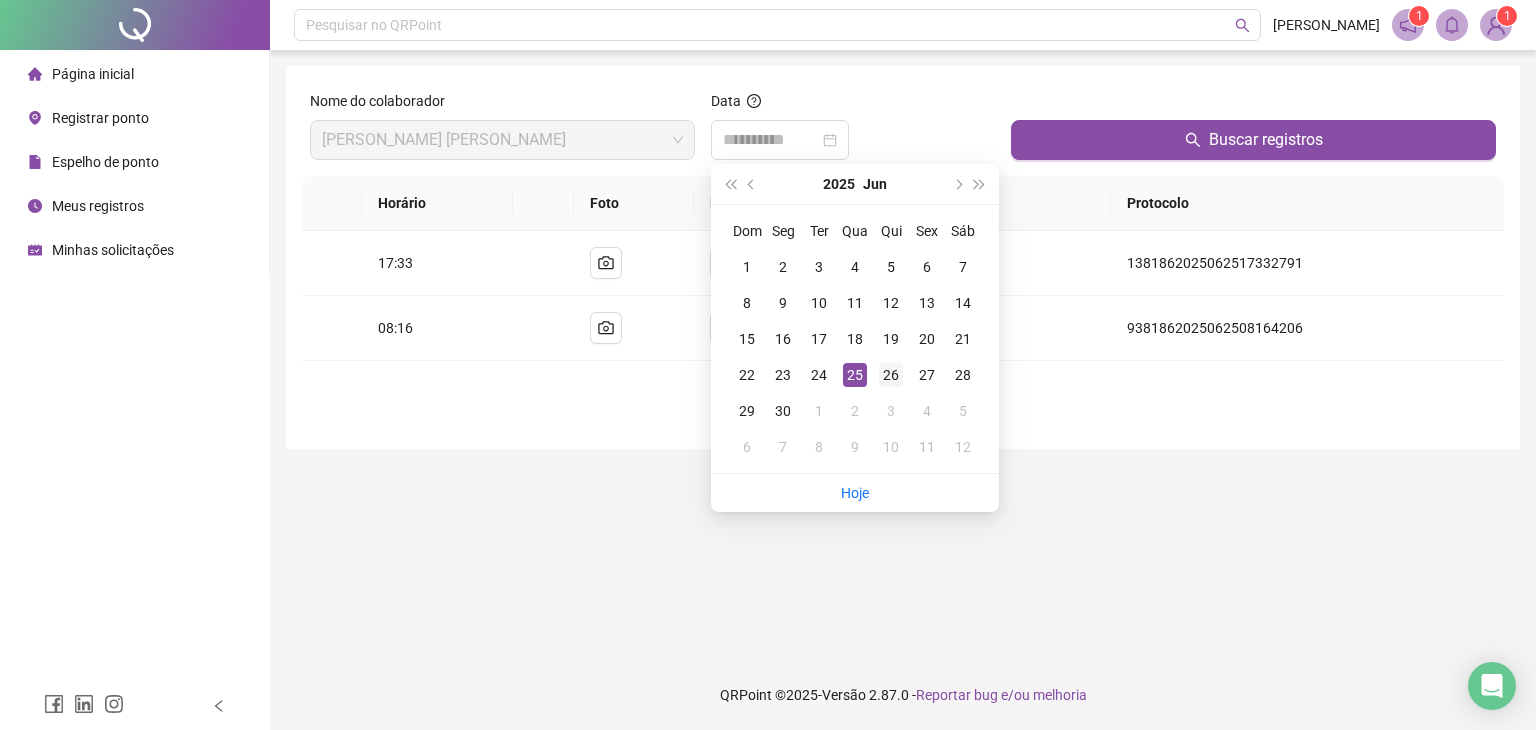 click on "26" at bounding box center [891, 375] 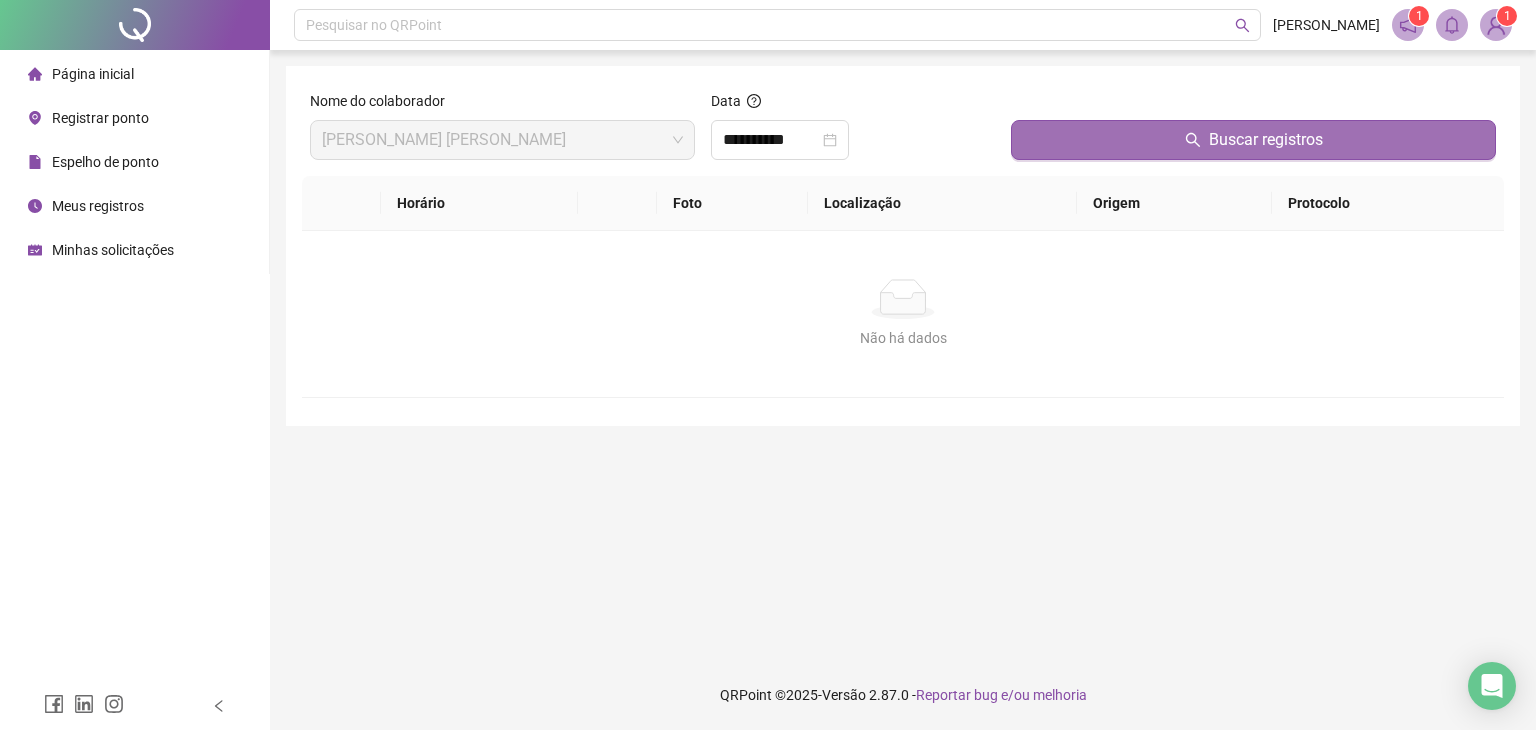 click on "Buscar registros" at bounding box center [1266, 140] 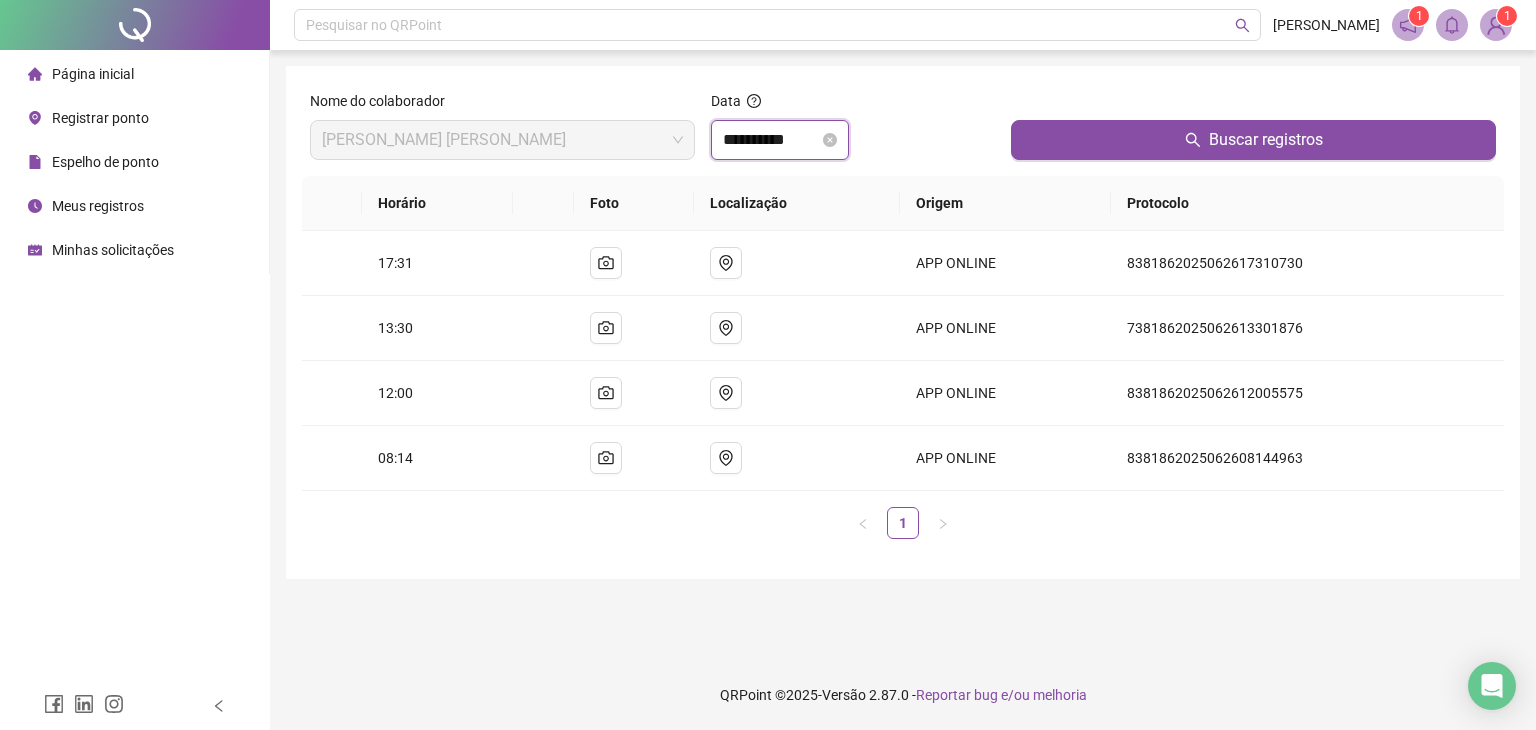 click on "**********" at bounding box center (771, 140) 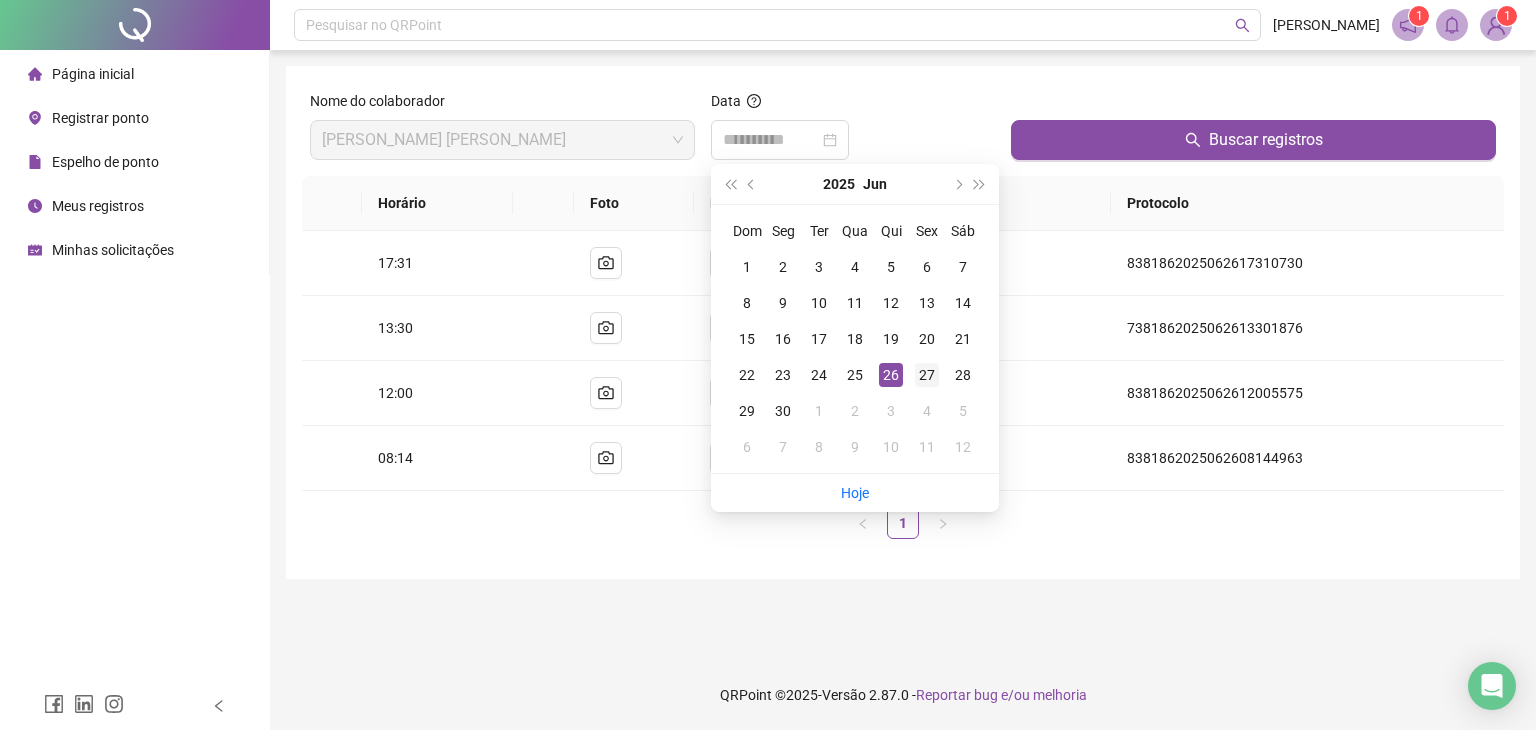click on "27" at bounding box center (927, 375) 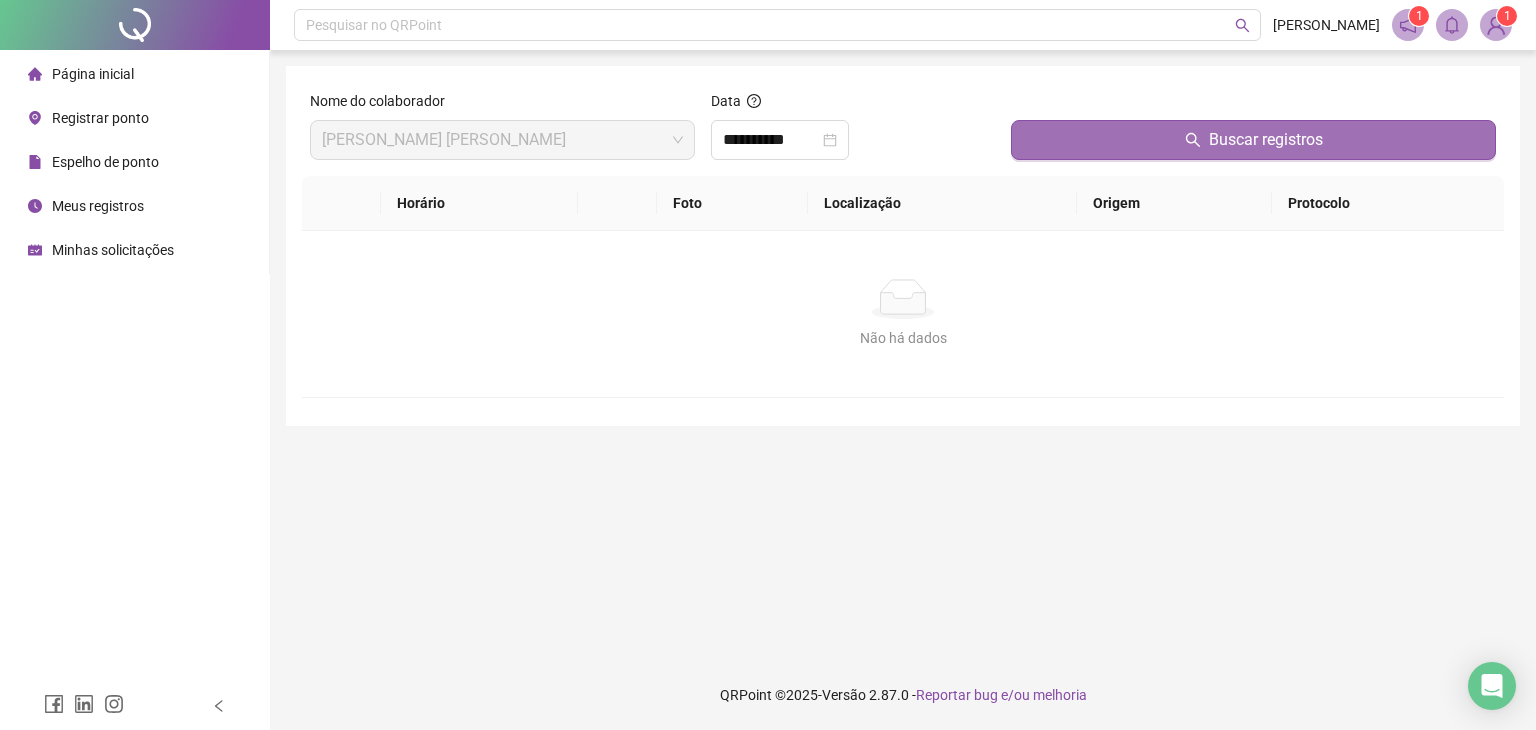 click on "Buscar registros" at bounding box center (1253, 140) 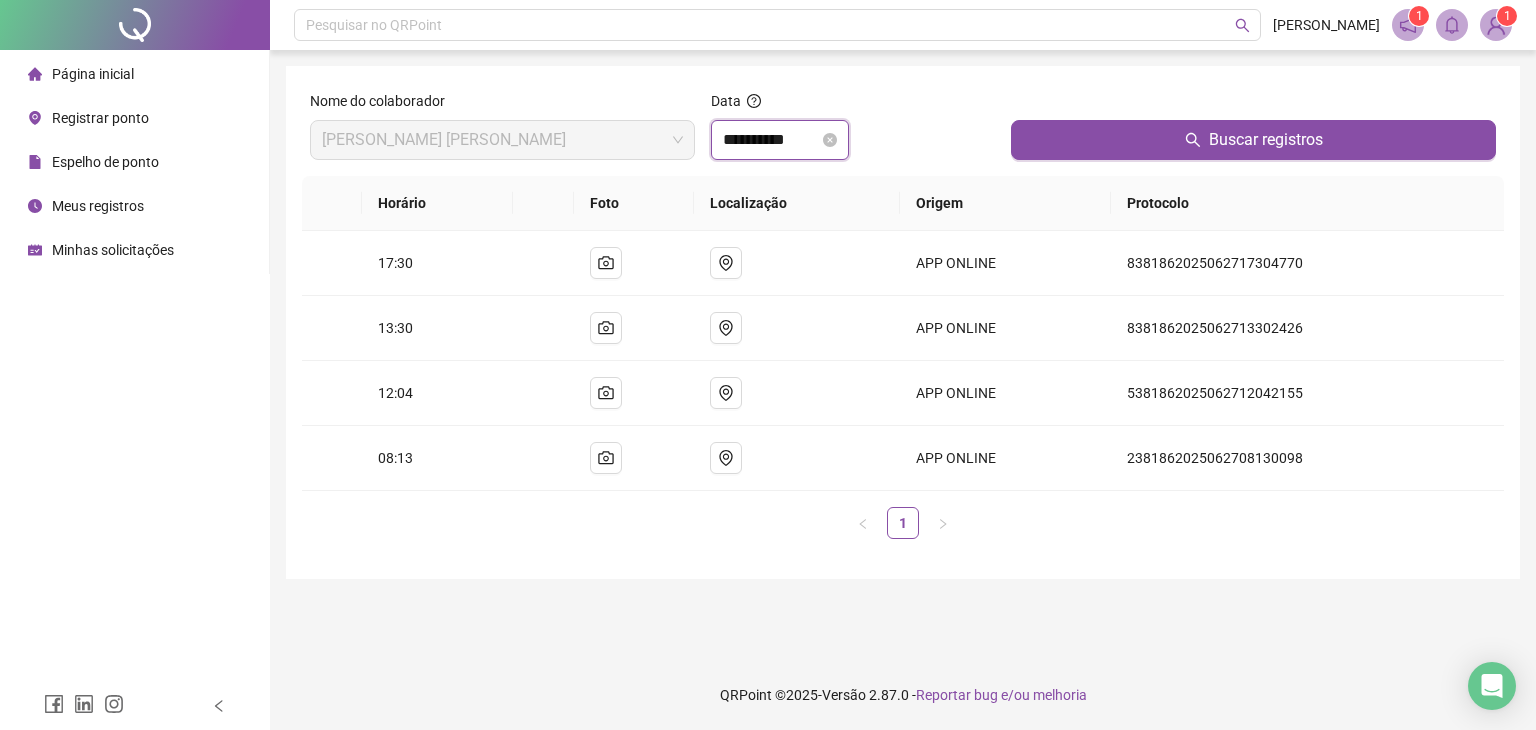 click on "**********" at bounding box center (771, 140) 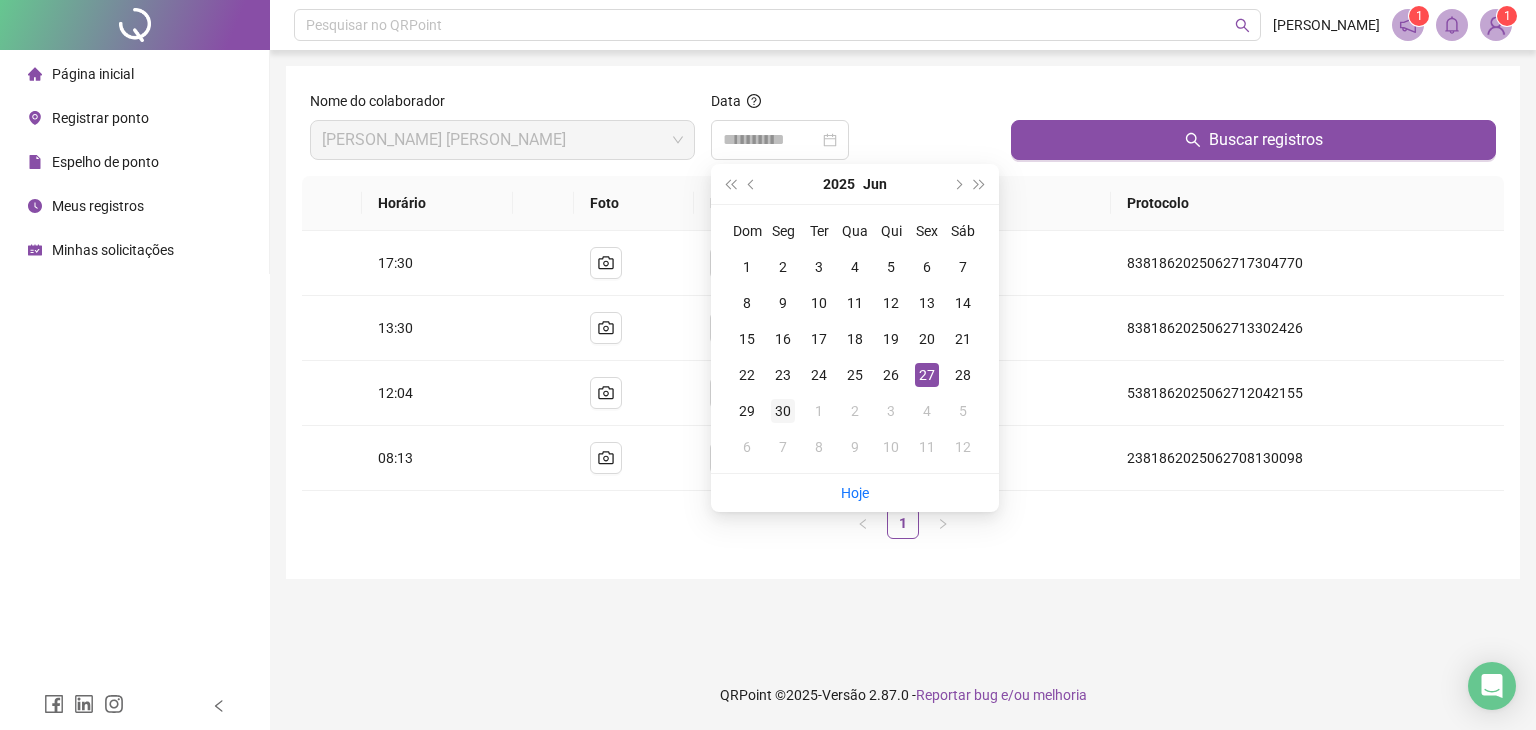 click on "30" at bounding box center [783, 411] 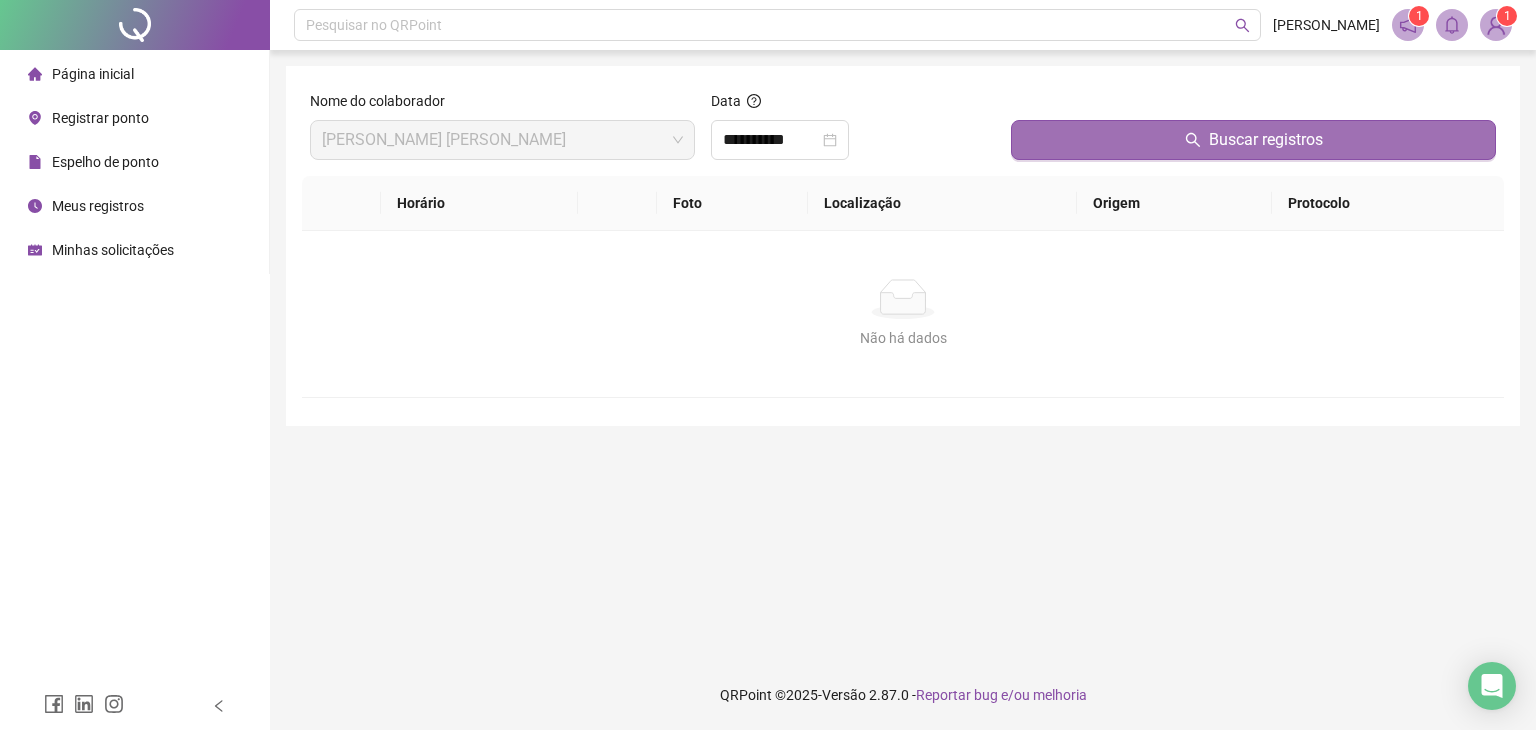 click on "Buscar registros" at bounding box center (1266, 140) 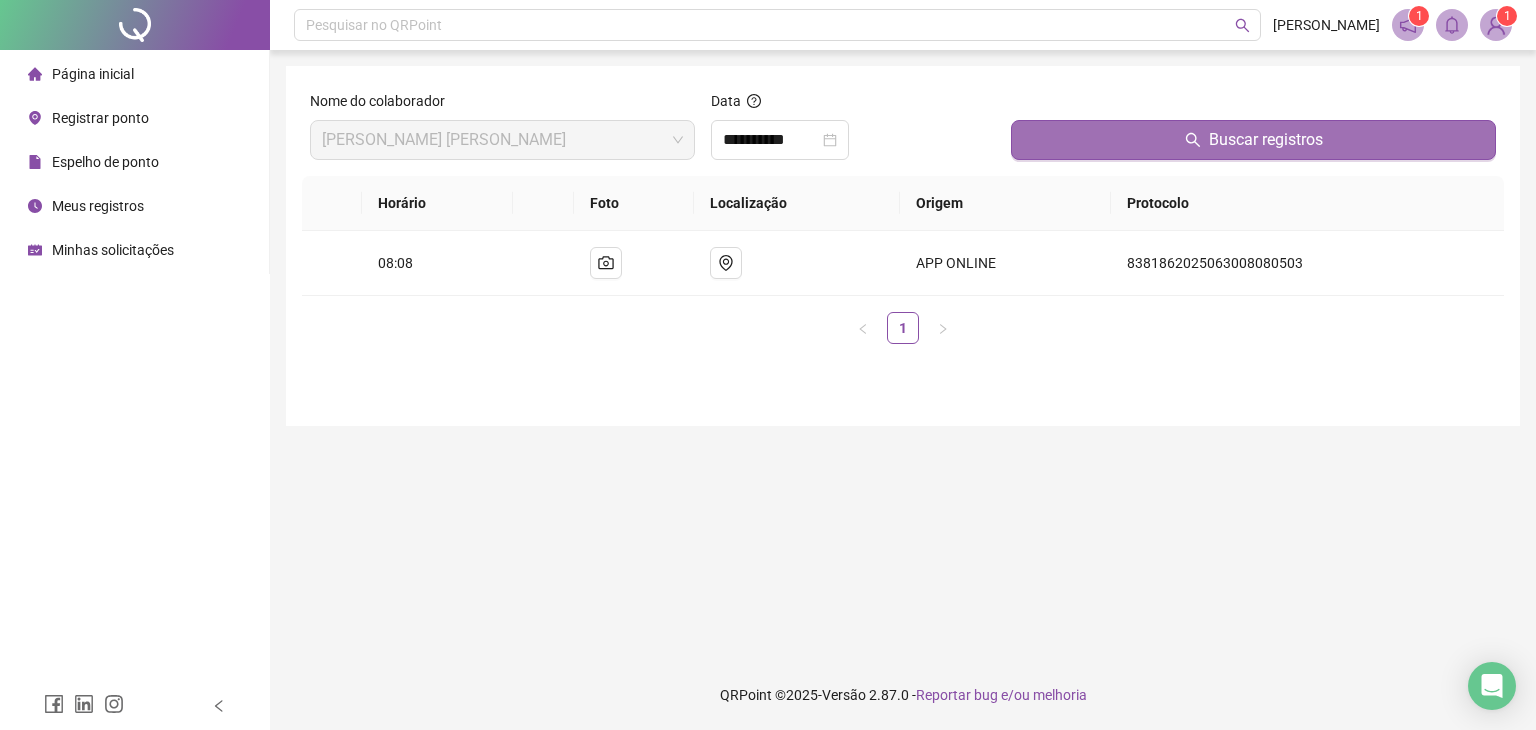 click on "Buscar registros" at bounding box center [1266, 140] 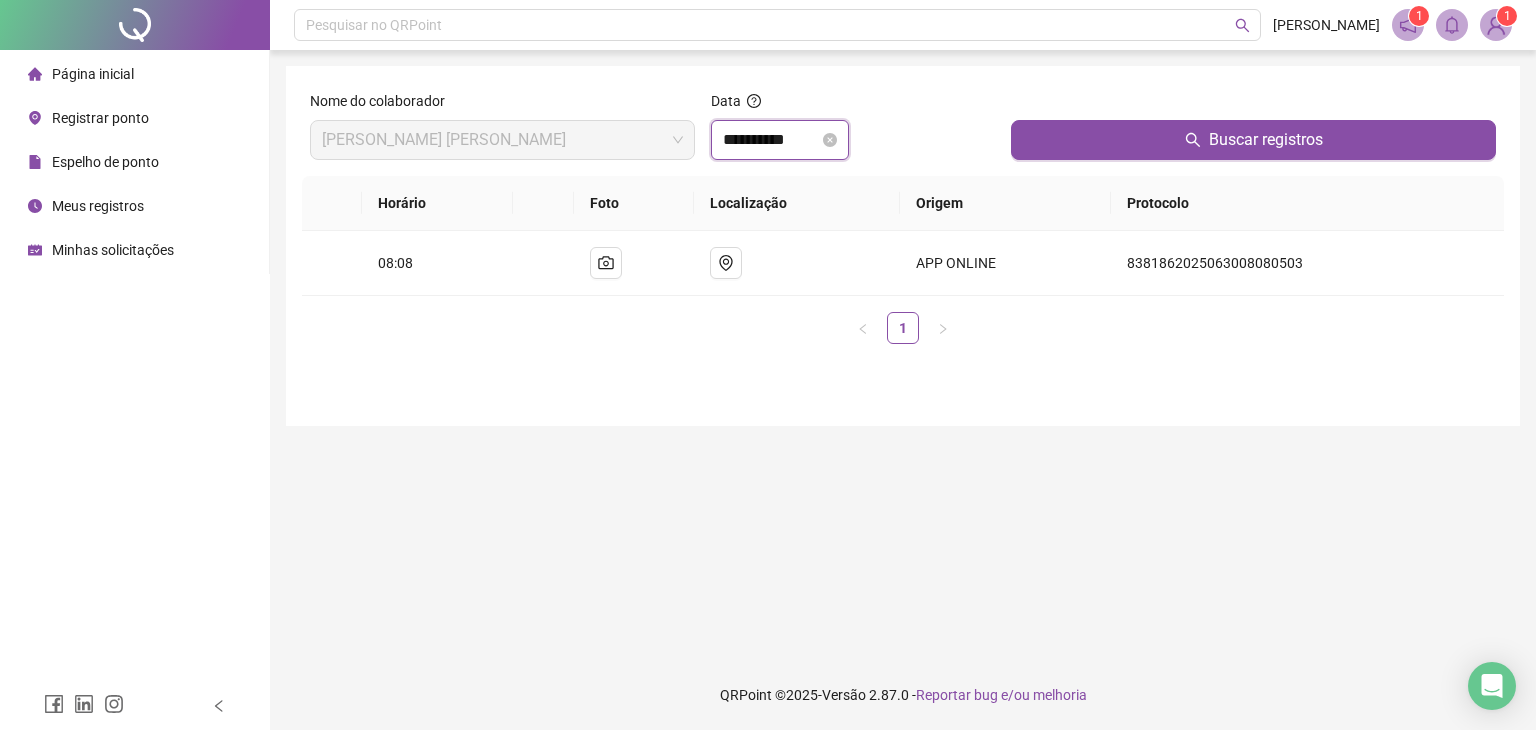click on "**********" at bounding box center [771, 140] 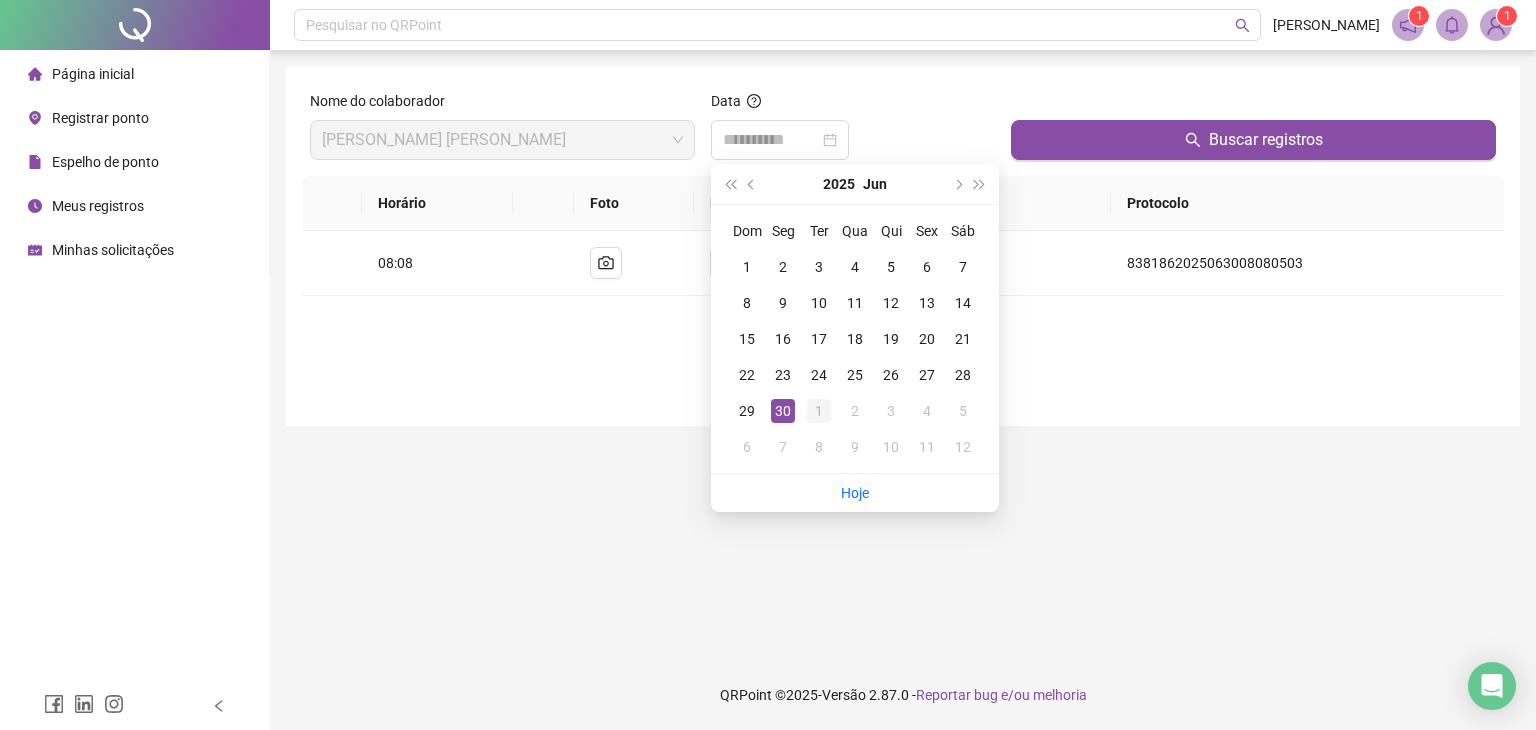click on "1" at bounding box center (819, 411) 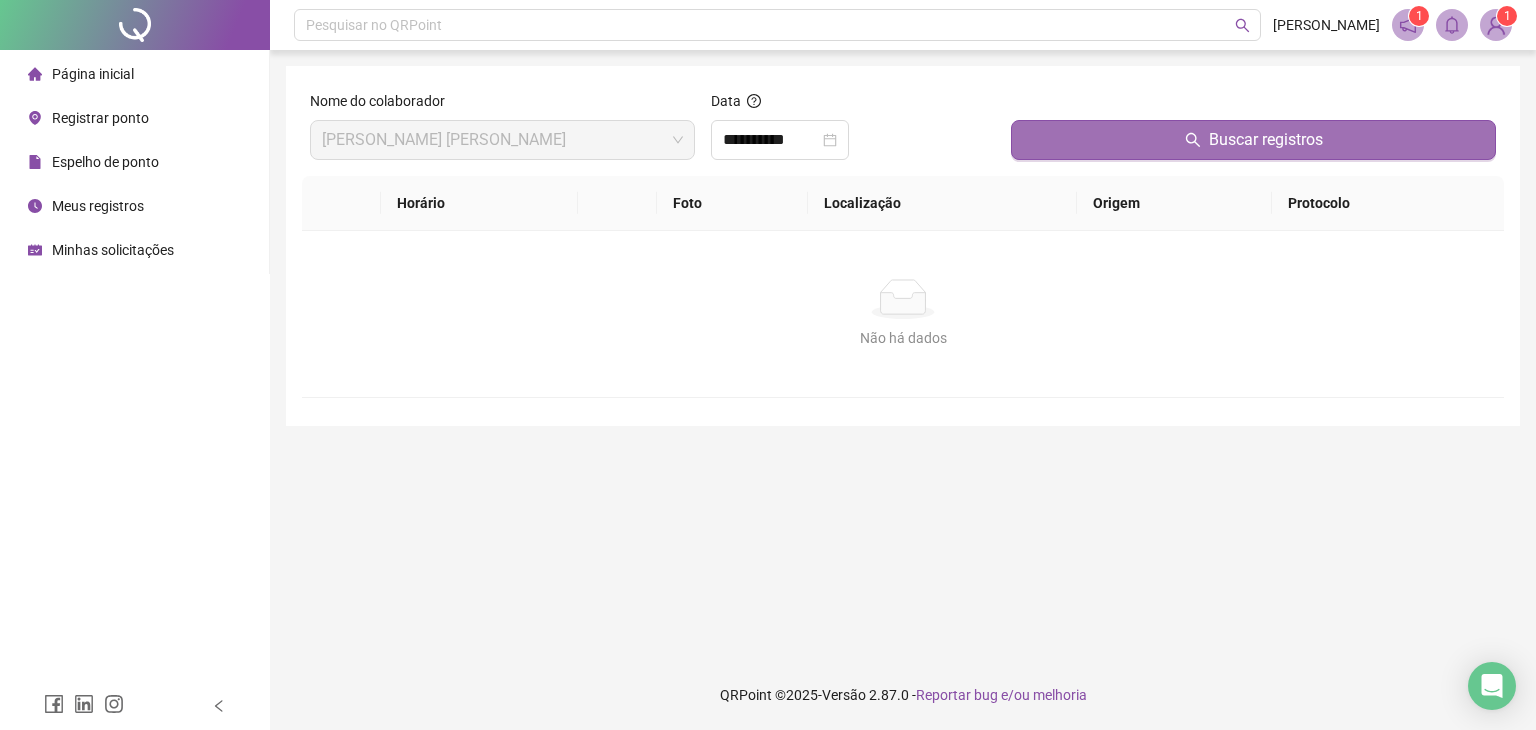 click on "Buscar registros" at bounding box center [1253, 140] 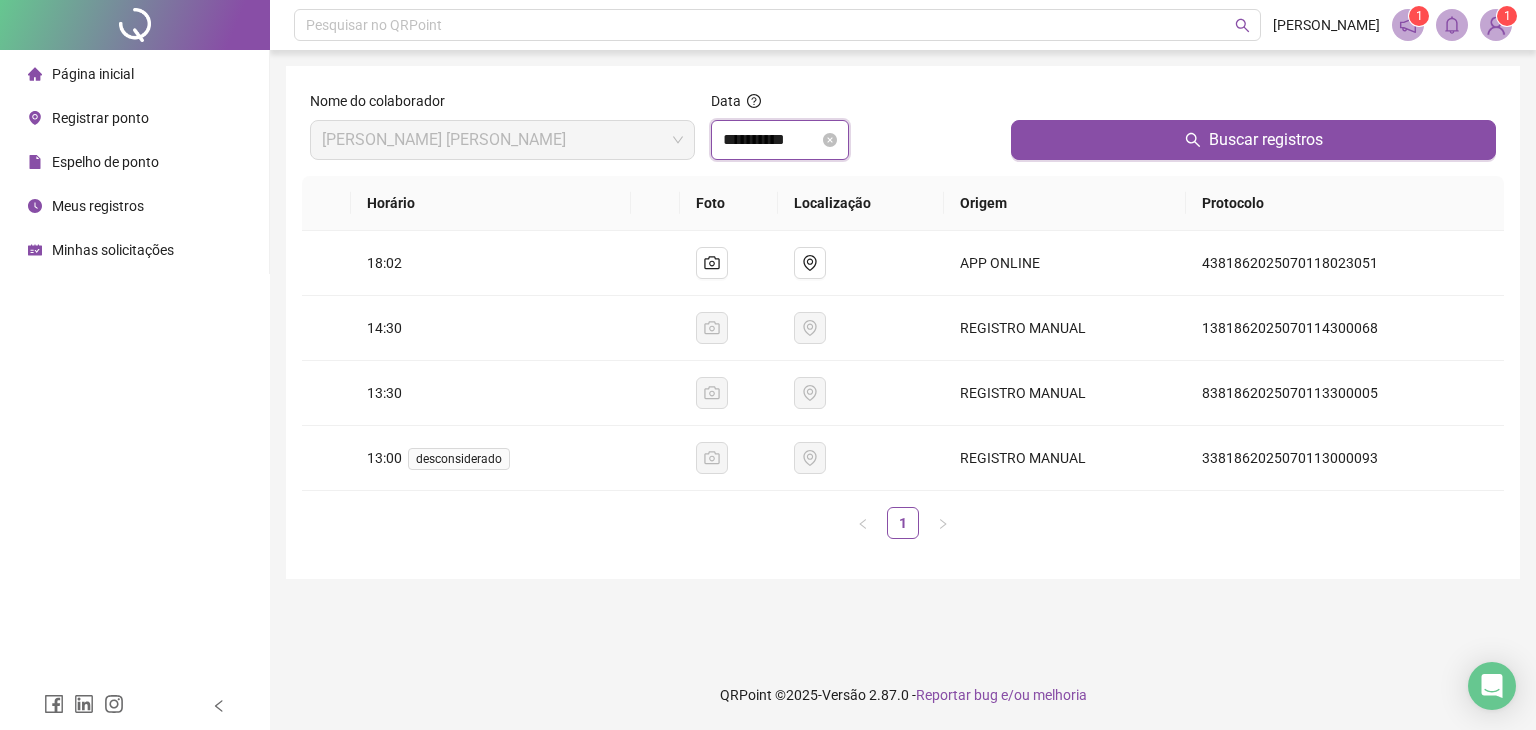 click on "**********" at bounding box center (771, 140) 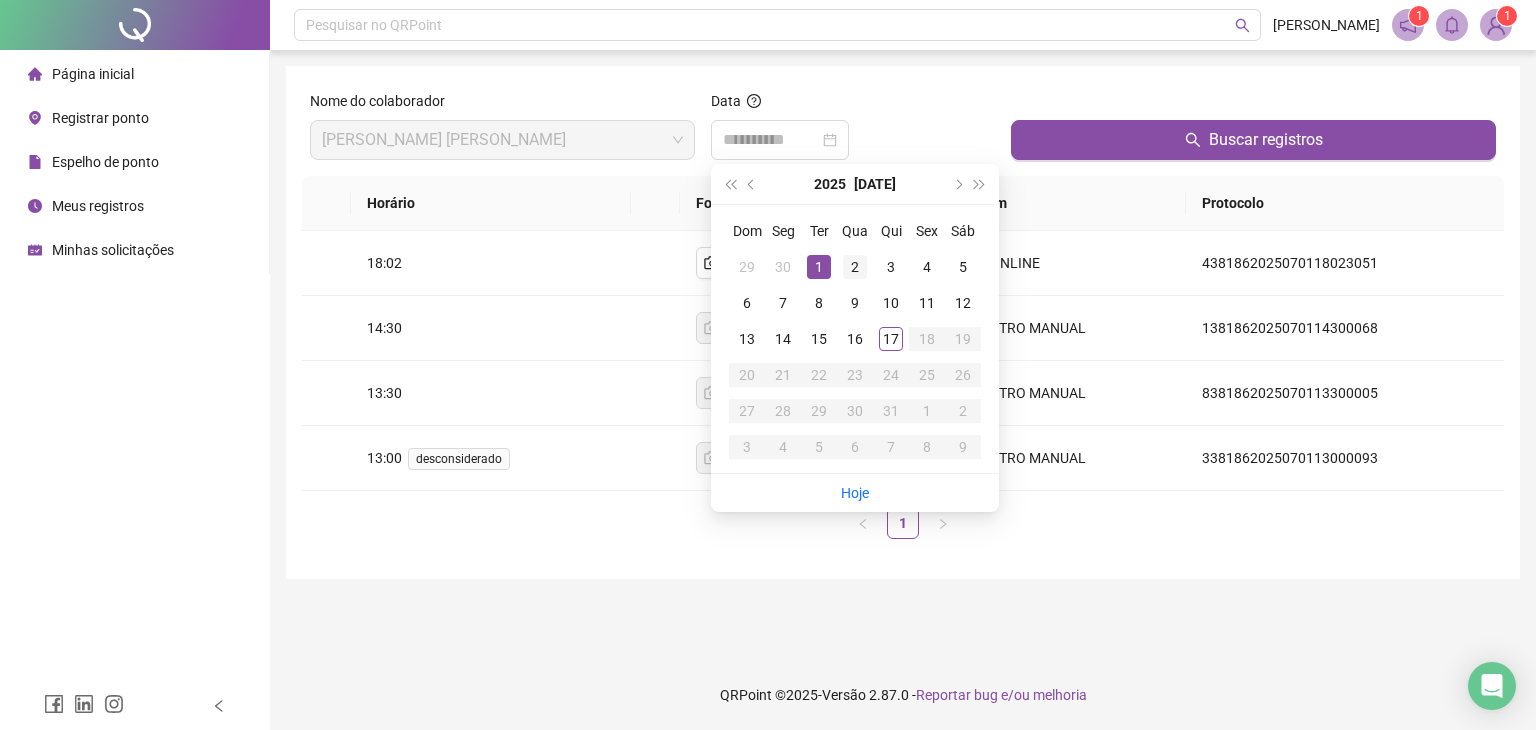 click on "2" at bounding box center (855, 267) 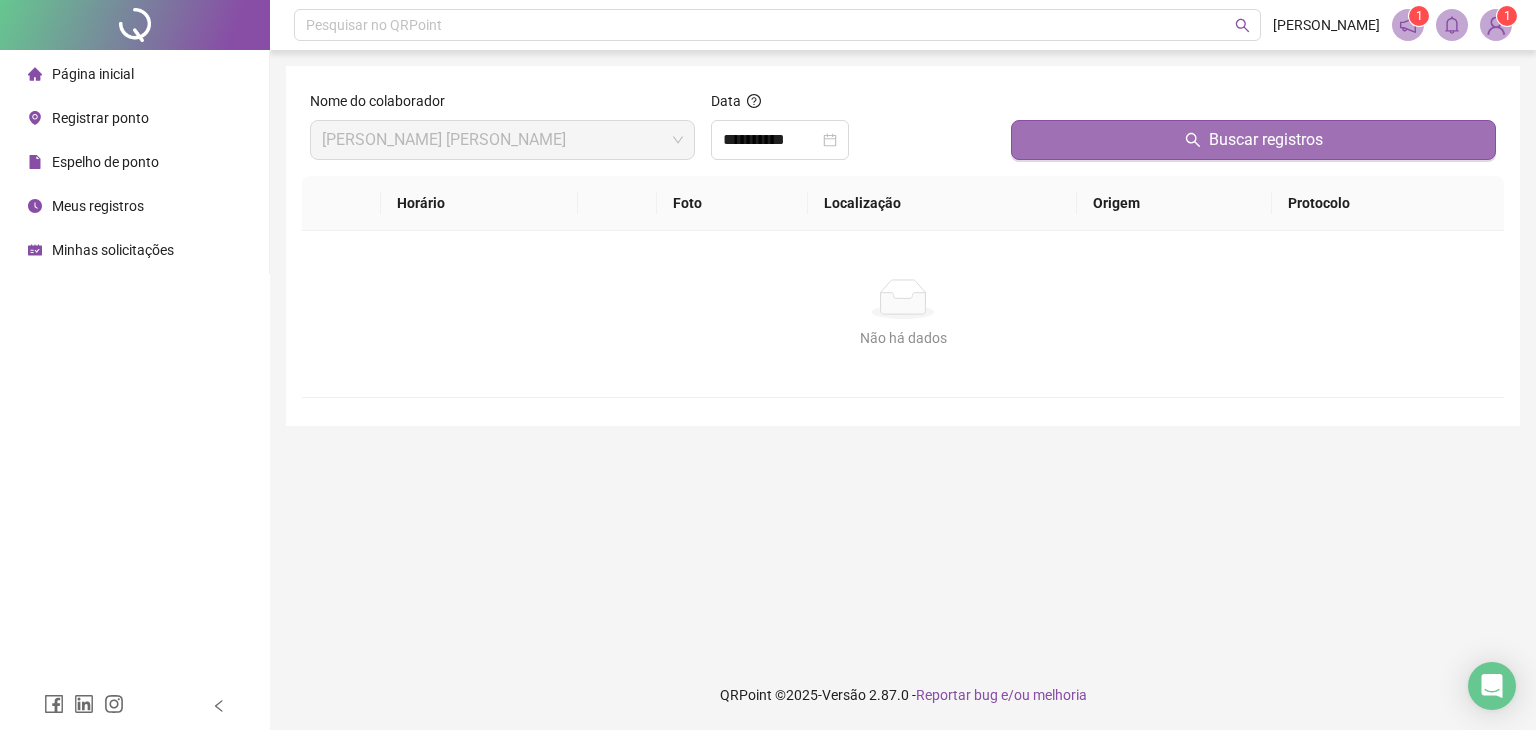 click on "Buscar registros" at bounding box center [1253, 140] 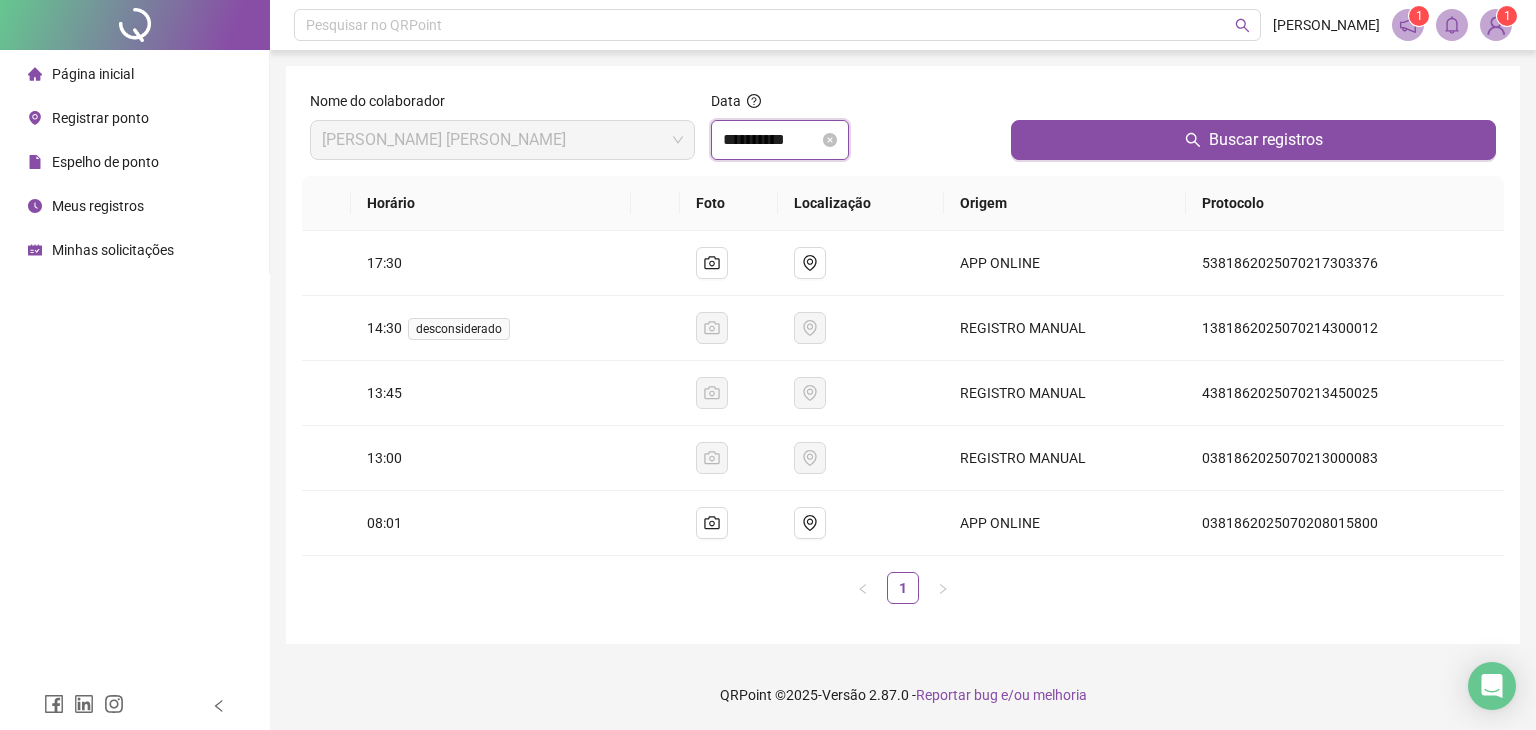 click on "**********" at bounding box center [771, 140] 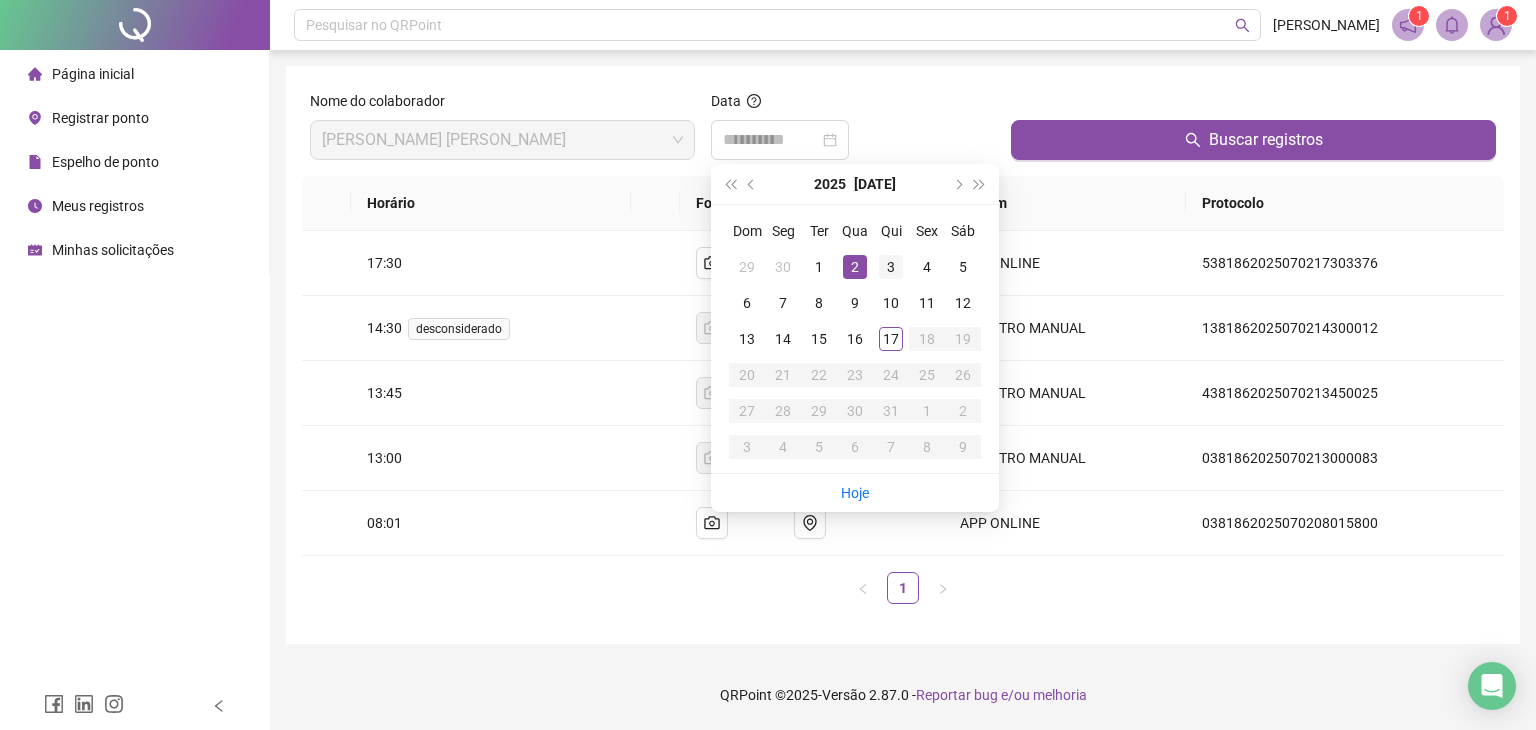 click on "3" at bounding box center [891, 267] 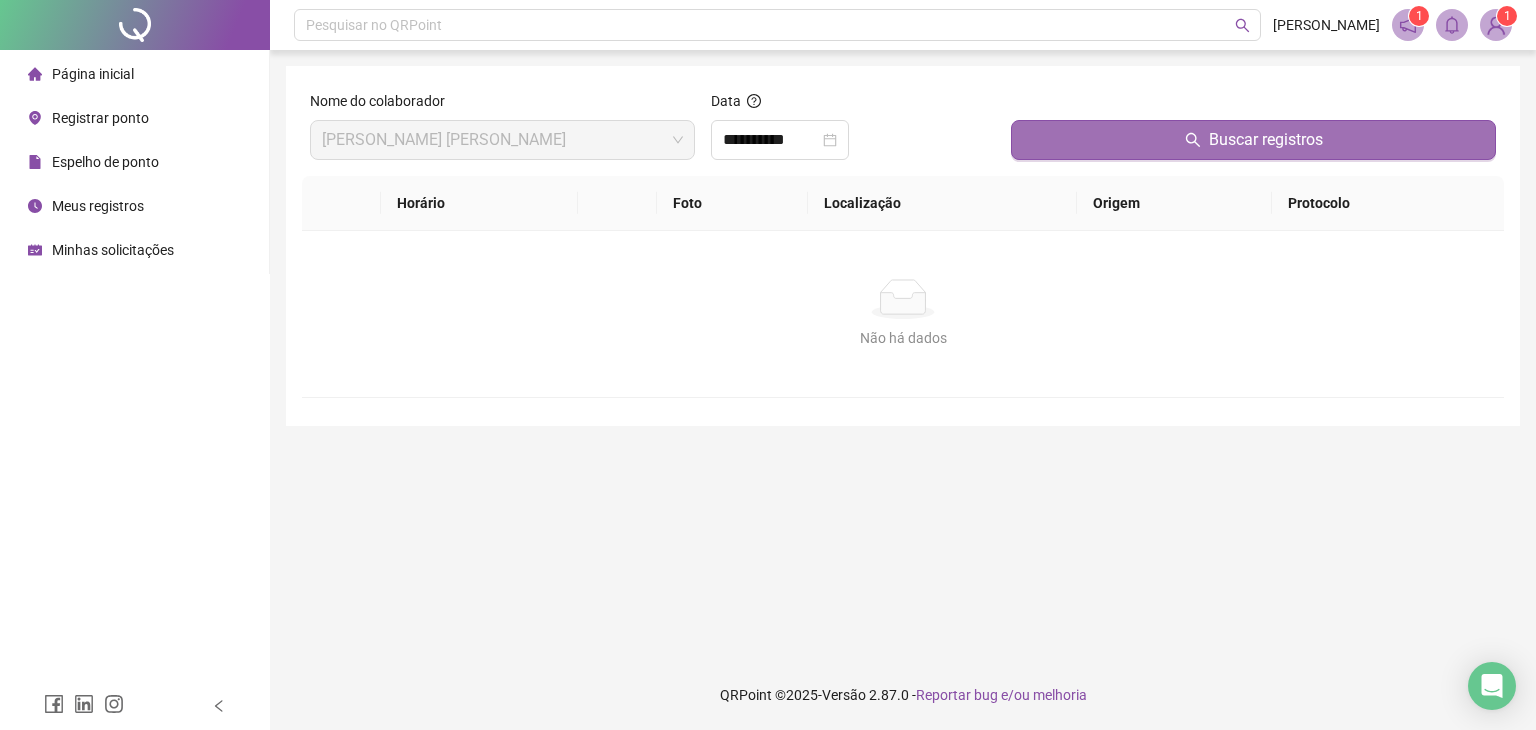 click on "Buscar registros" at bounding box center (1253, 140) 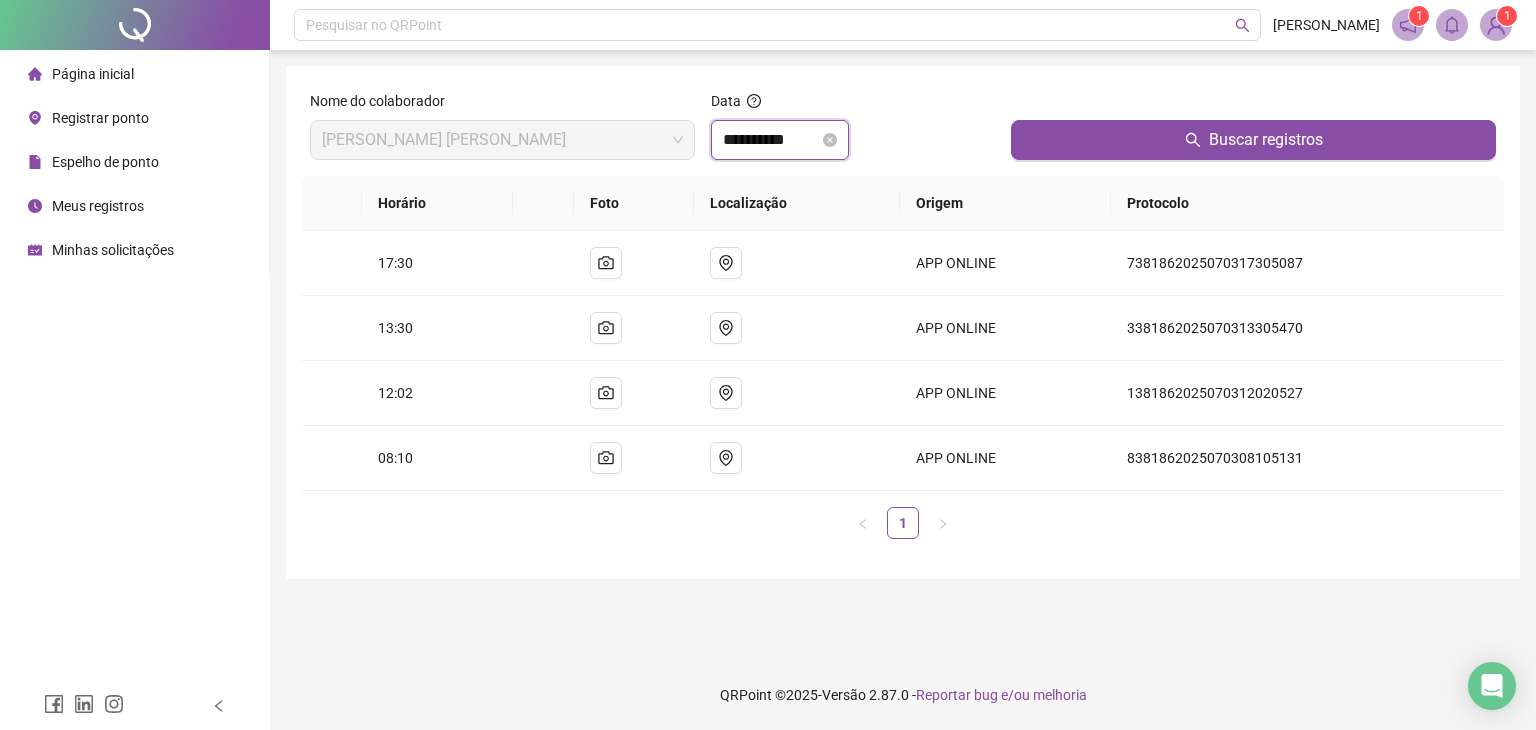 click on "**********" at bounding box center (771, 140) 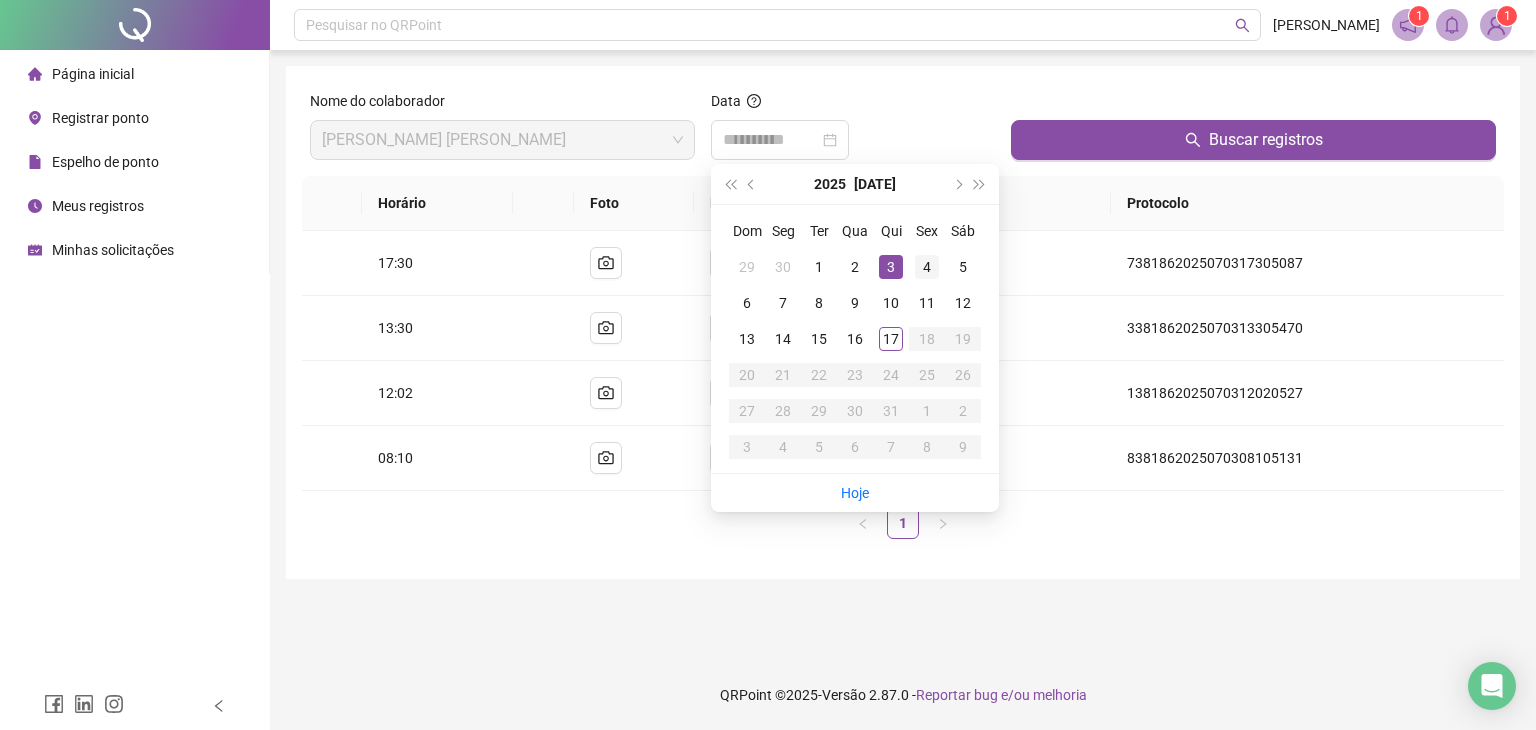 click on "4" at bounding box center [927, 267] 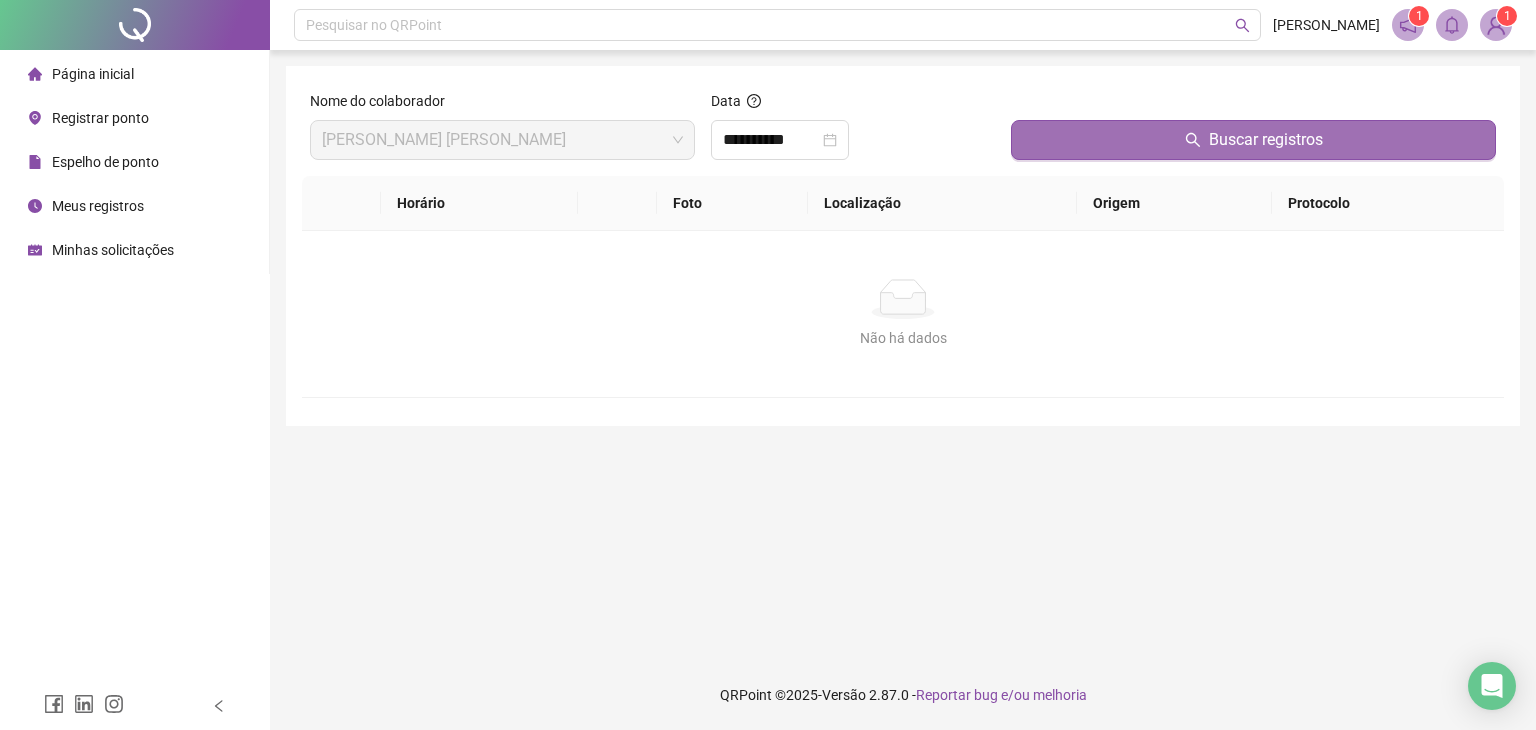 click on "Buscar registros" at bounding box center [1253, 140] 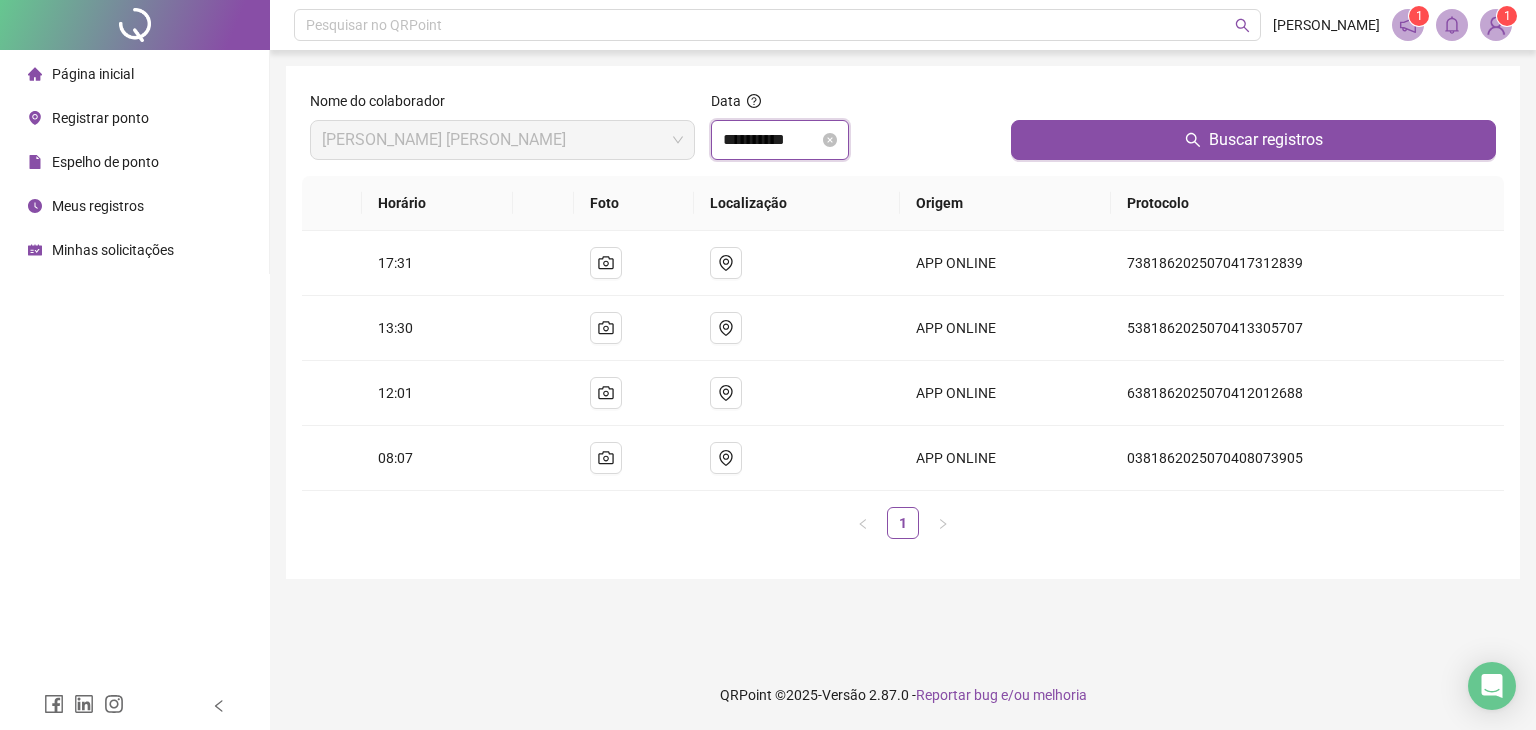 click on "**********" at bounding box center (771, 140) 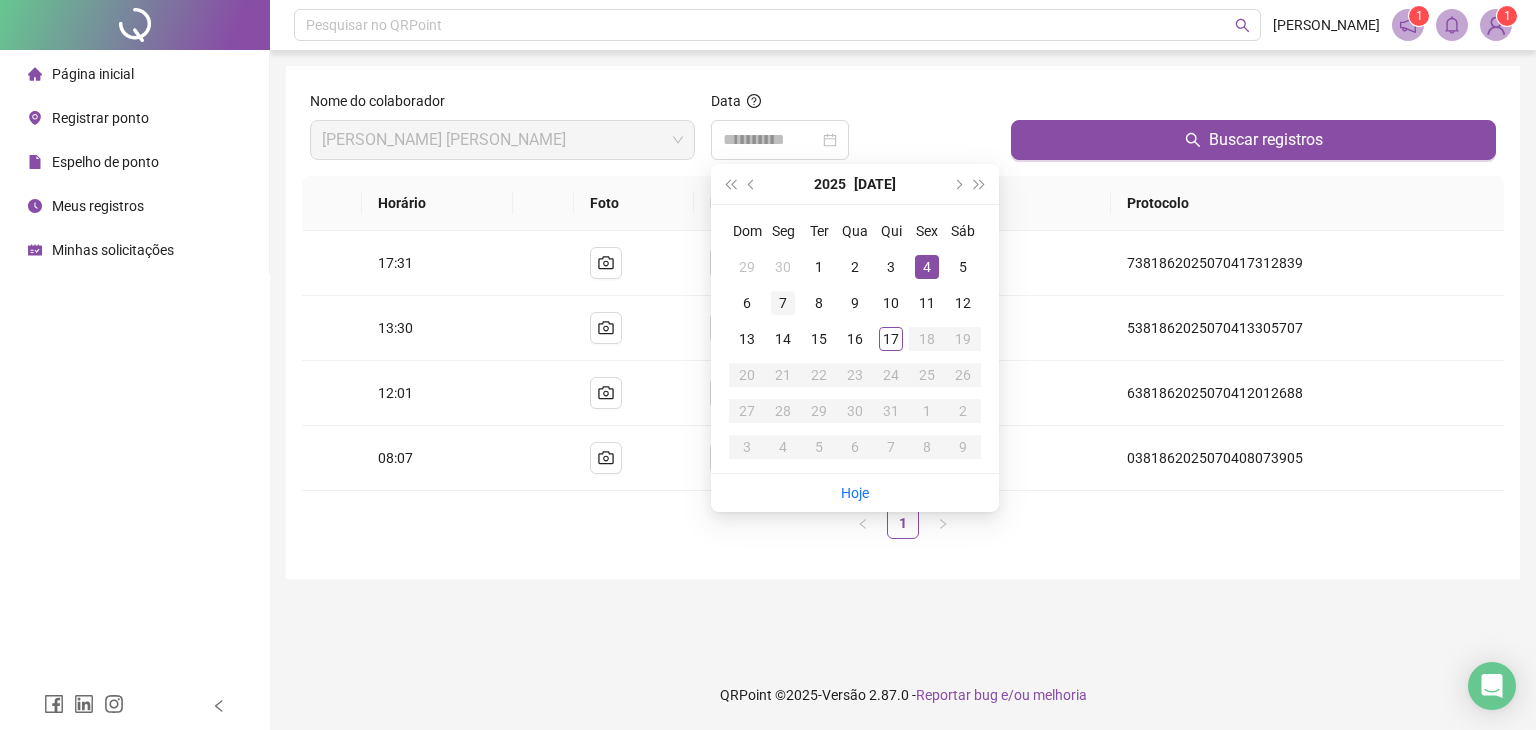 click on "7" at bounding box center [783, 303] 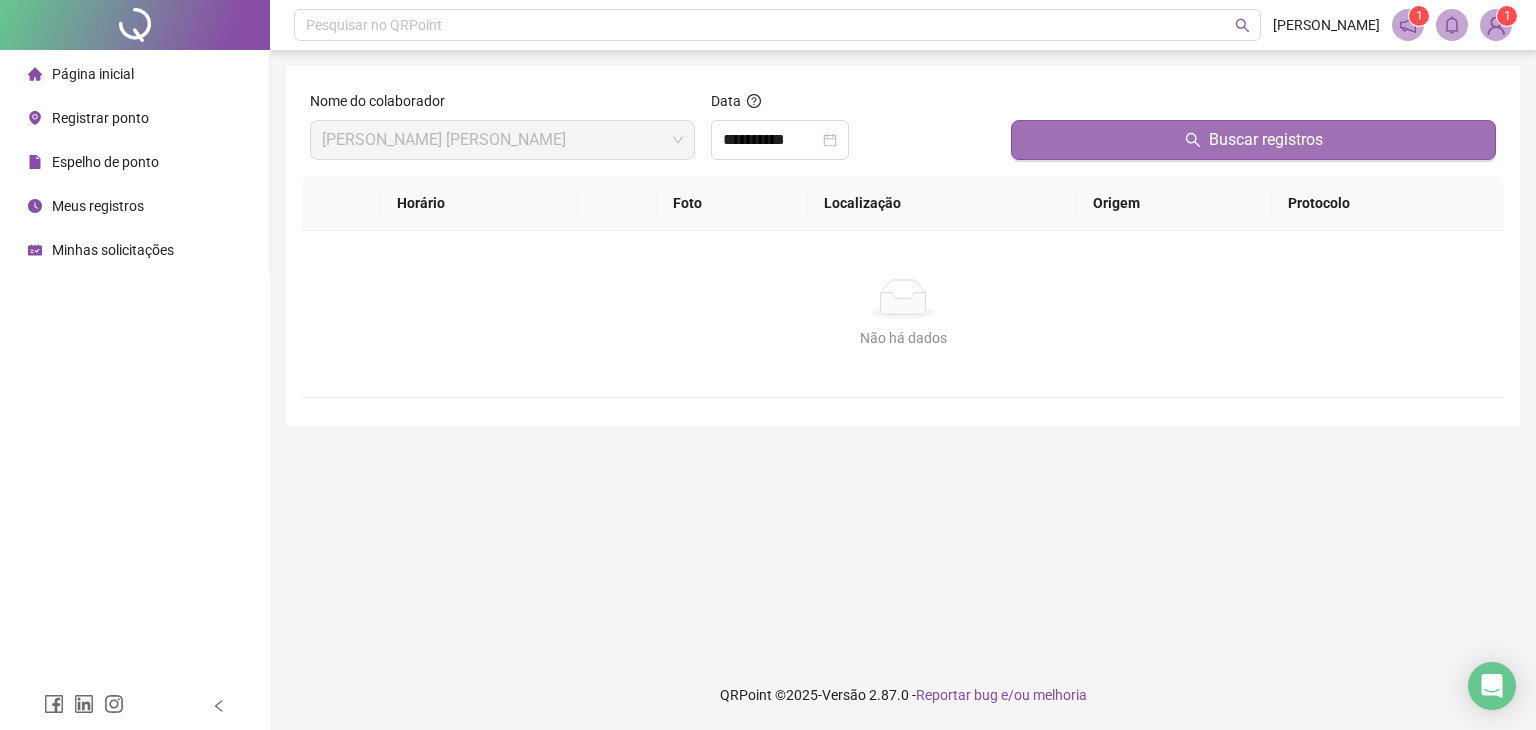 click on "Buscar registros" at bounding box center [1253, 140] 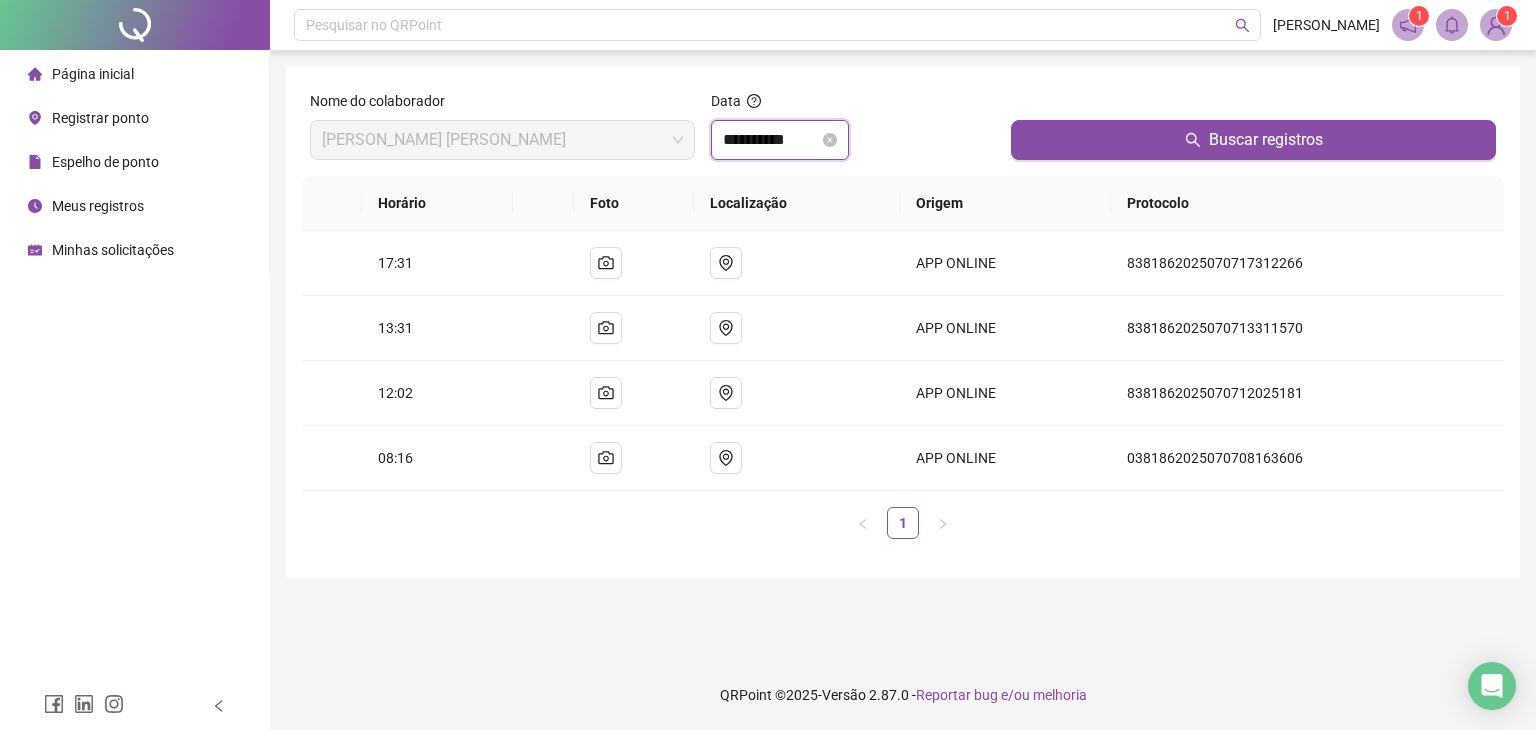 click on "**********" at bounding box center (771, 140) 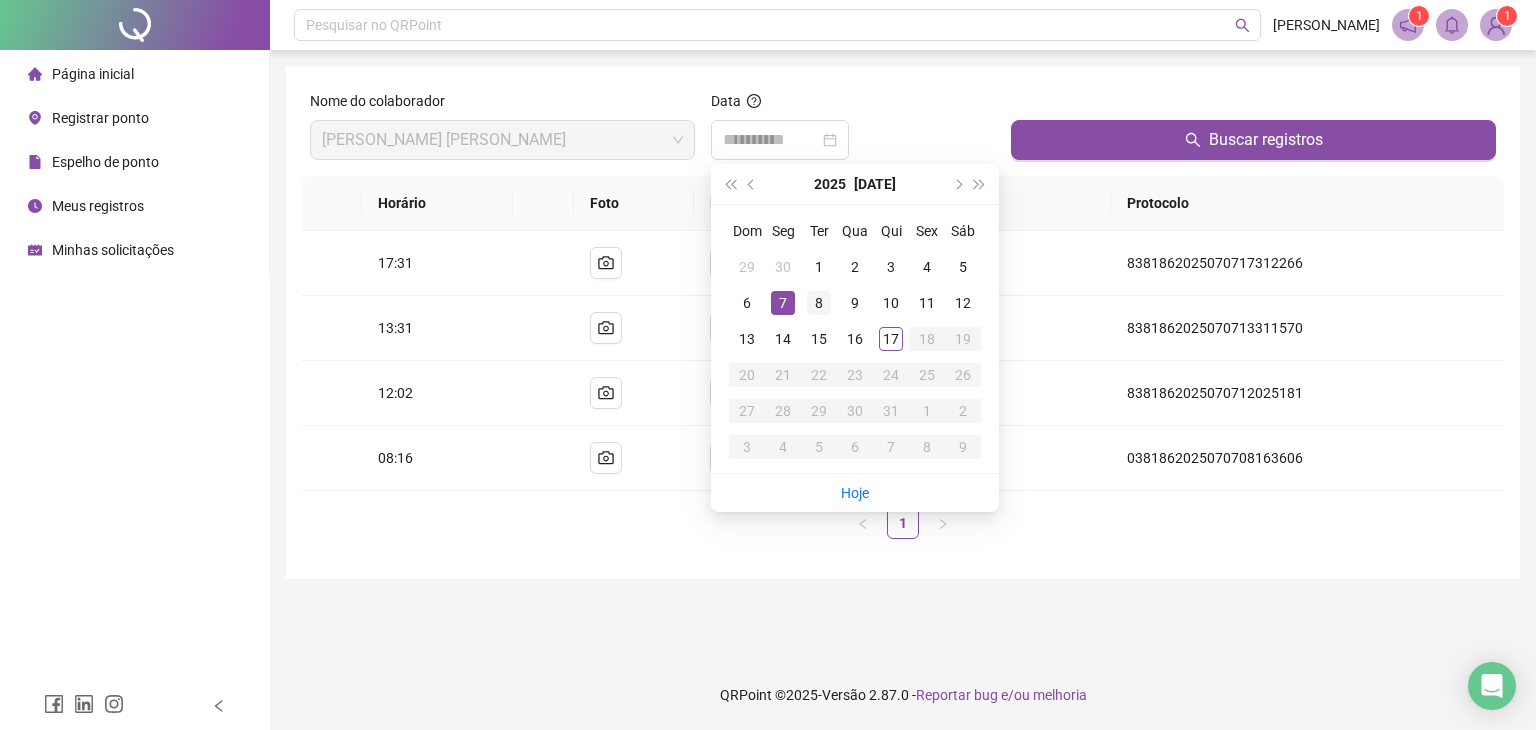 click on "8" at bounding box center [819, 303] 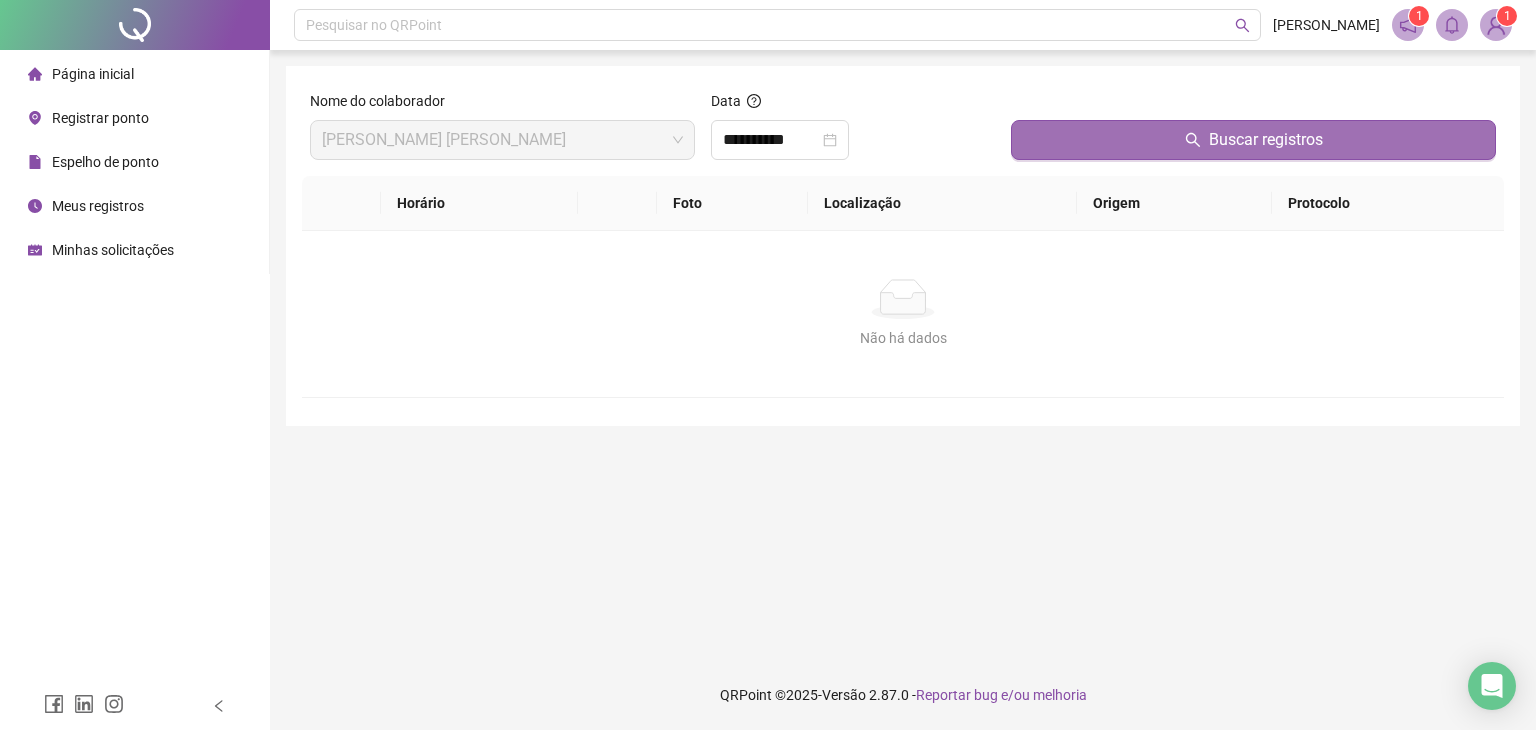 click on "Buscar registros" at bounding box center (1253, 140) 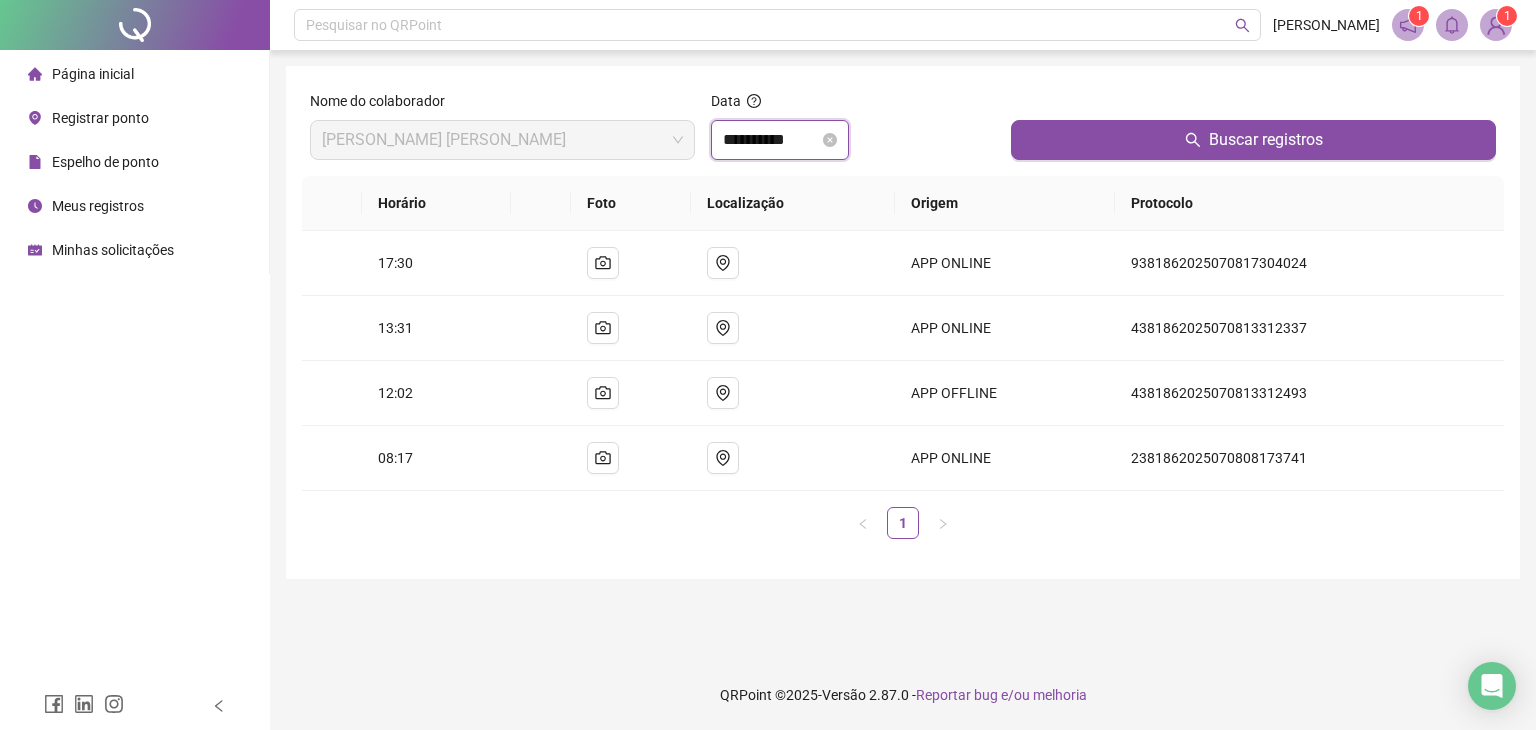 click on "**********" at bounding box center [771, 140] 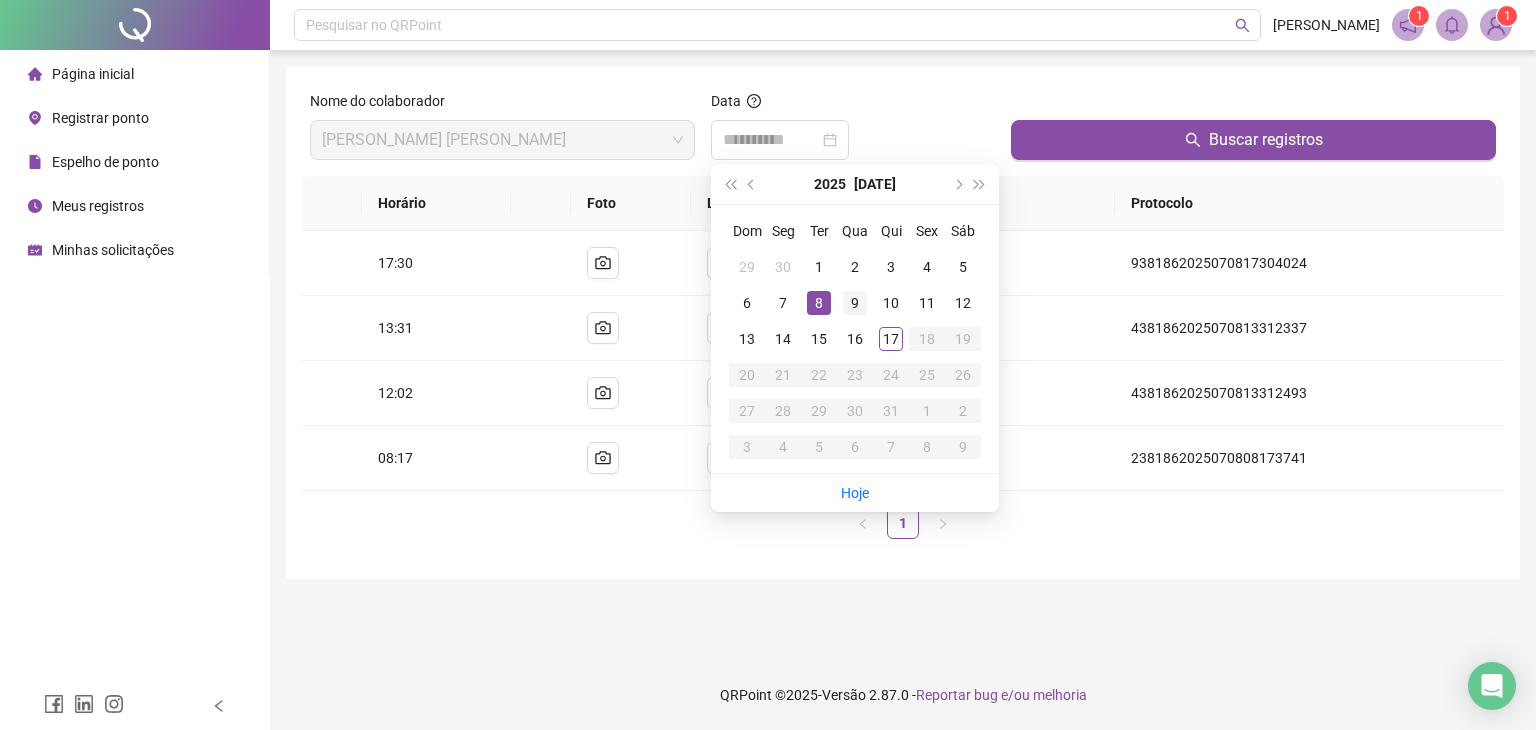 click on "9" at bounding box center (855, 303) 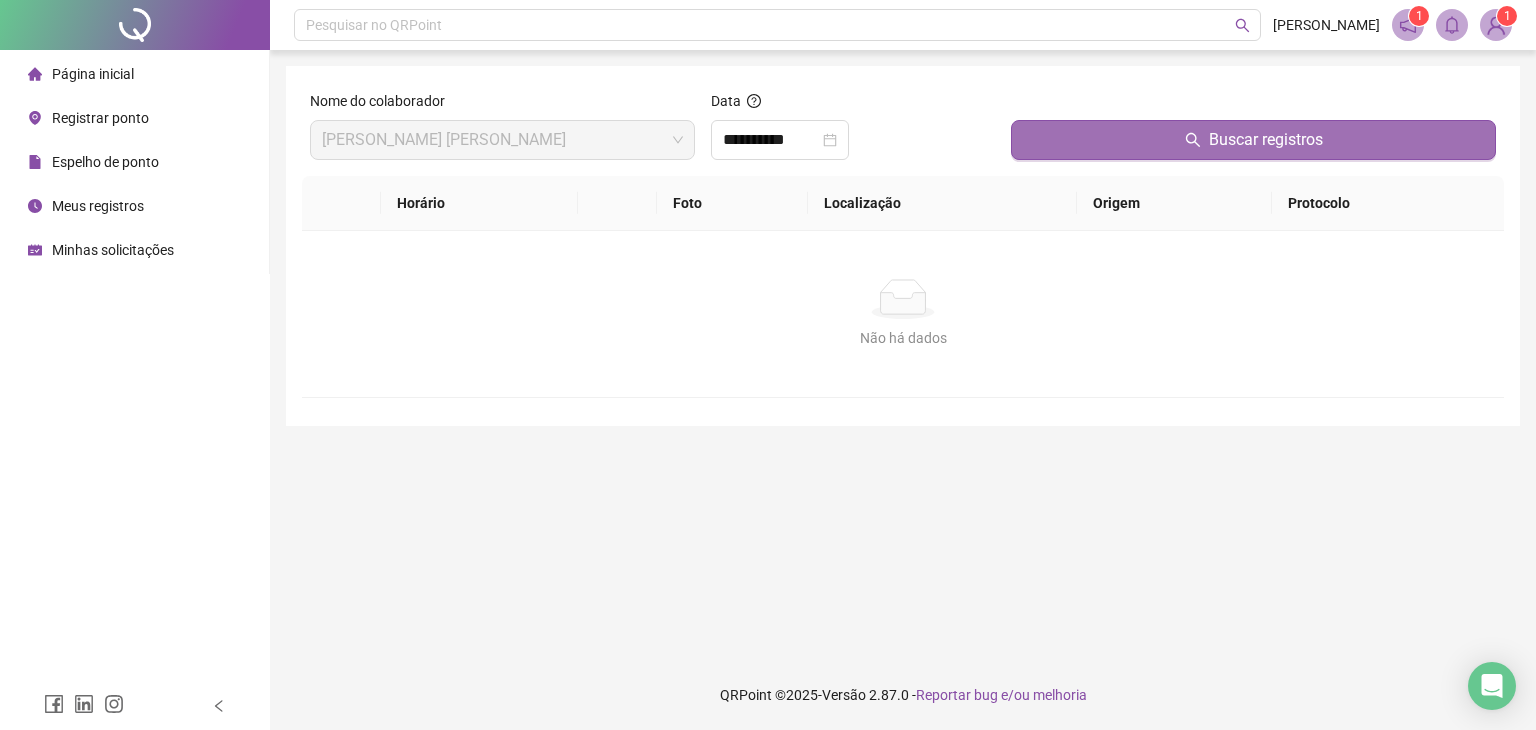 click on "Buscar registros" at bounding box center [1253, 140] 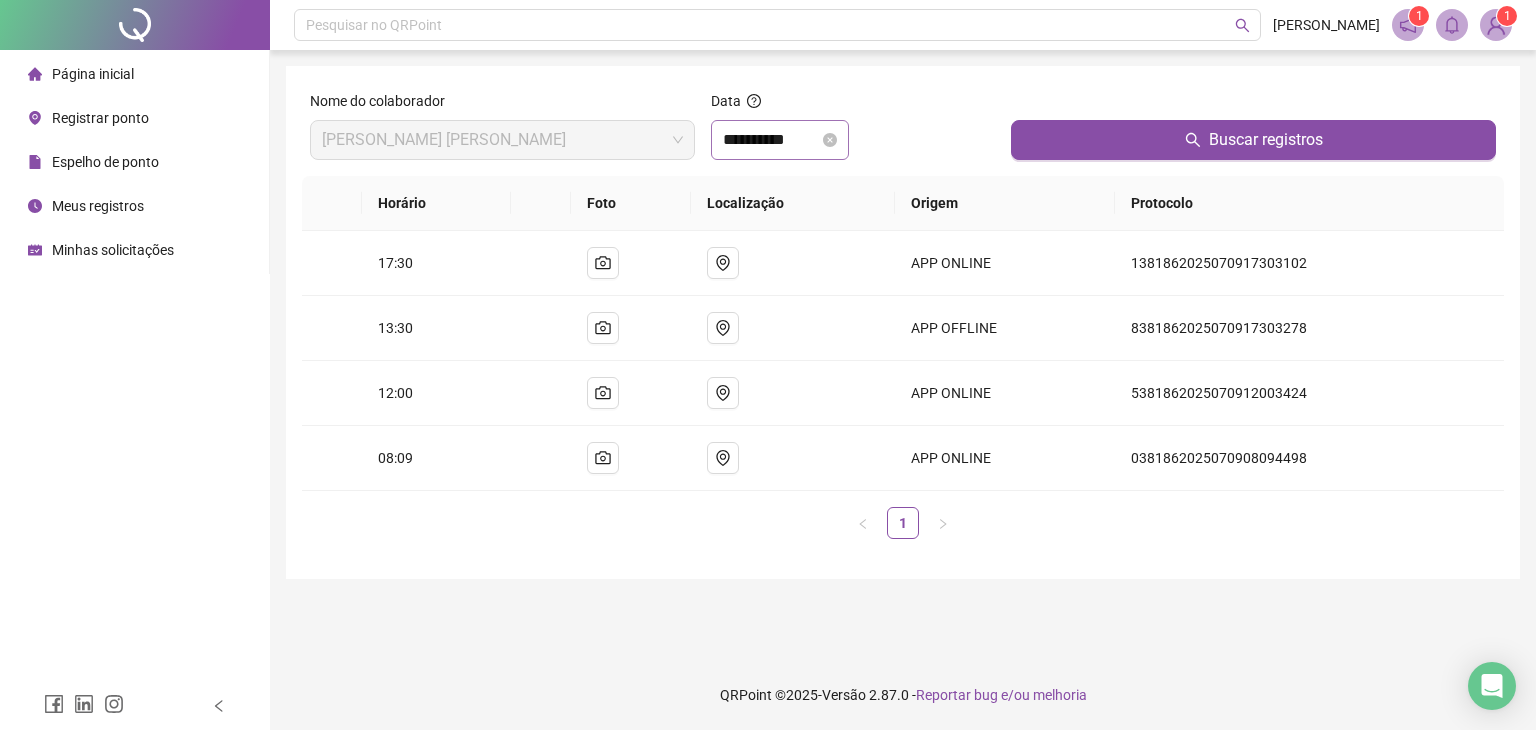 click on "**********" at bounding box center (780, 140) 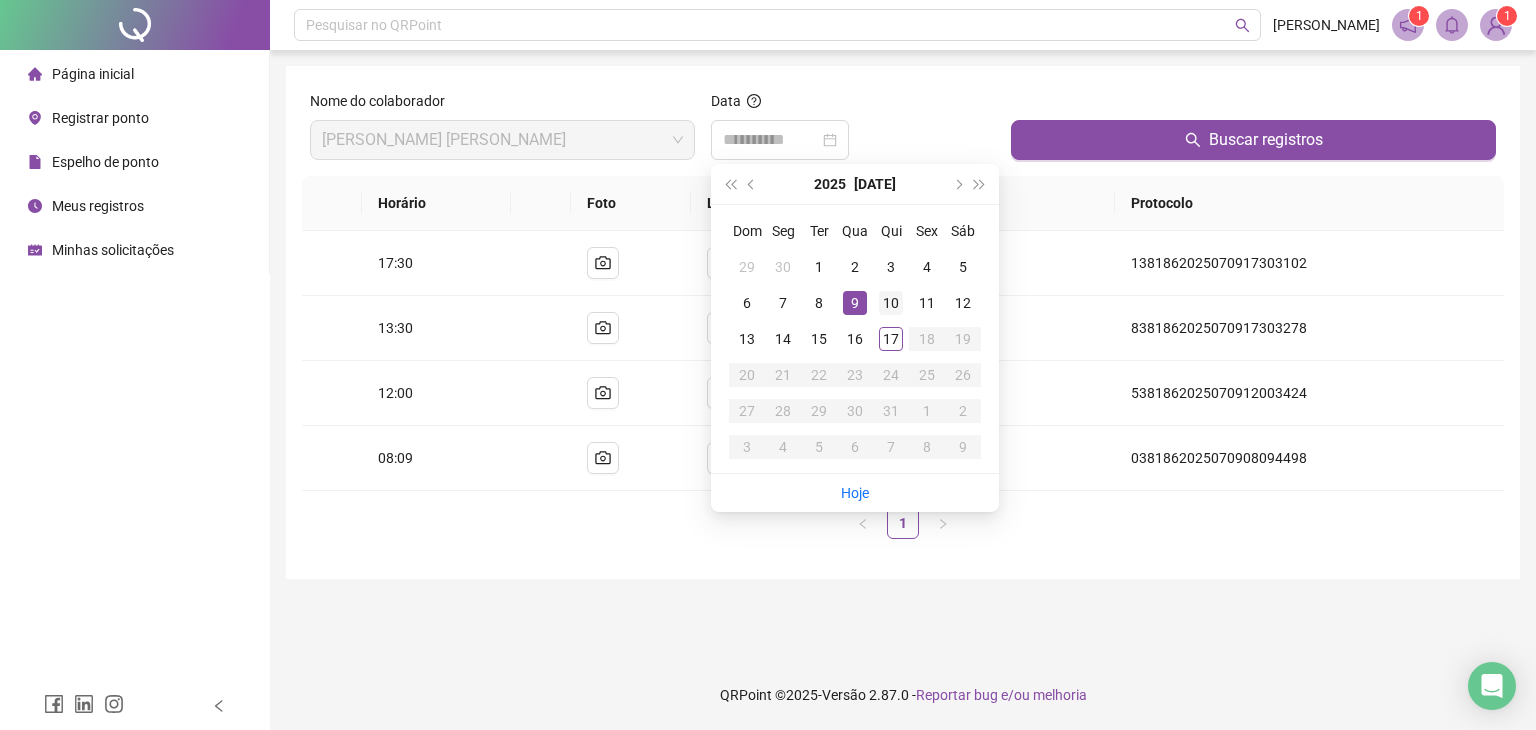 click on "10" at bounding box center [891, 303] 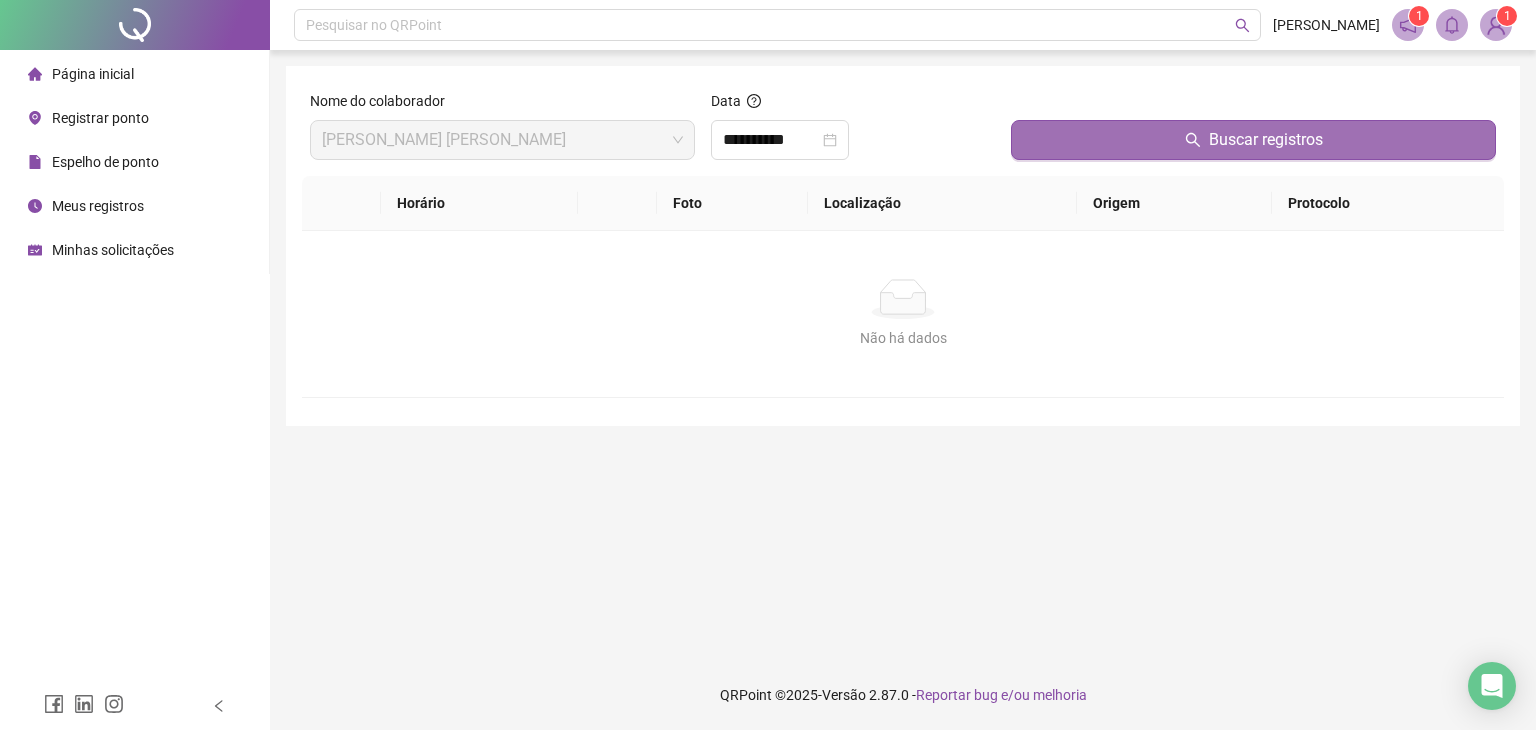 click on "Buscar registros" at bounding box center (1266, 140) 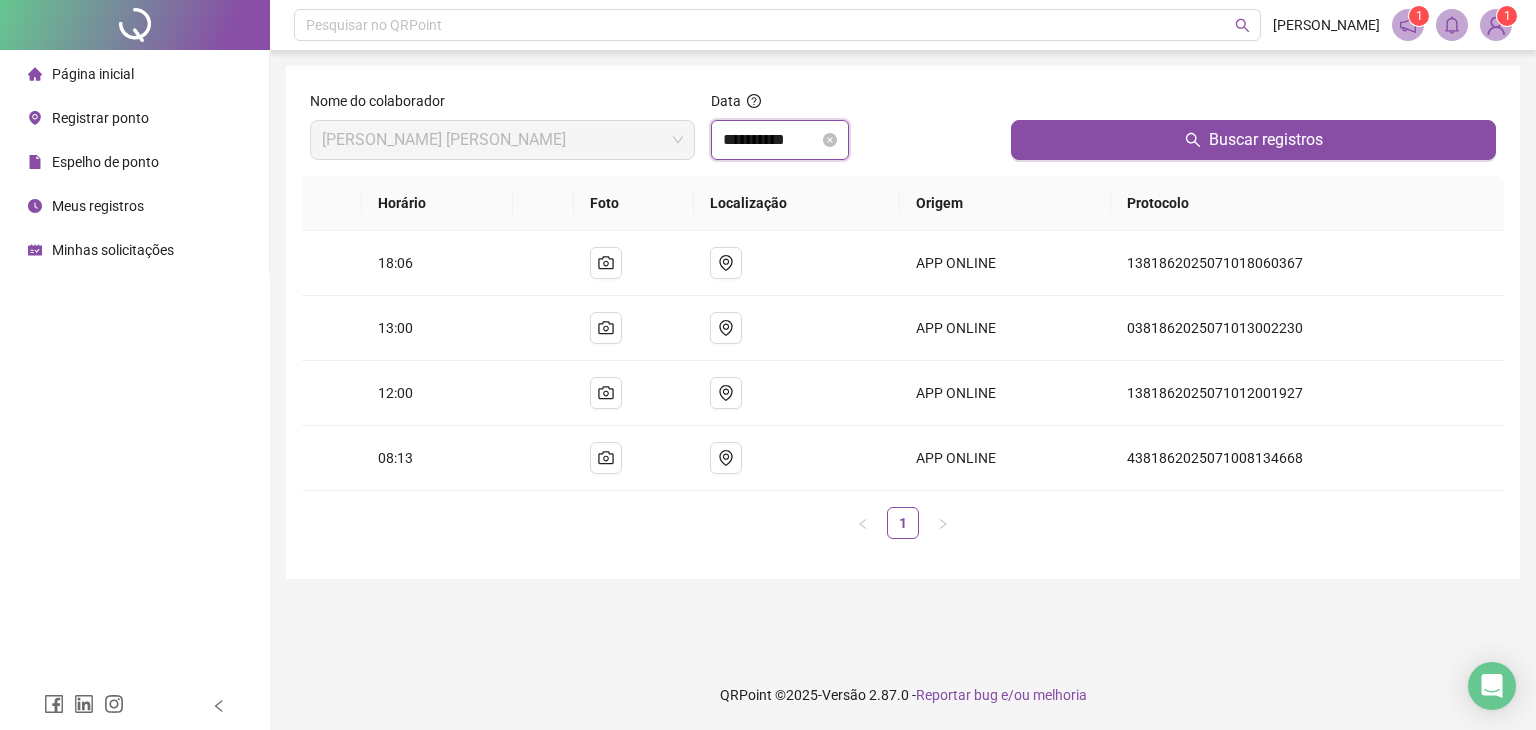 click on "**********" at bounding box center (771, 140) 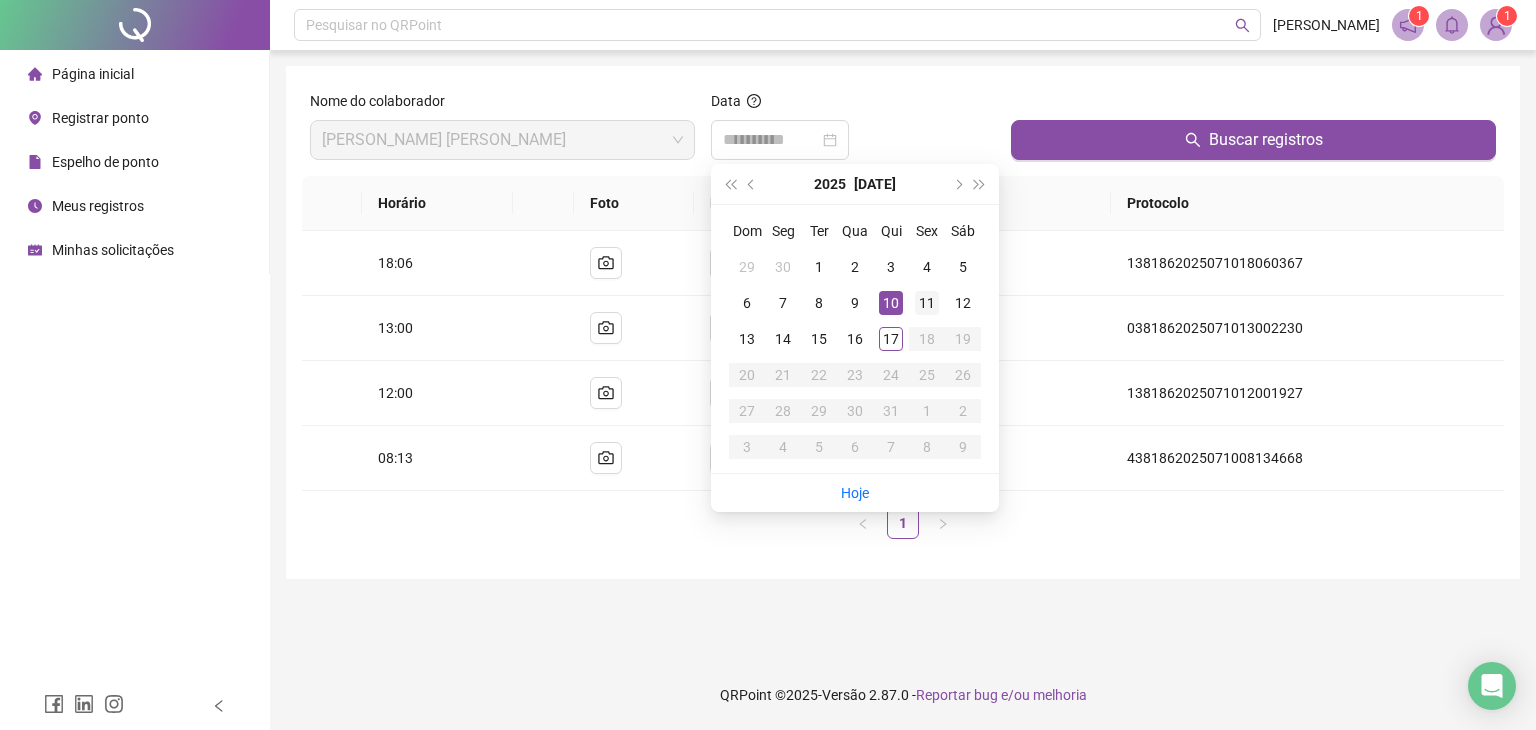 click on "11" at bounding box center [927, 303] 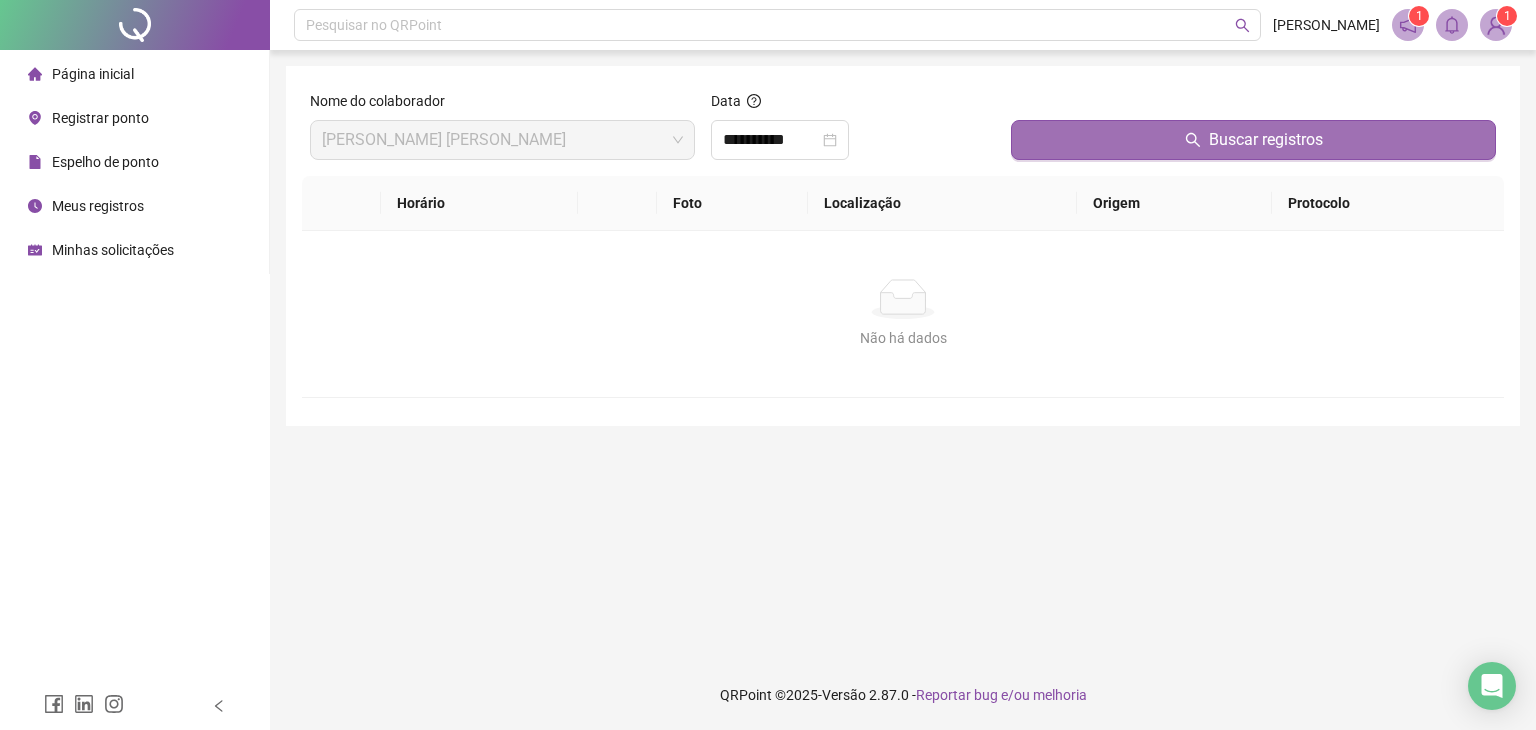 click on "Buscar registros" at bounding box center [1253, 140] 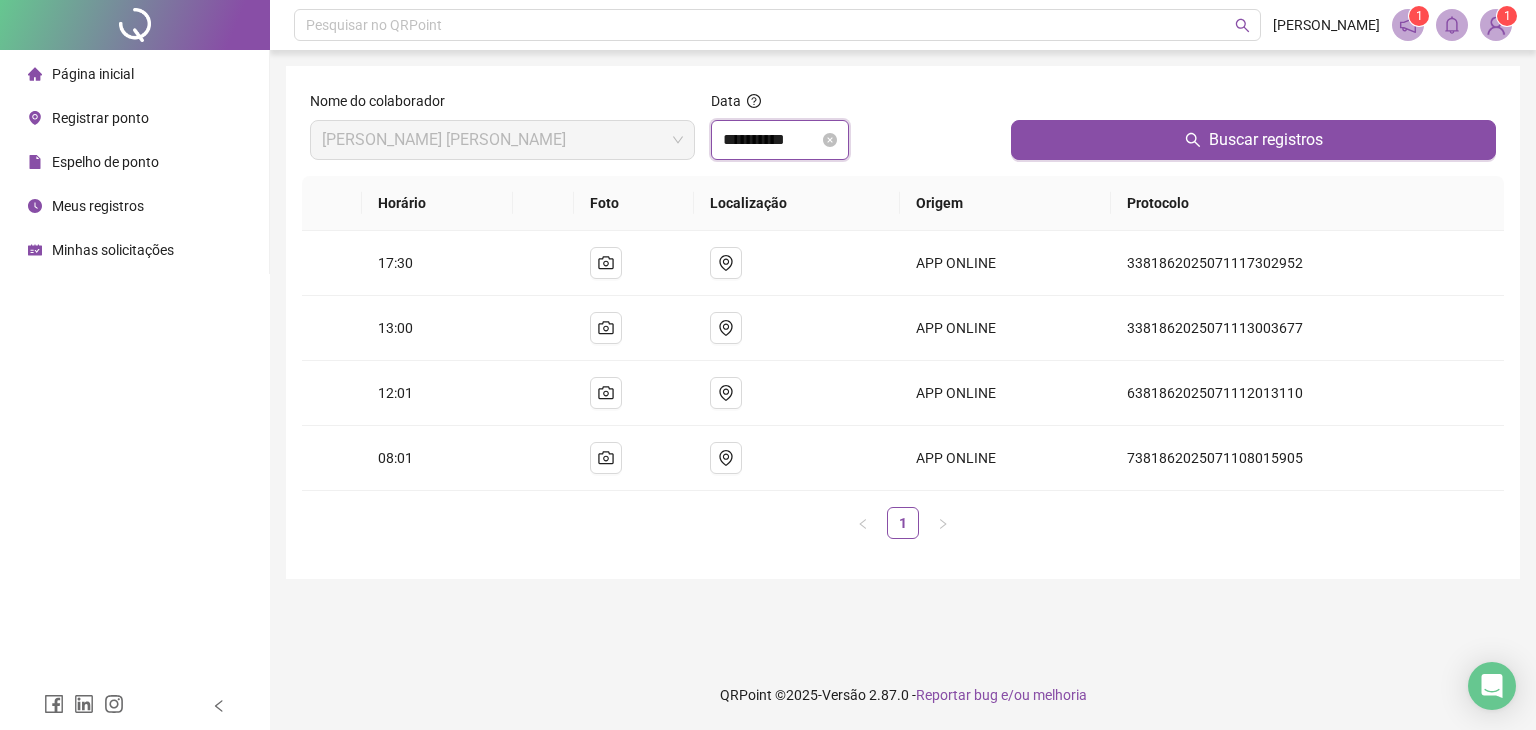 click on "**********" at bounding box center (771, 140) 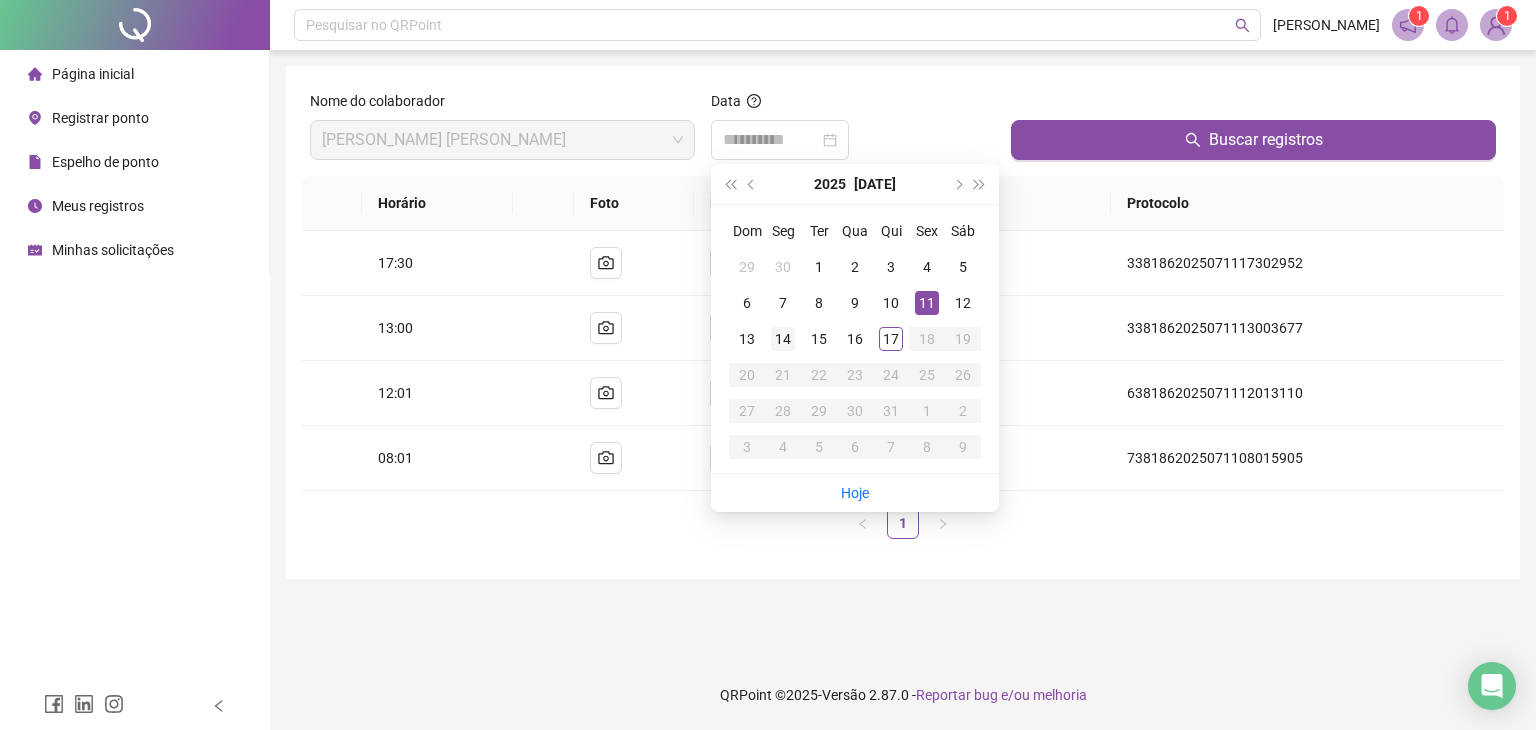 click on "14" at bounding box center (783, 339) 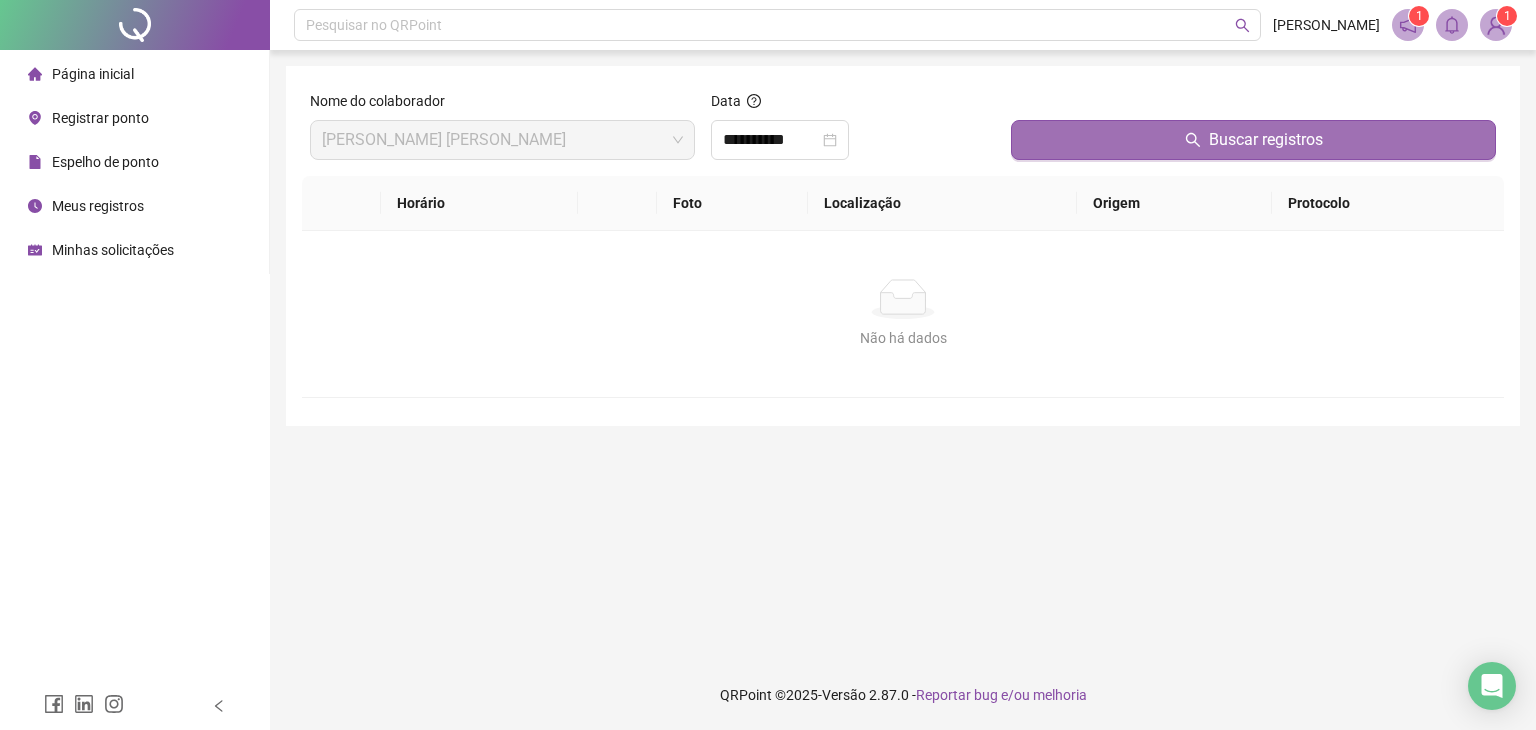click on "Buscar registros" at bounding box center [1253, 140] 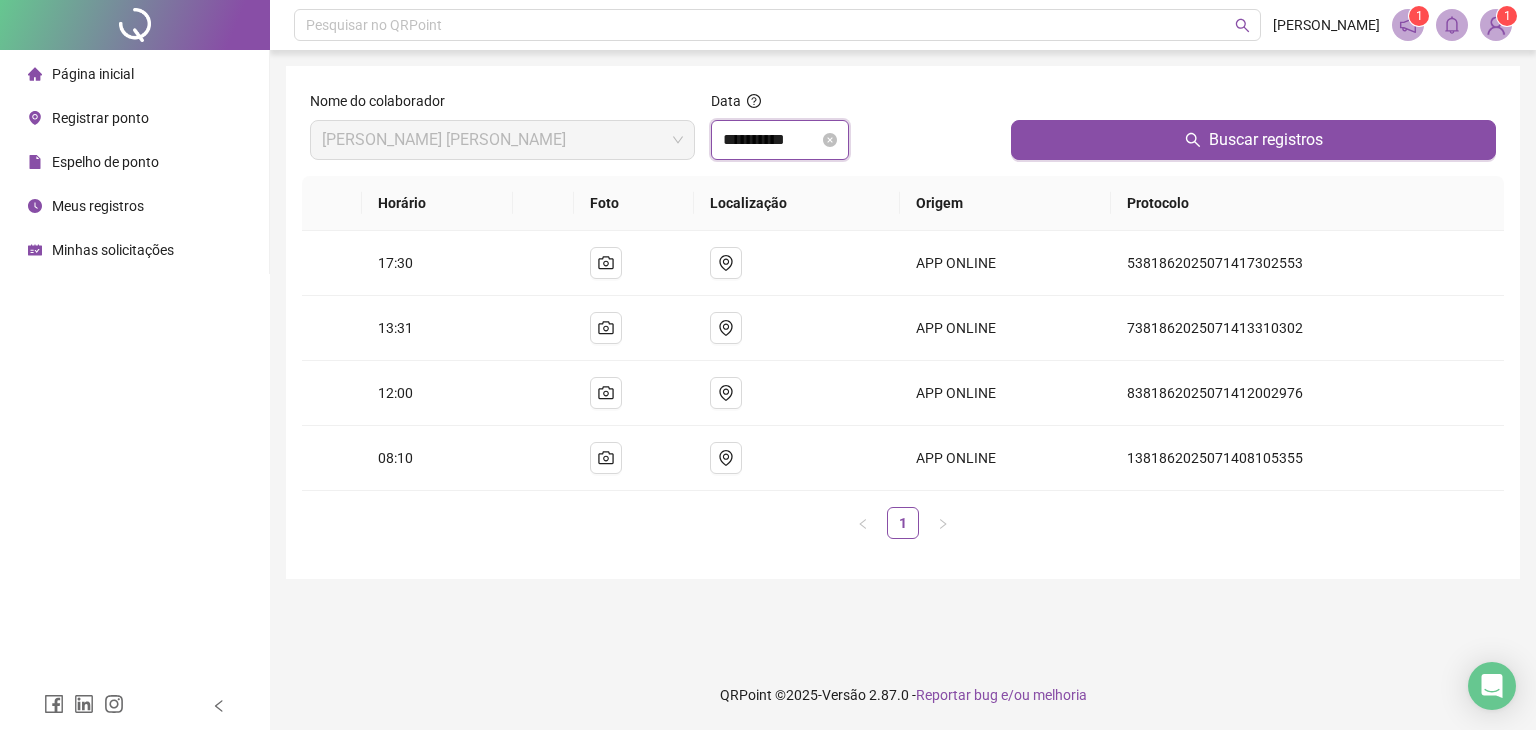 click on "**********" at bounding box center [771, 140] 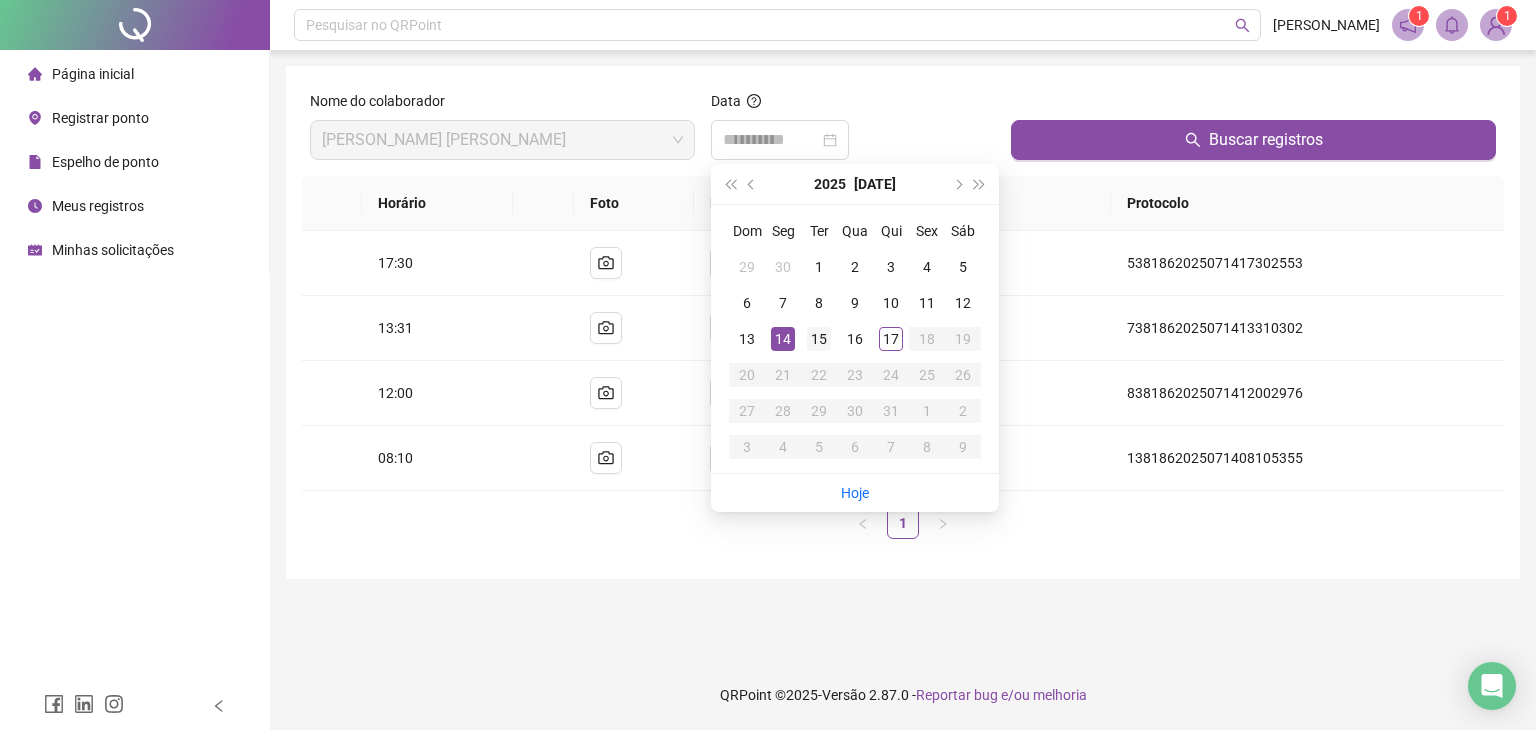 click on "15" at bounding box center (819, 339) 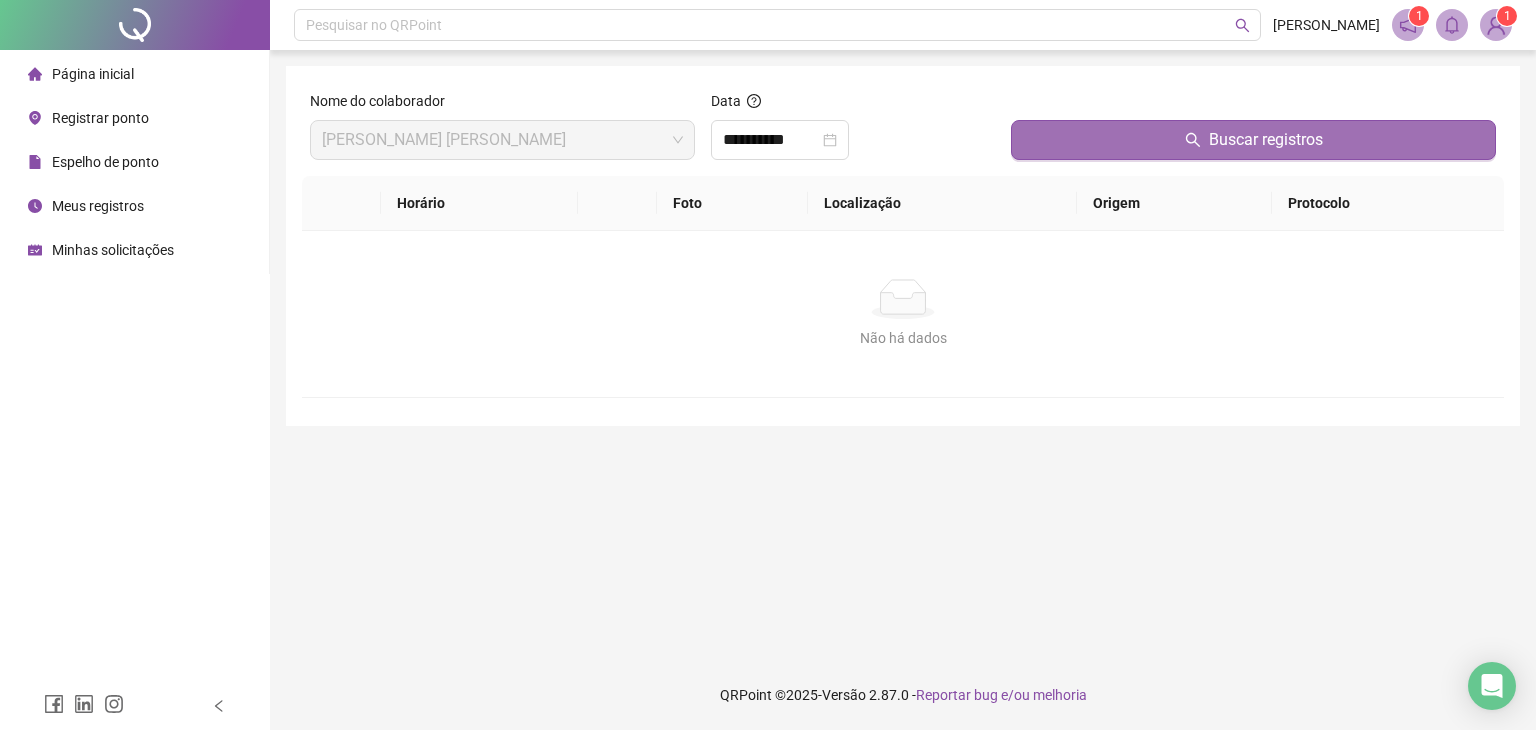 click on "Buscar registros" at bounding box center (1266, 140) 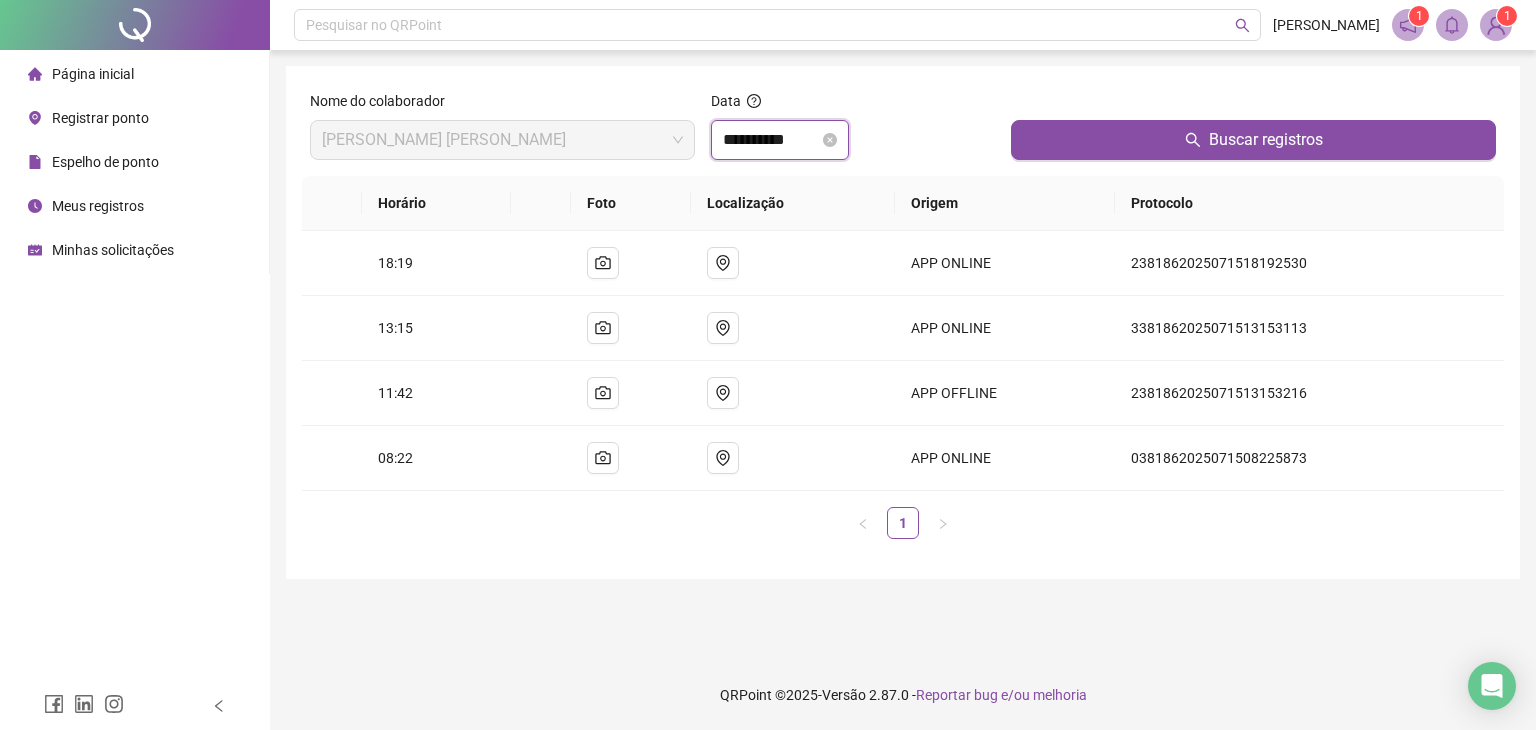 click on "**********" at bounding box center [771, 140] 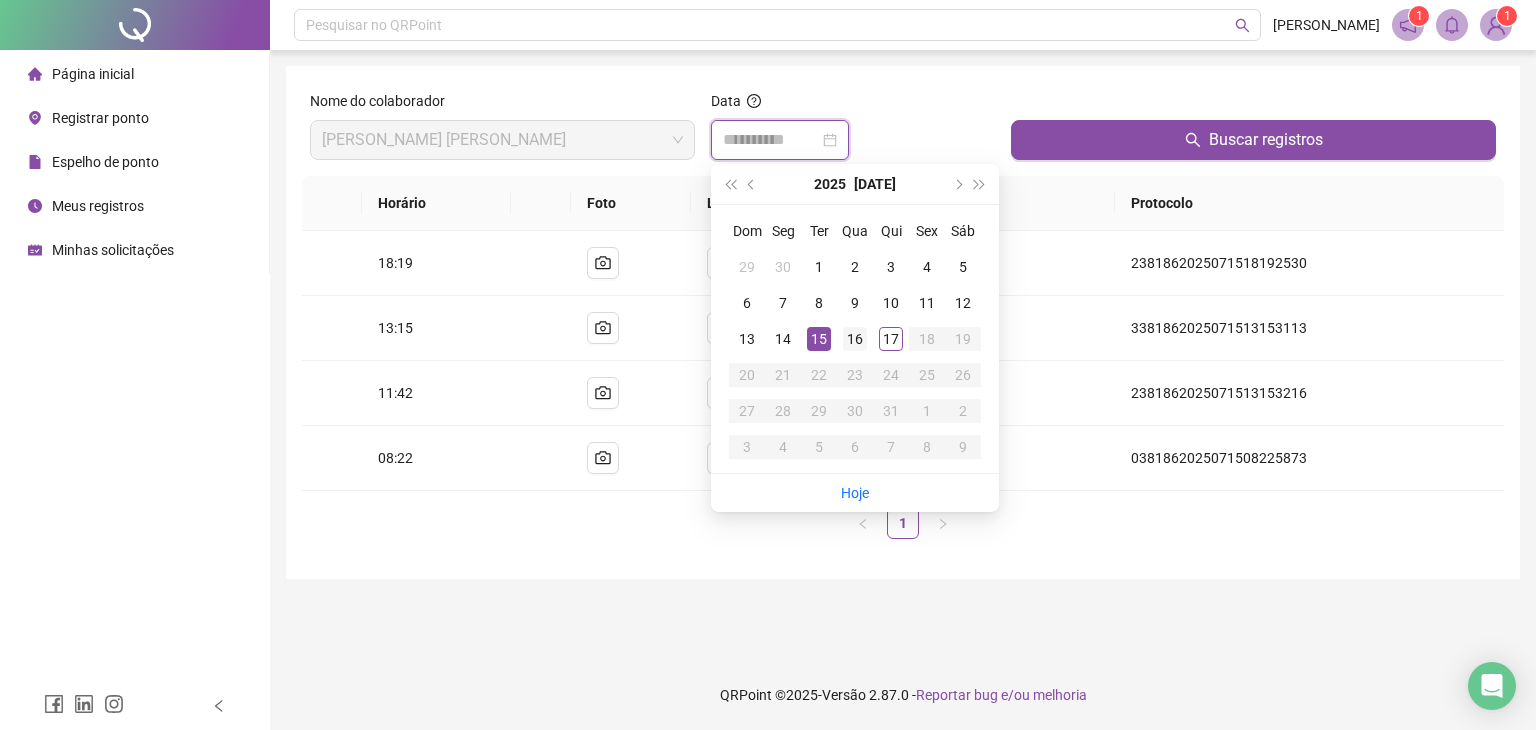 type on "**********" 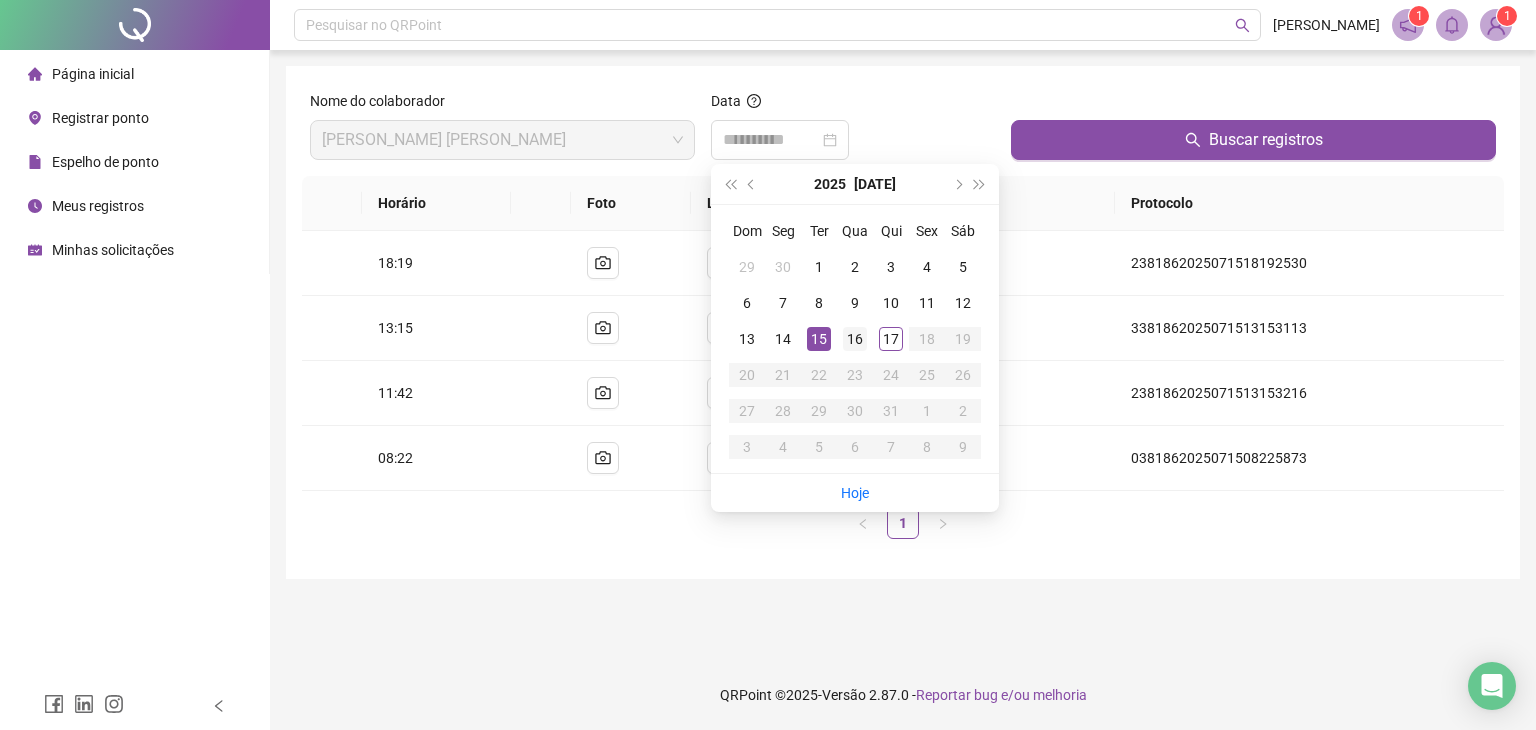 click on "16" at bounding box center [855, 339] 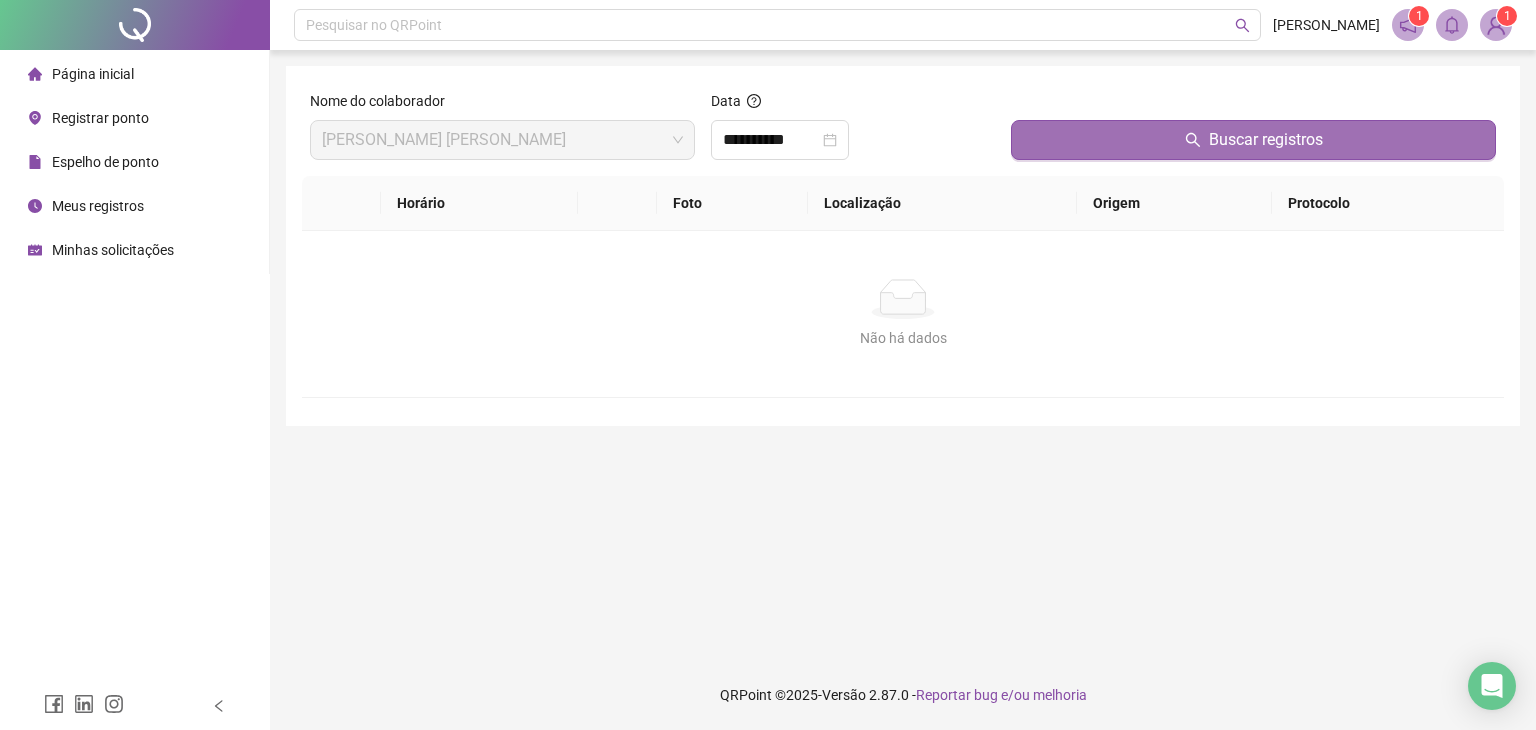 click on "Buscar registros" at bounding box center (1253, 140) 